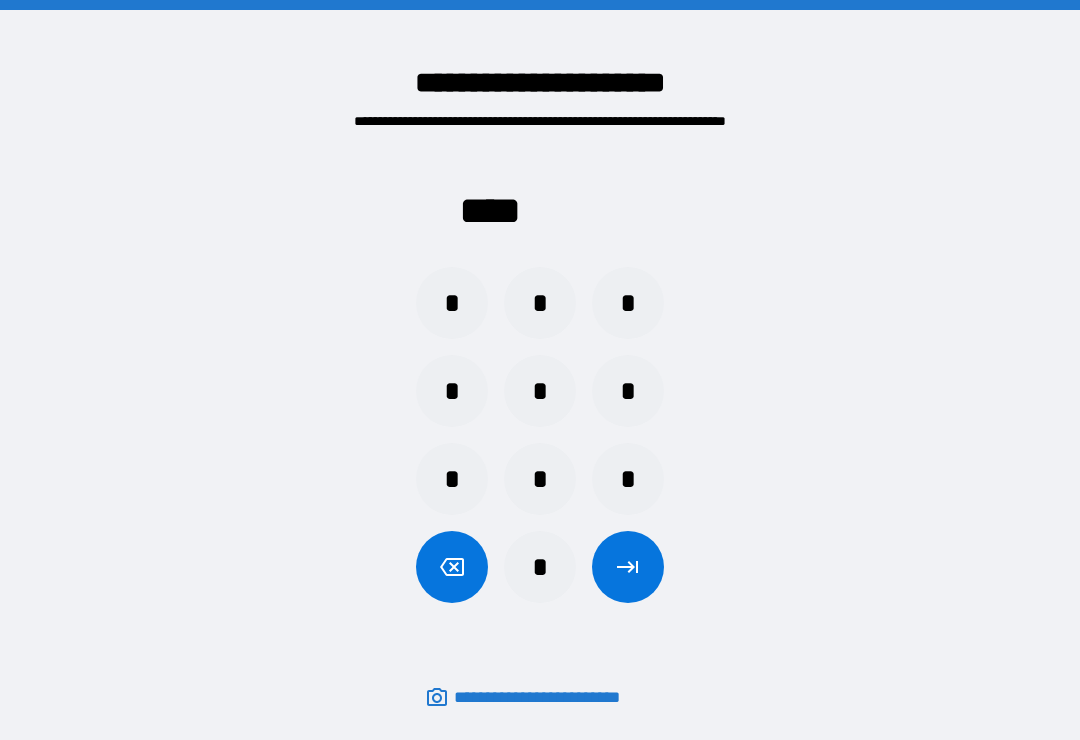 scroll, scrollTop: 31, scrollLeft: 0, axis: vertical 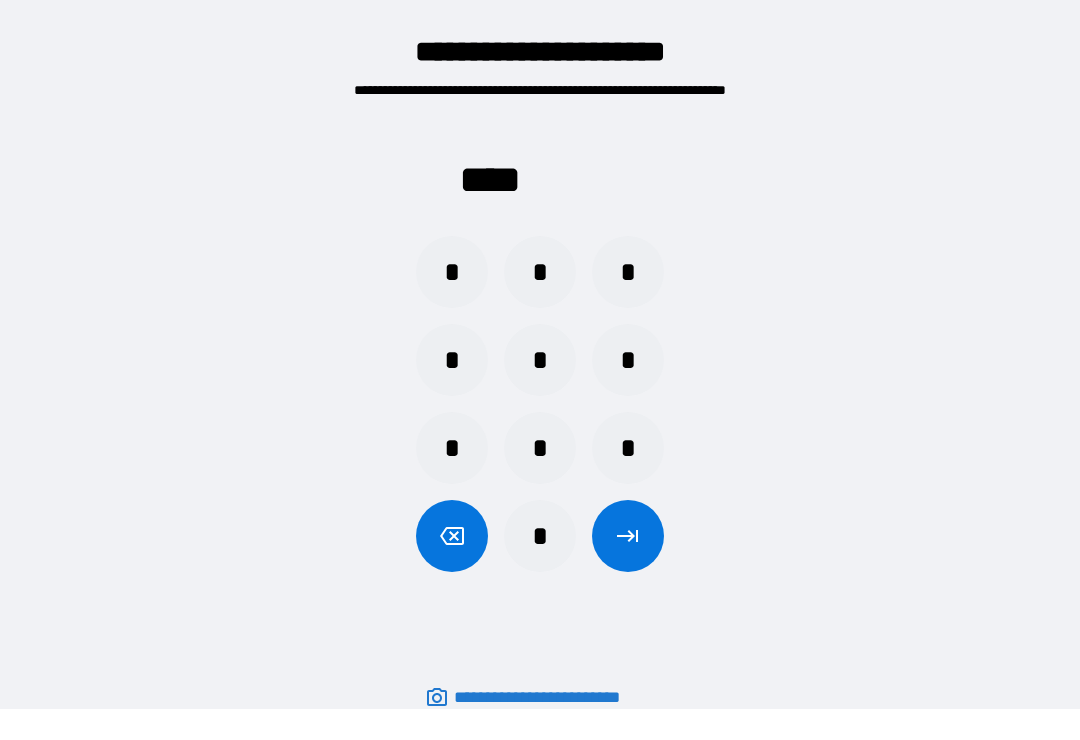 click on "*" at bounding box center [540, 448] 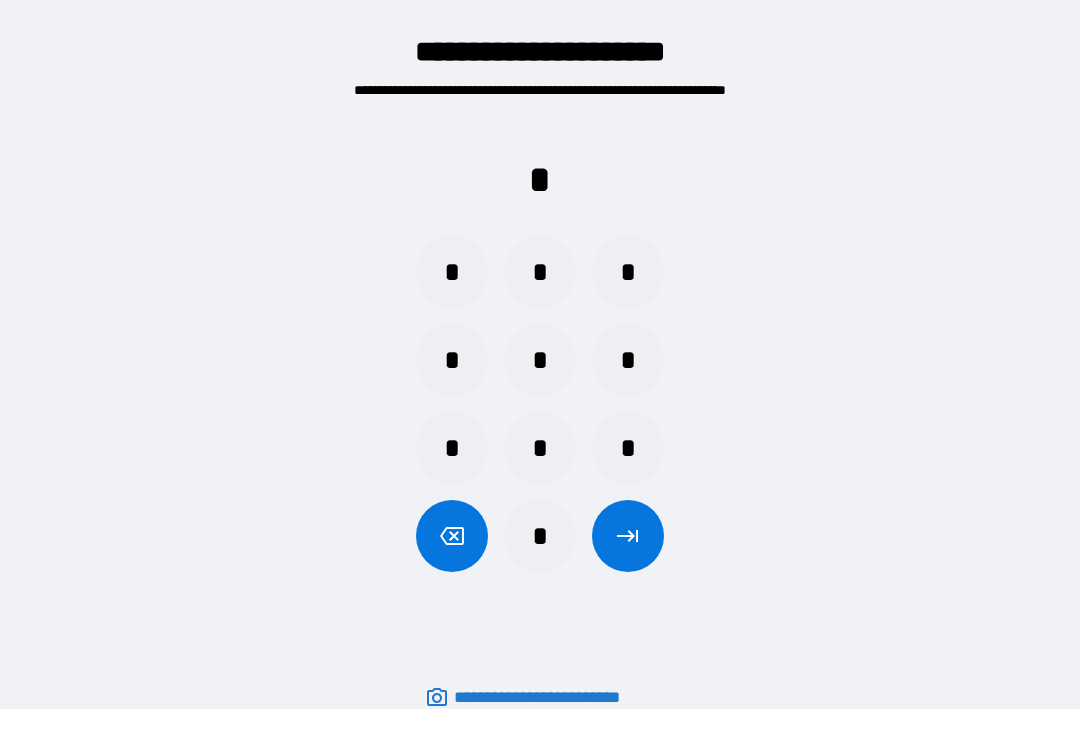 click on "*" at bounding box center (452, 272) 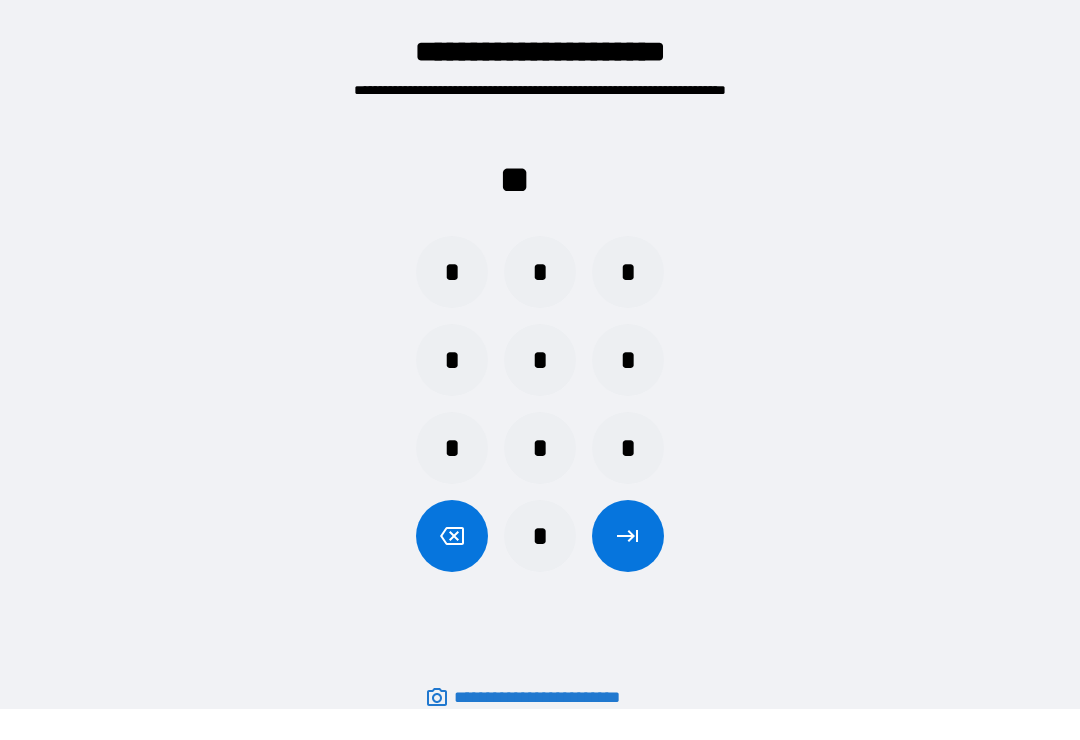click on "*" at bounding box center [628, 272] 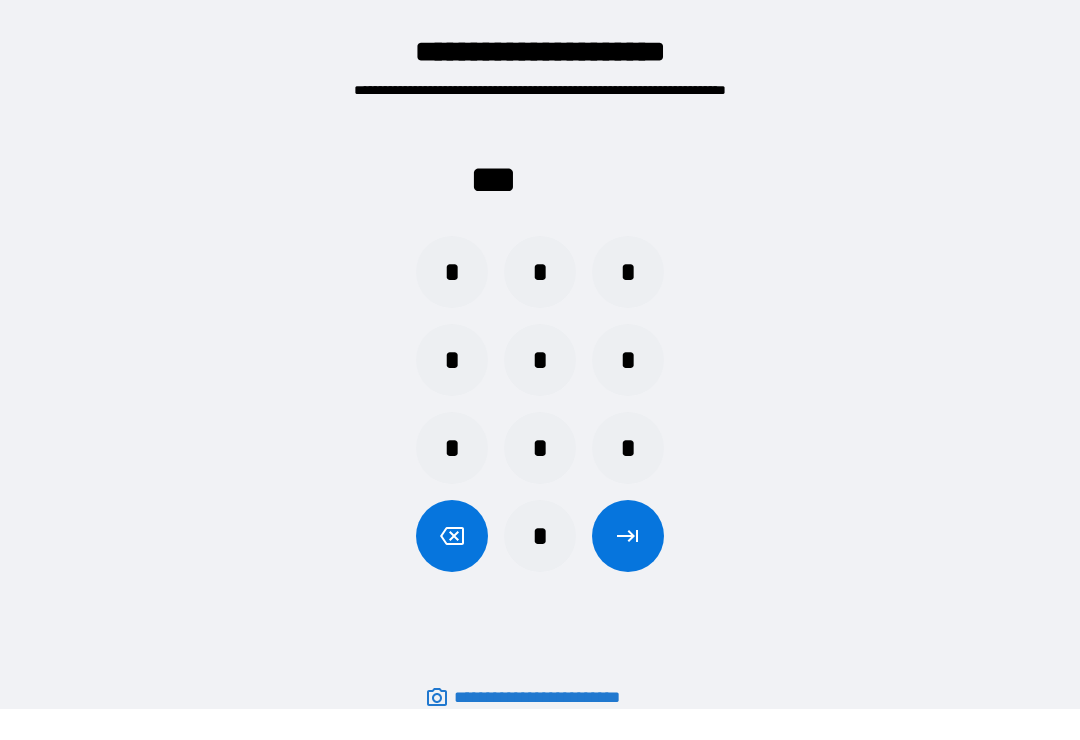 click on "*" at bounding box center [452, 272] 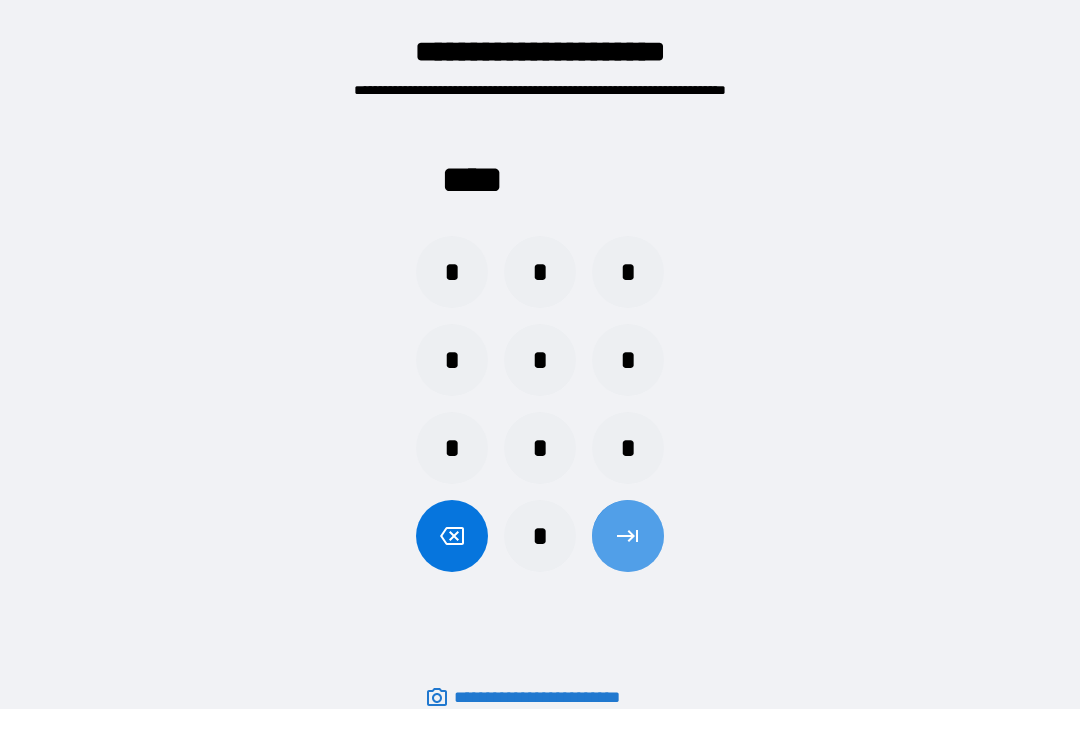 click at bounding box center [628, 536] 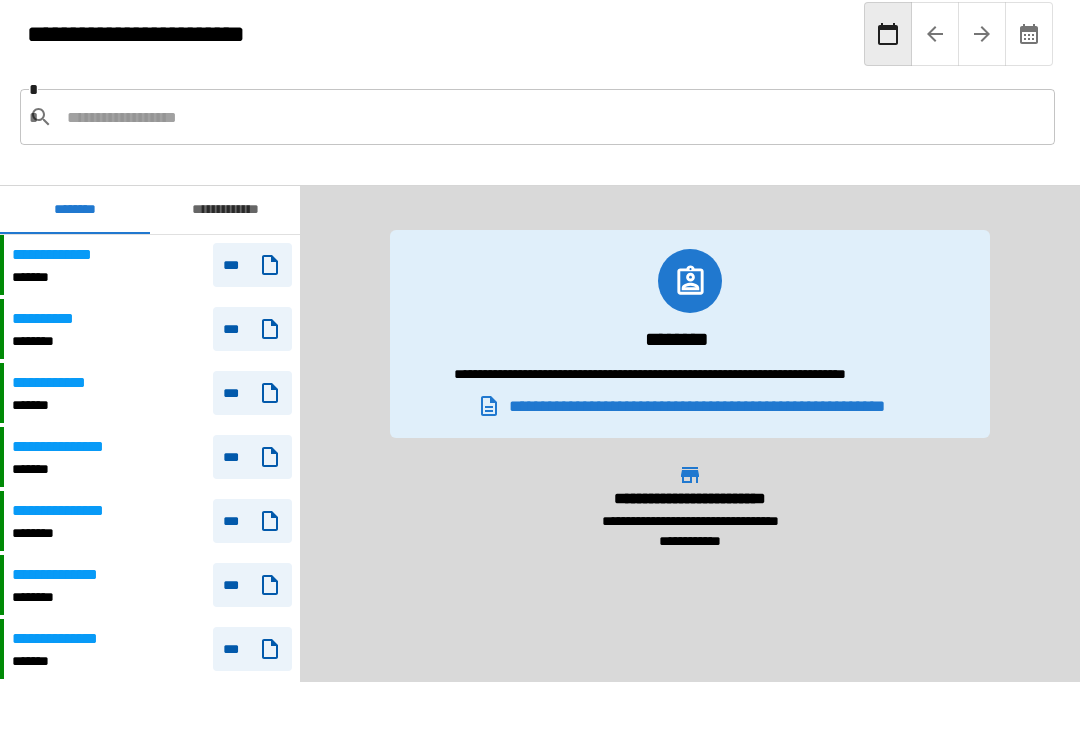 click at bounding box center [553, 117] 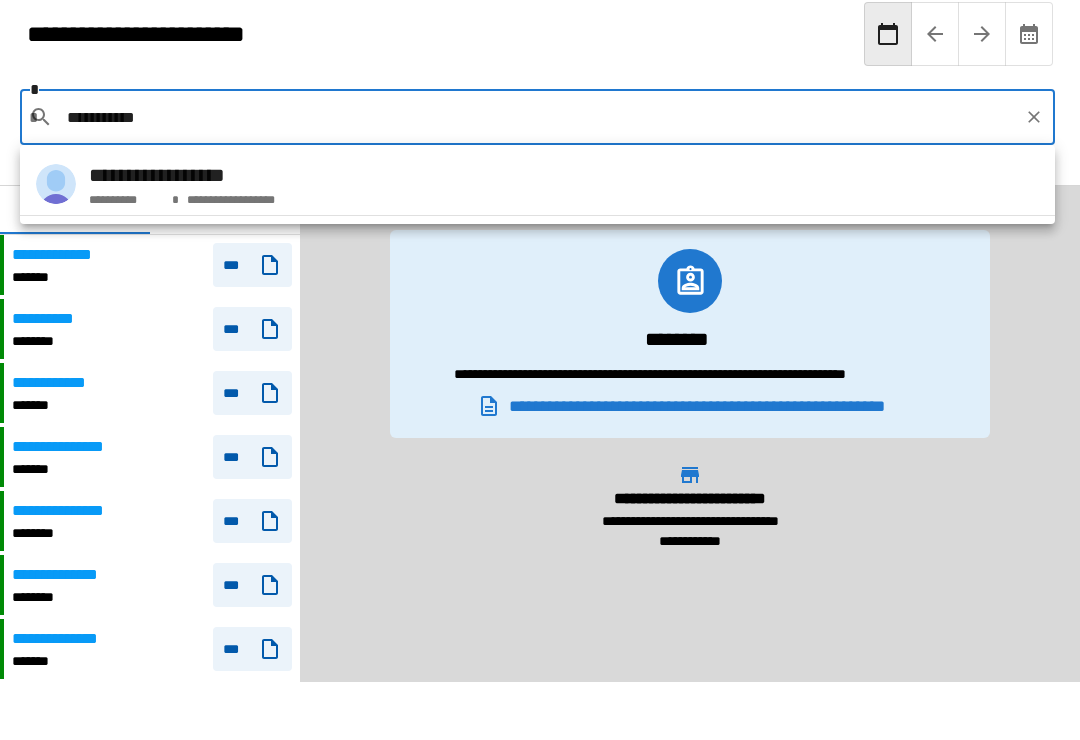 click on "**********" at bounding box center (537, 184) 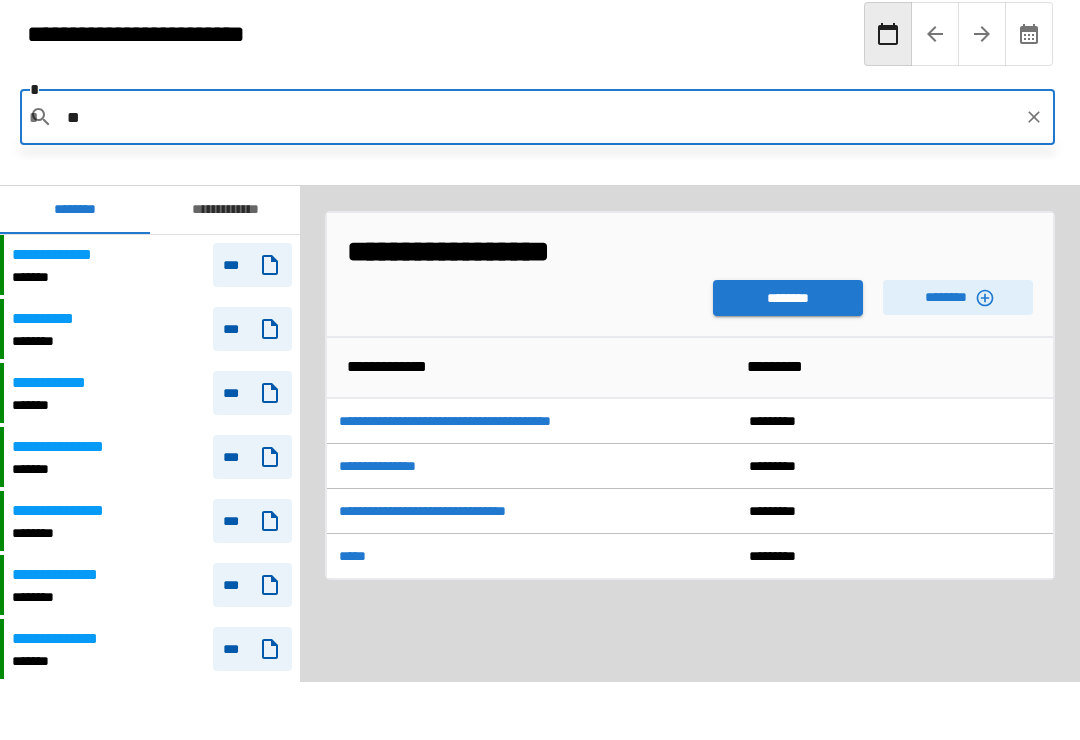 type on "*" 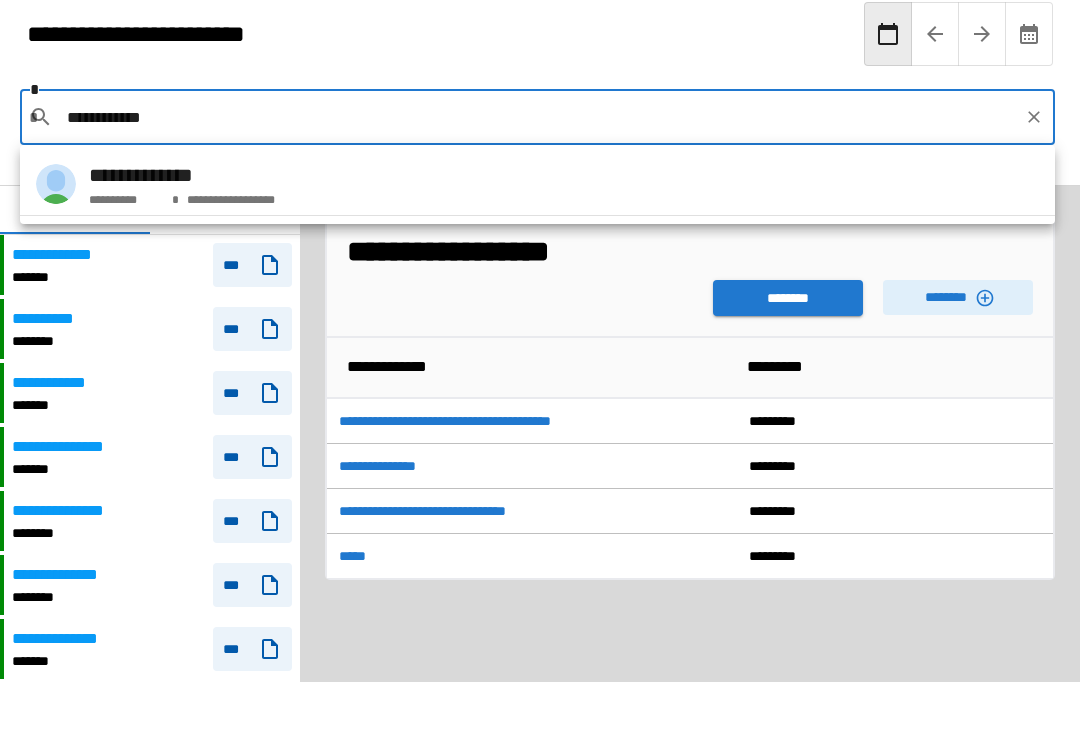 click on "**********" at bounding box center (537, 184) 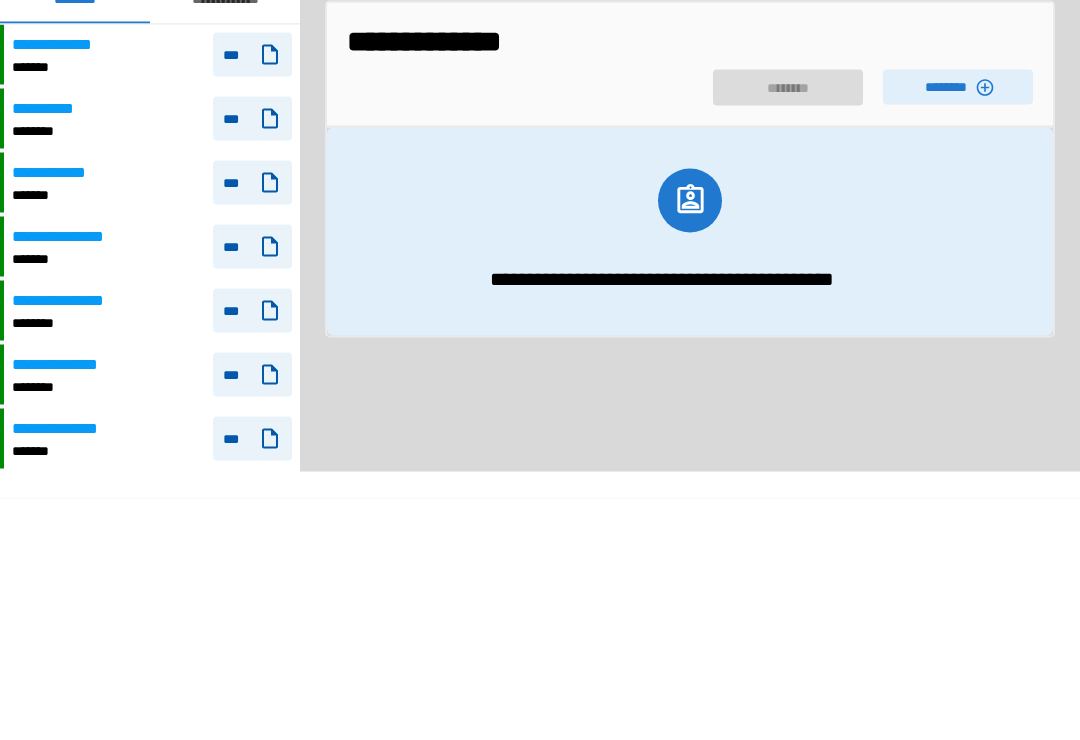 click on "********" at bounding box center [958, 297] 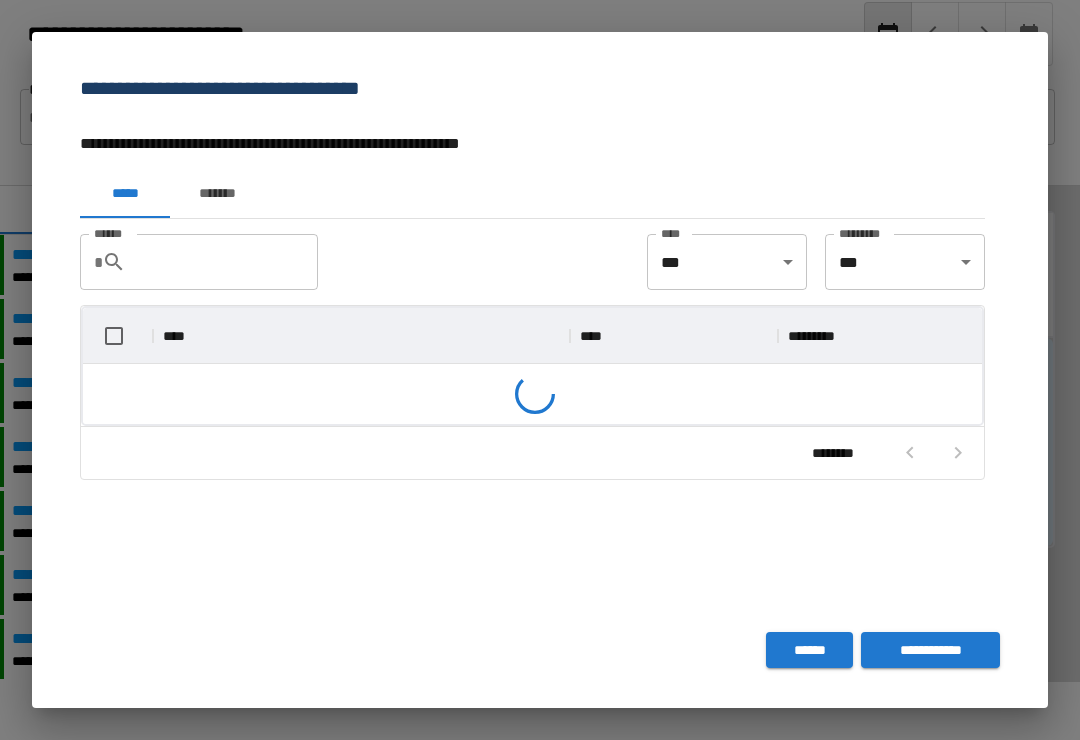 scroll, scrollTop: 206, scrollLeft: 899, axis: both 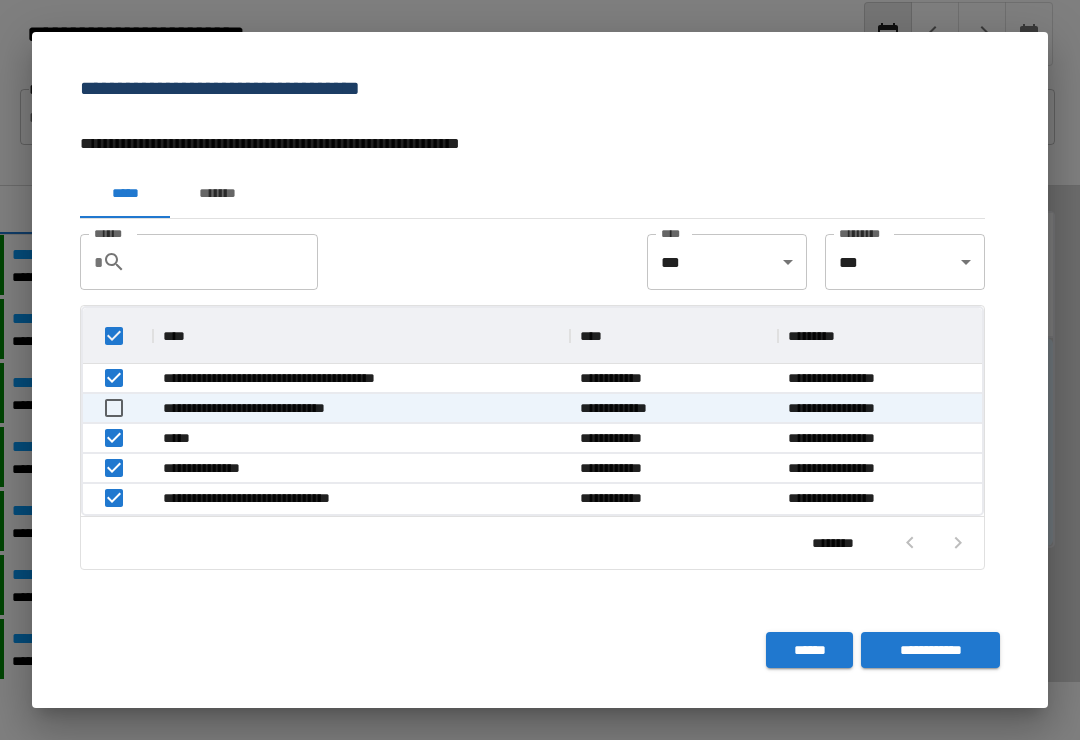 click on "**********" at bounding box center (930, 650) 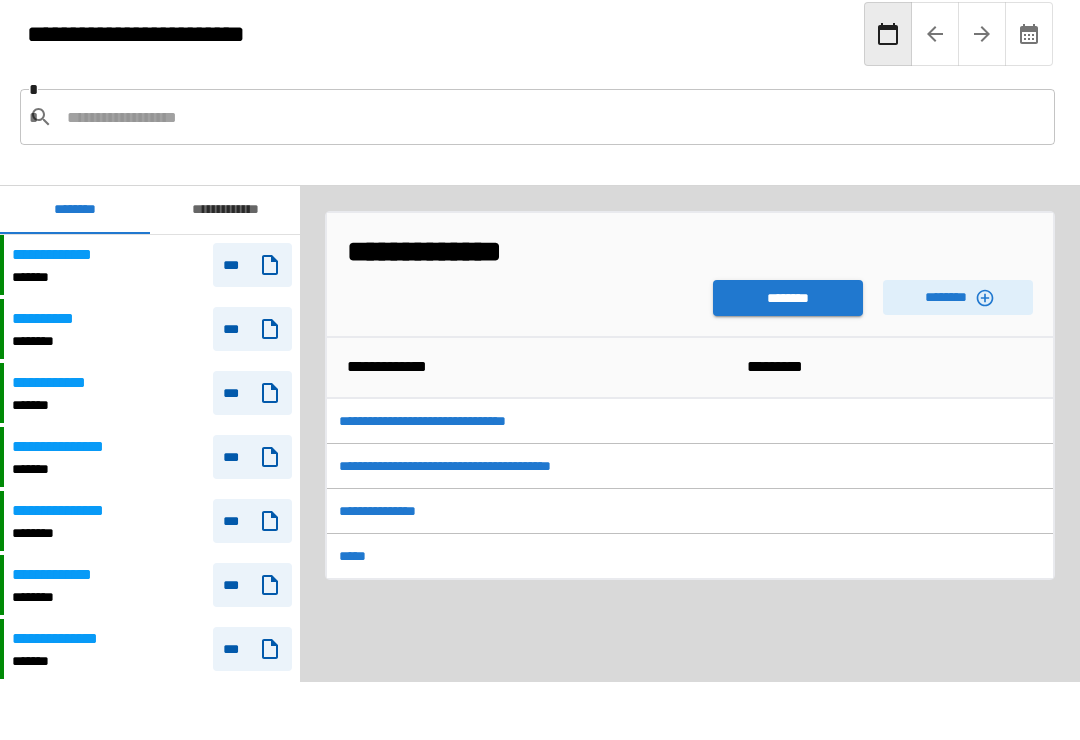 click on "********" at bounding box center [788, 298] 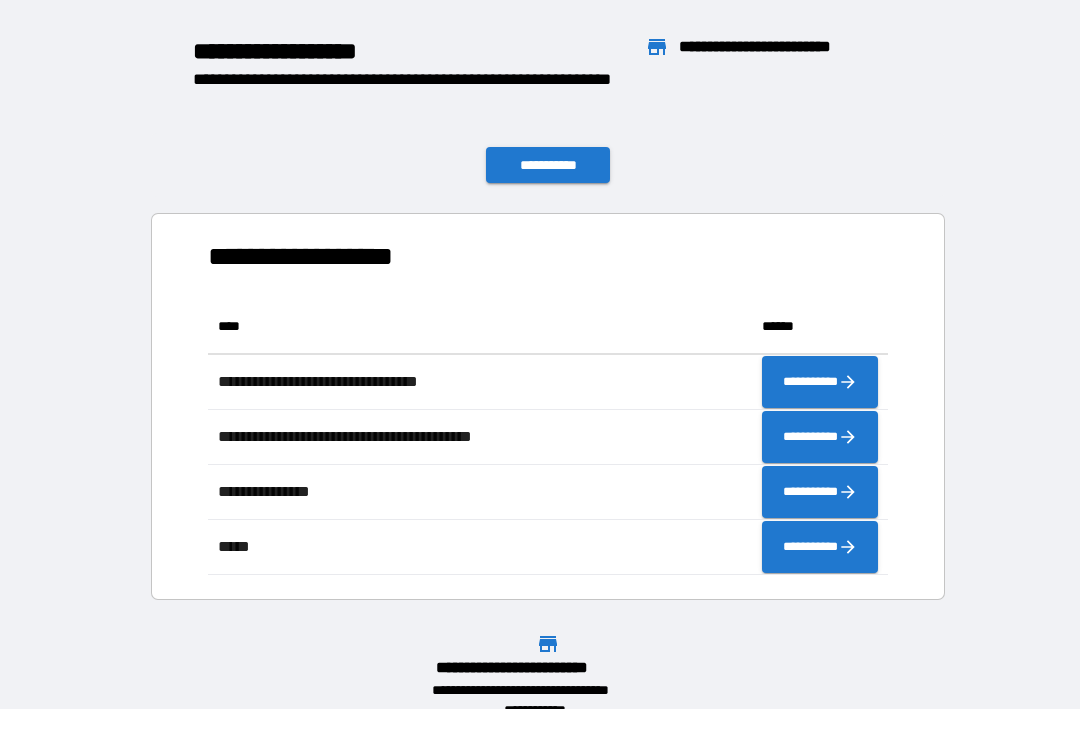 scroll, scrollTop: 276, scrollLeft: 680, axis: both 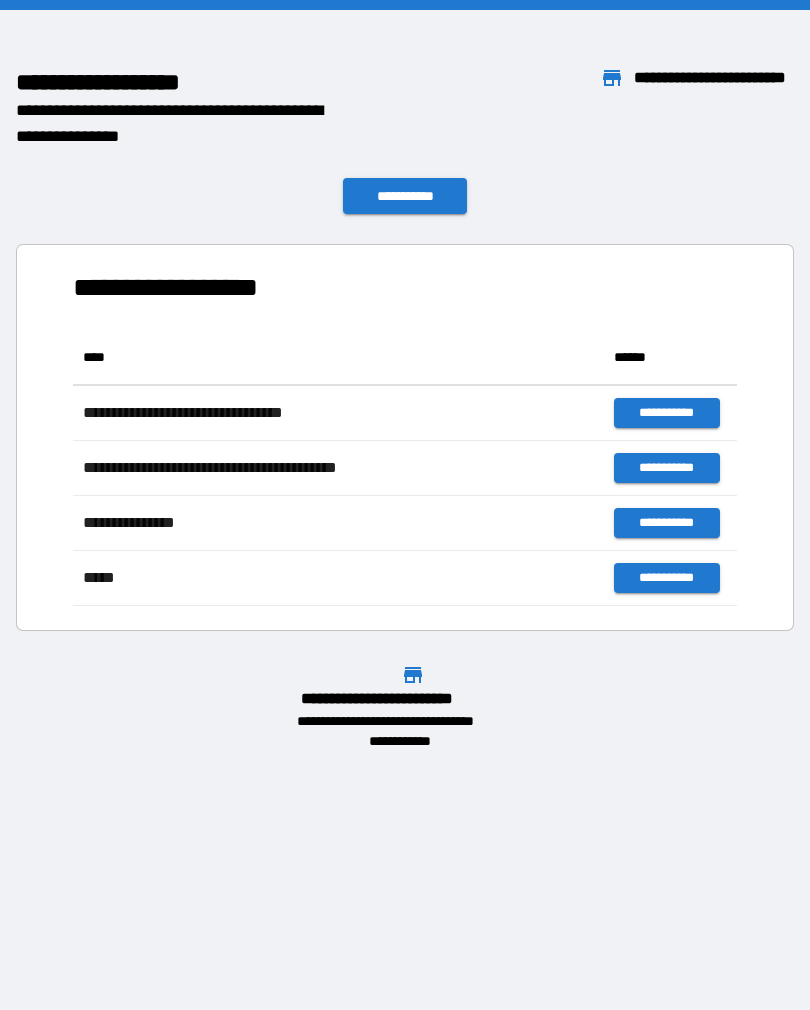 click on "**********" at bounding box center [405, 429] 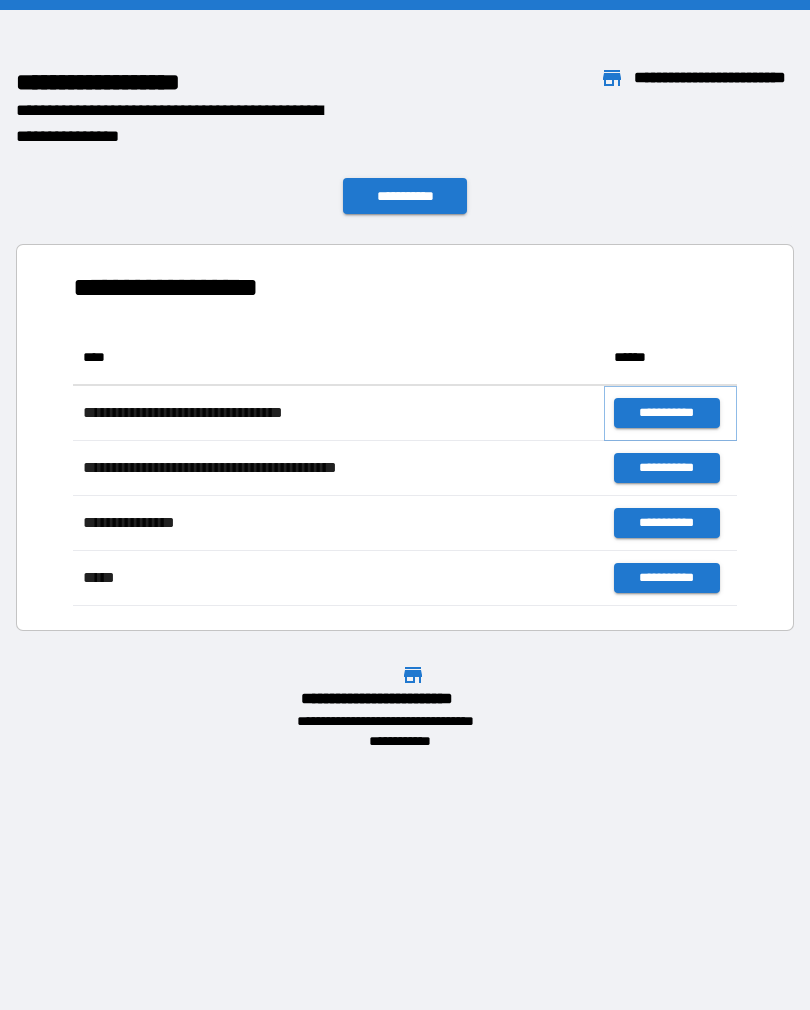 click on "**********" at bounding box center [666, 413] 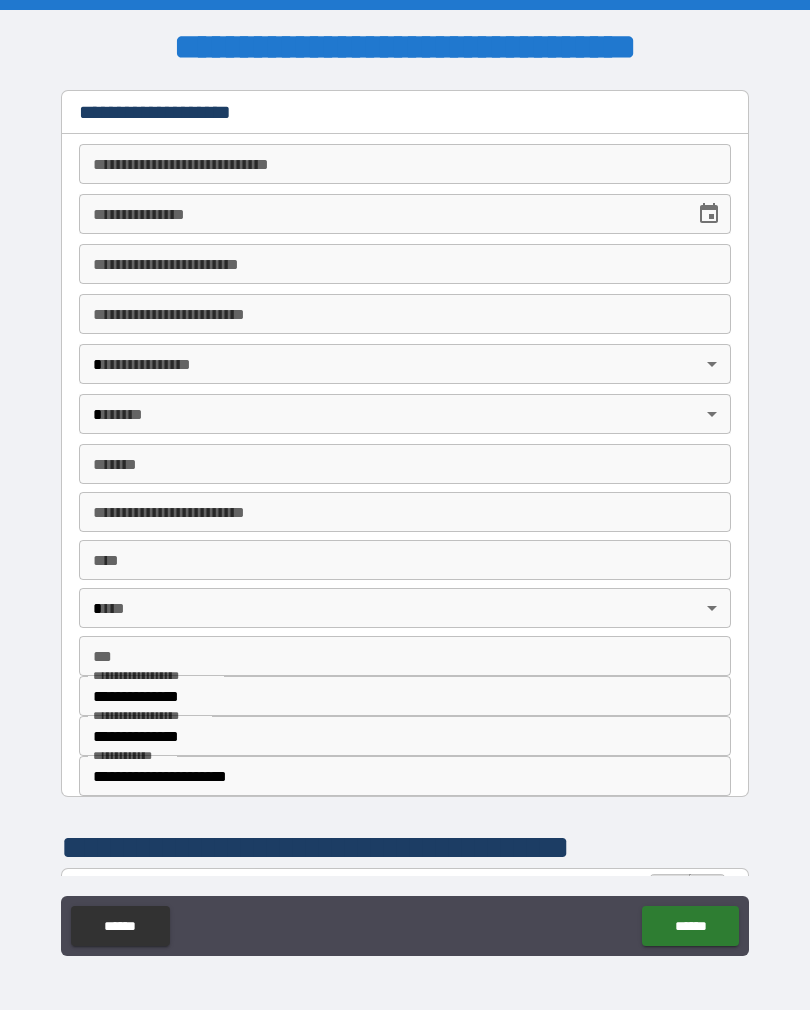 click on "**********" at bounding box center (405, 164) 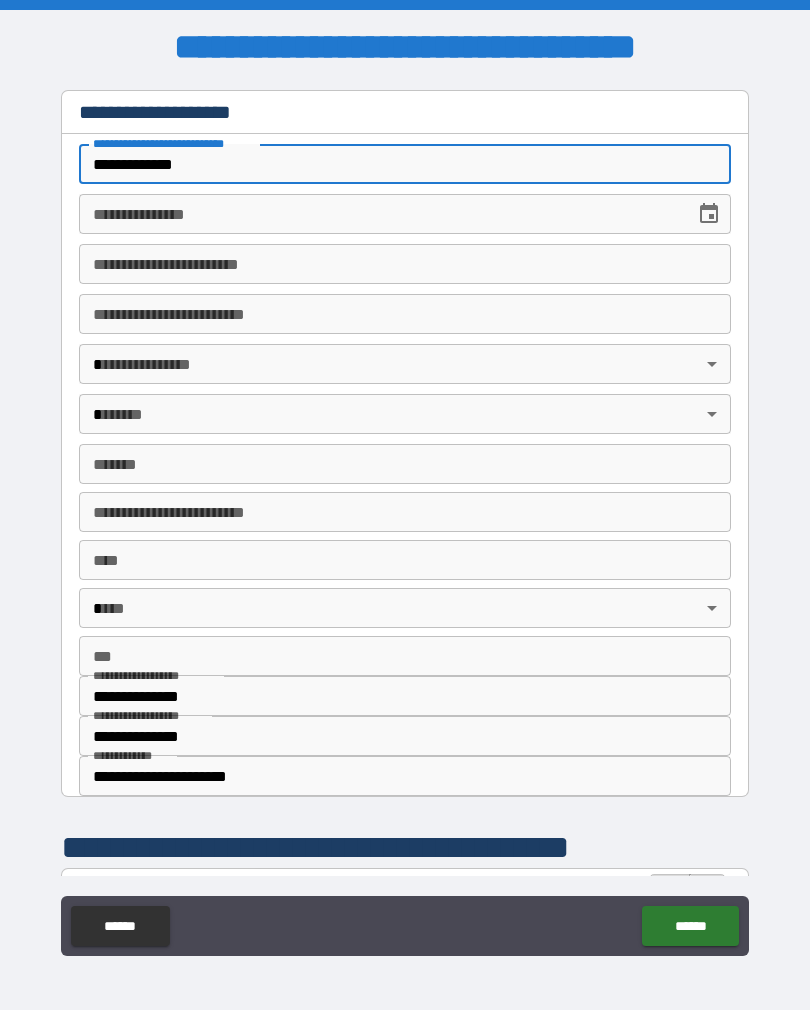 type on "**********" 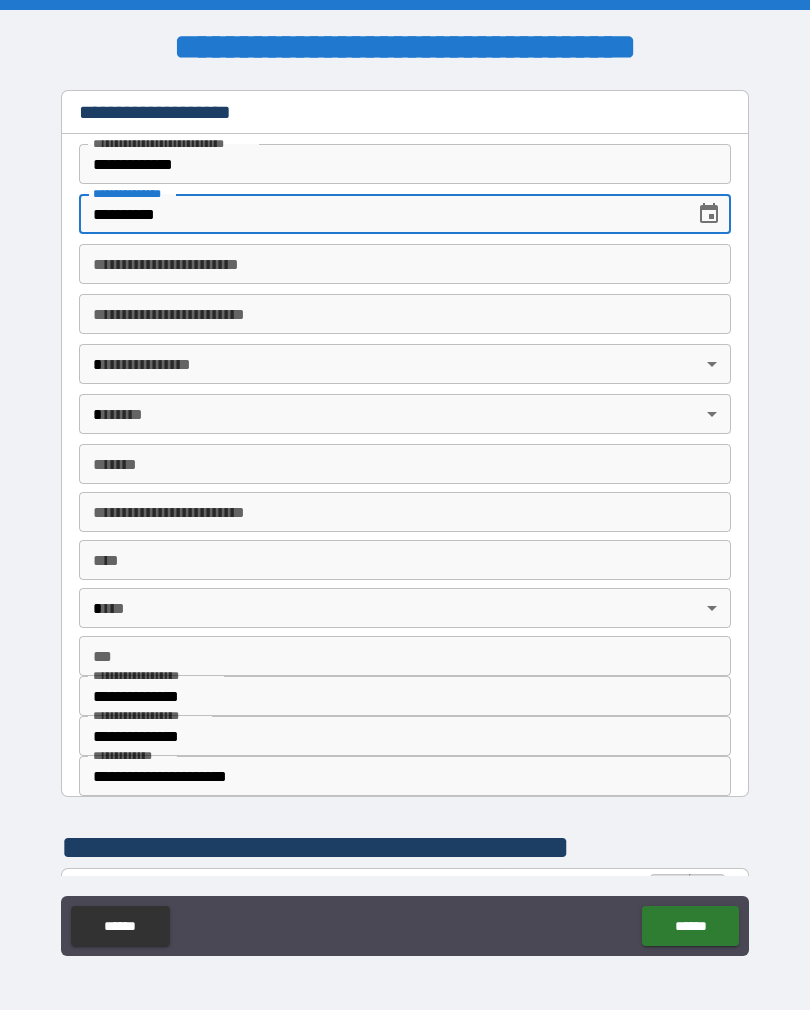 type on "**********" 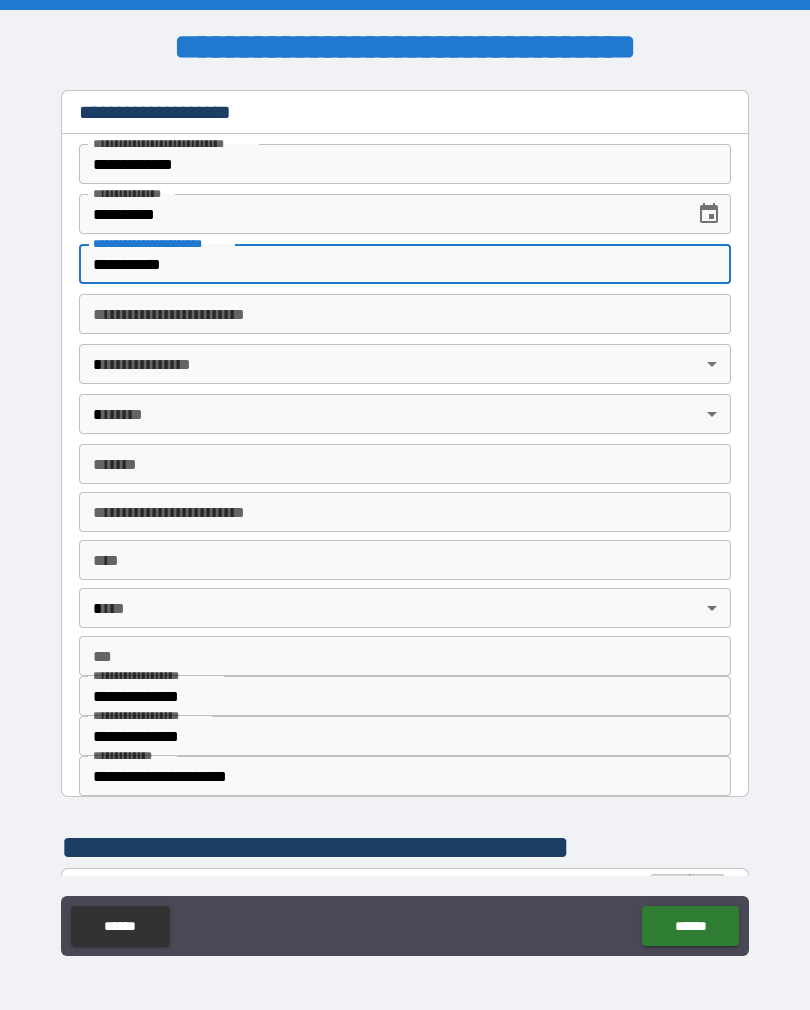 type on "**********" 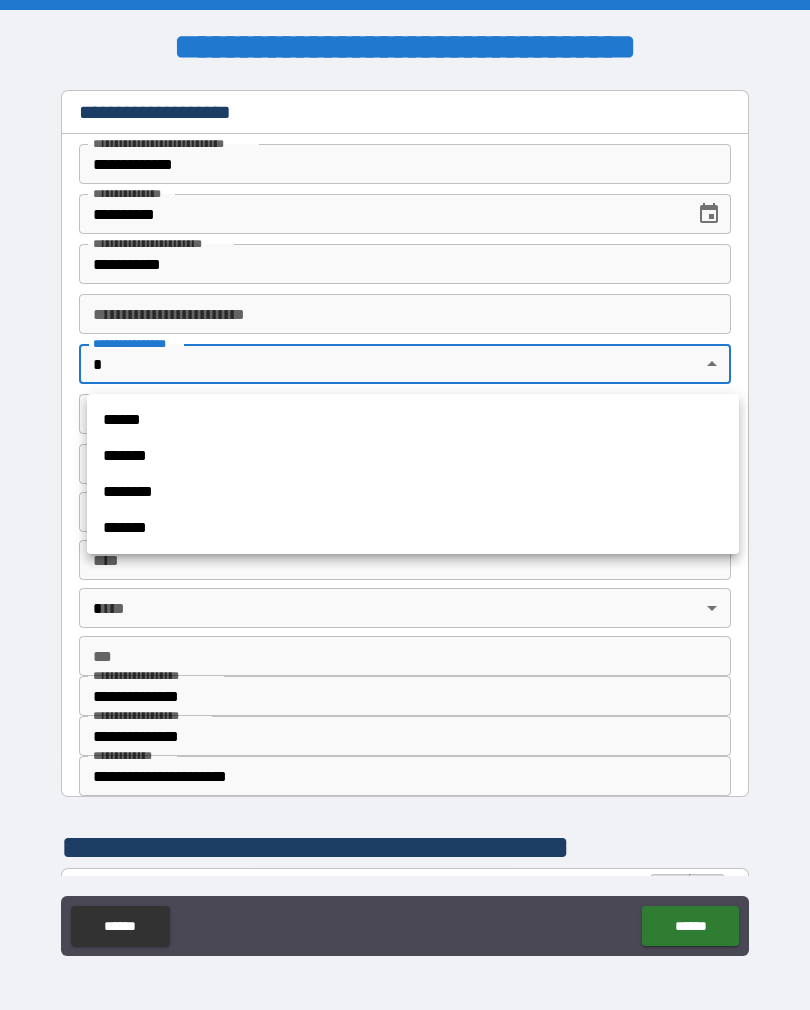 click on "*******" at bounding box center (413, 456) 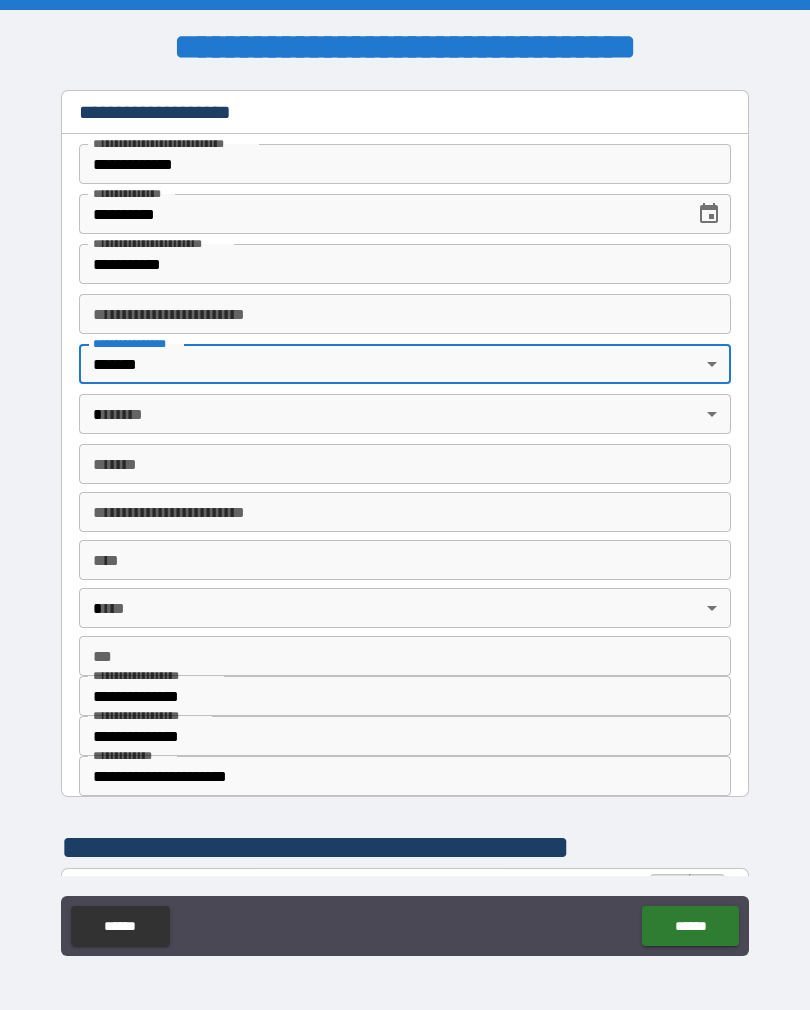 click on "**********" at bounding box center (405, 520) 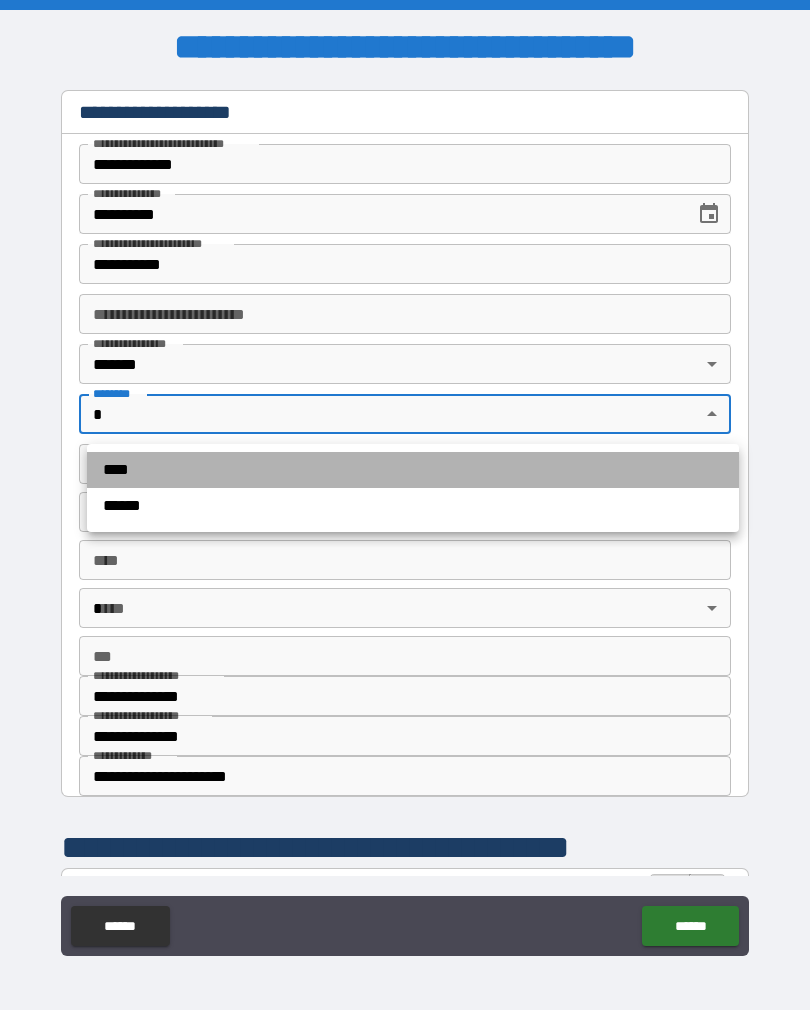 click on "****" at bounding box center [413, 470] 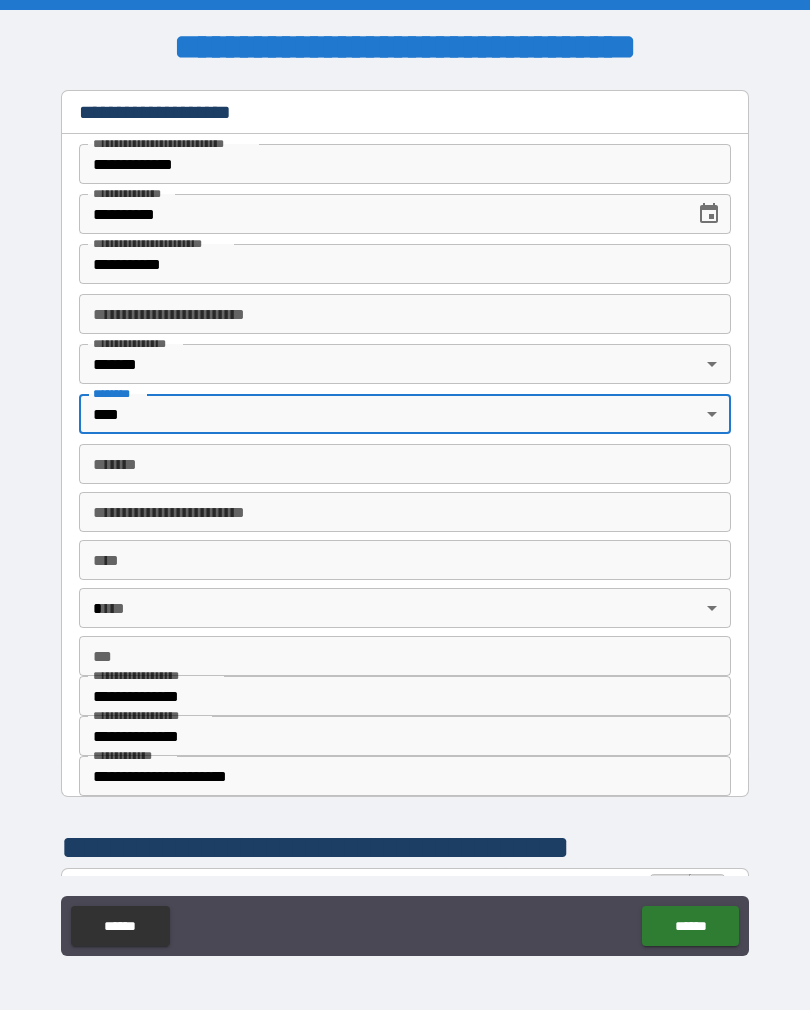 click on "******* *******" at bounding box center (405, 464) 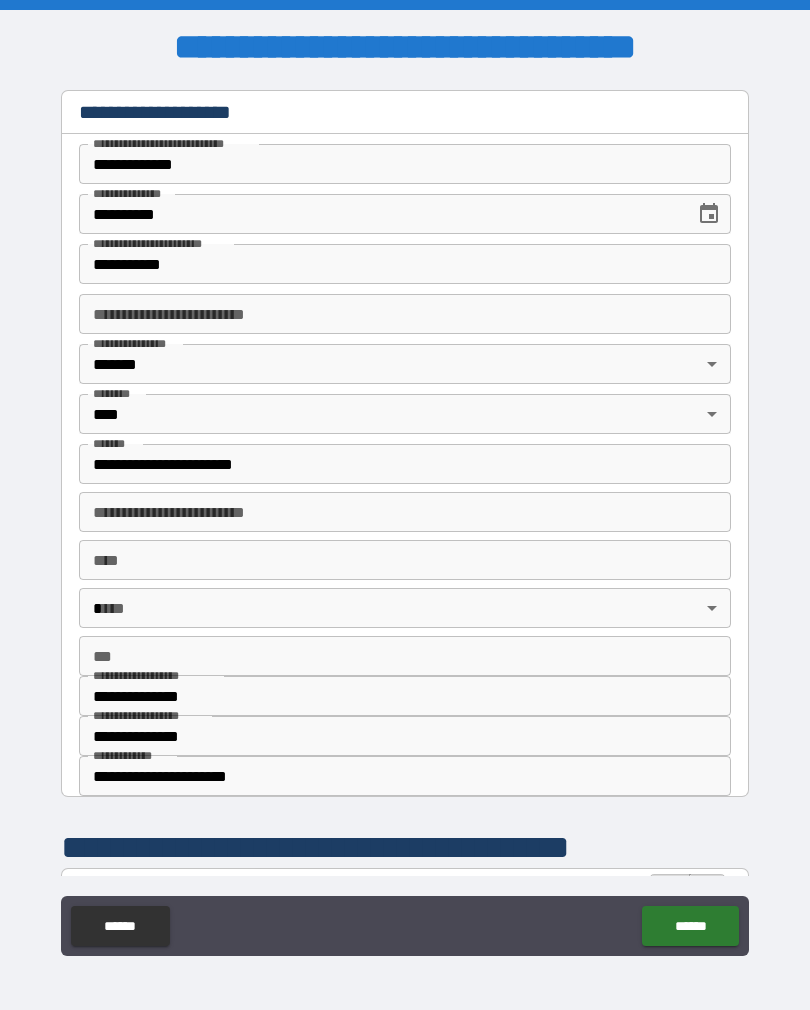 type on "**********" 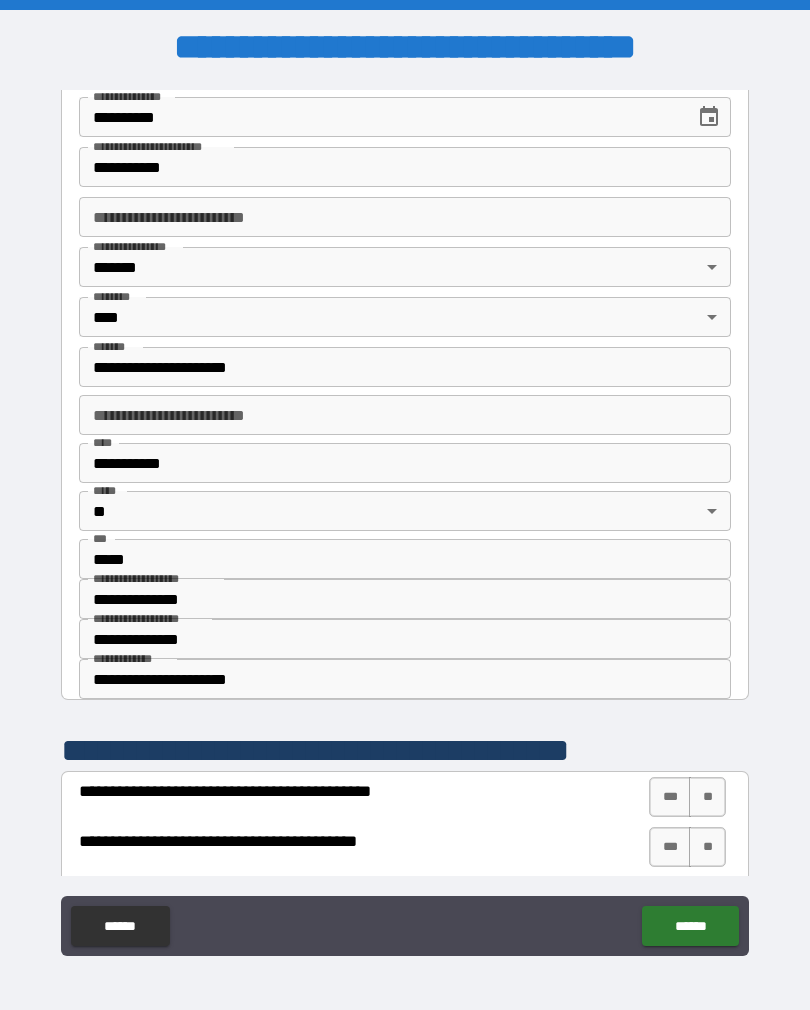 scroll, scrollTop: 113, scrollLeft: 0, axis: vertical 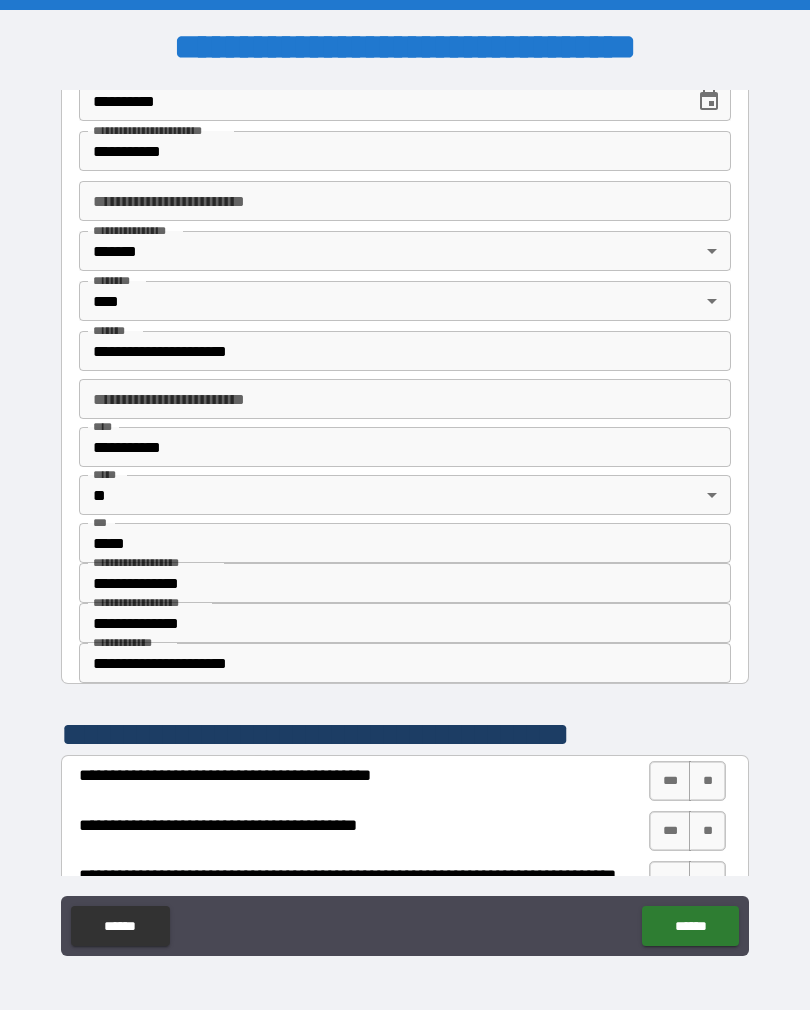 click on "**********" at bounding box center [405, 663] 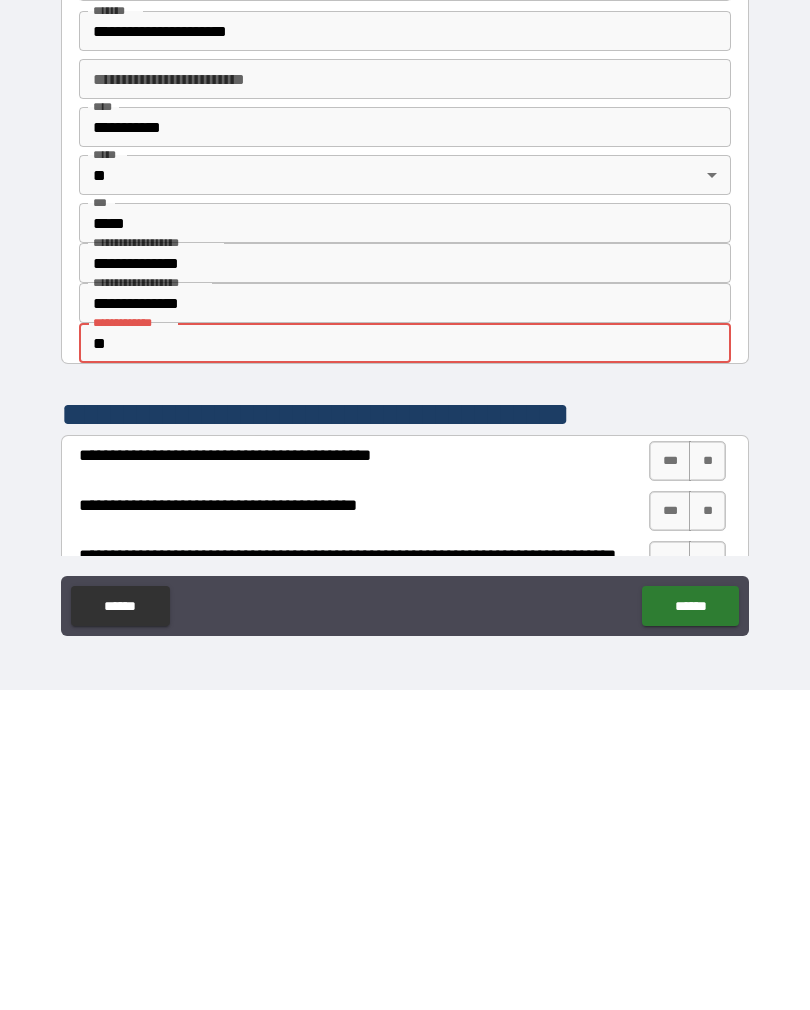 type on "*" 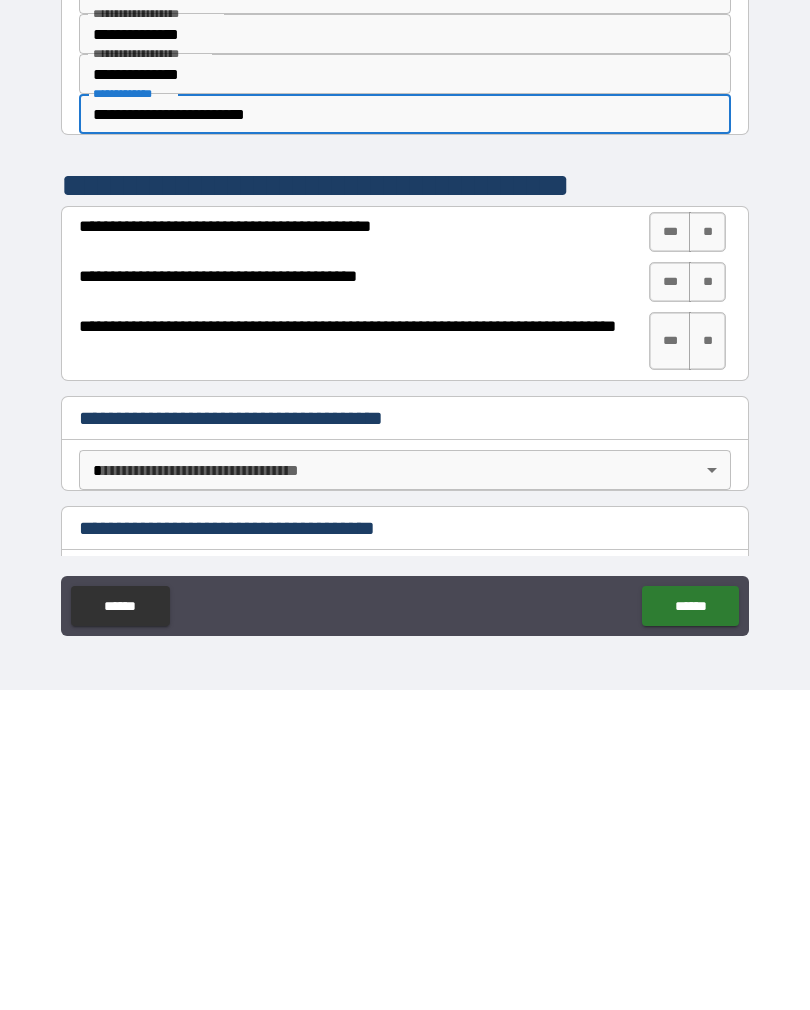 scroll, scrollTop: 343, scrollLeft: 0, axis: vertical 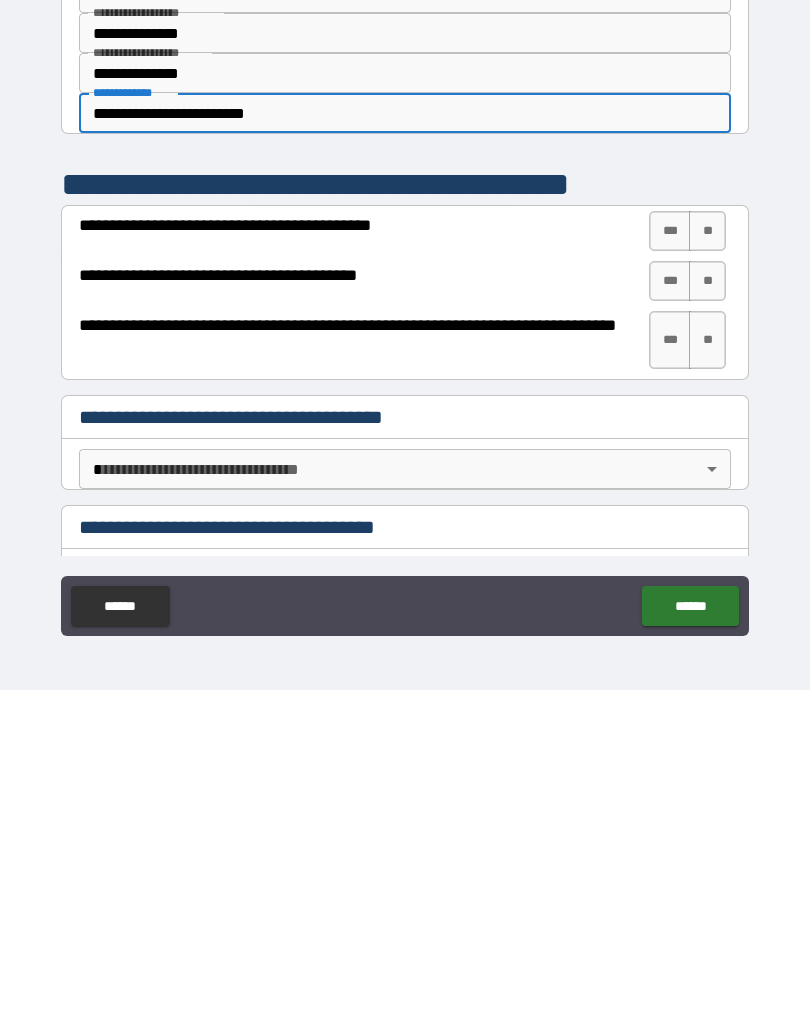 type on "**********" 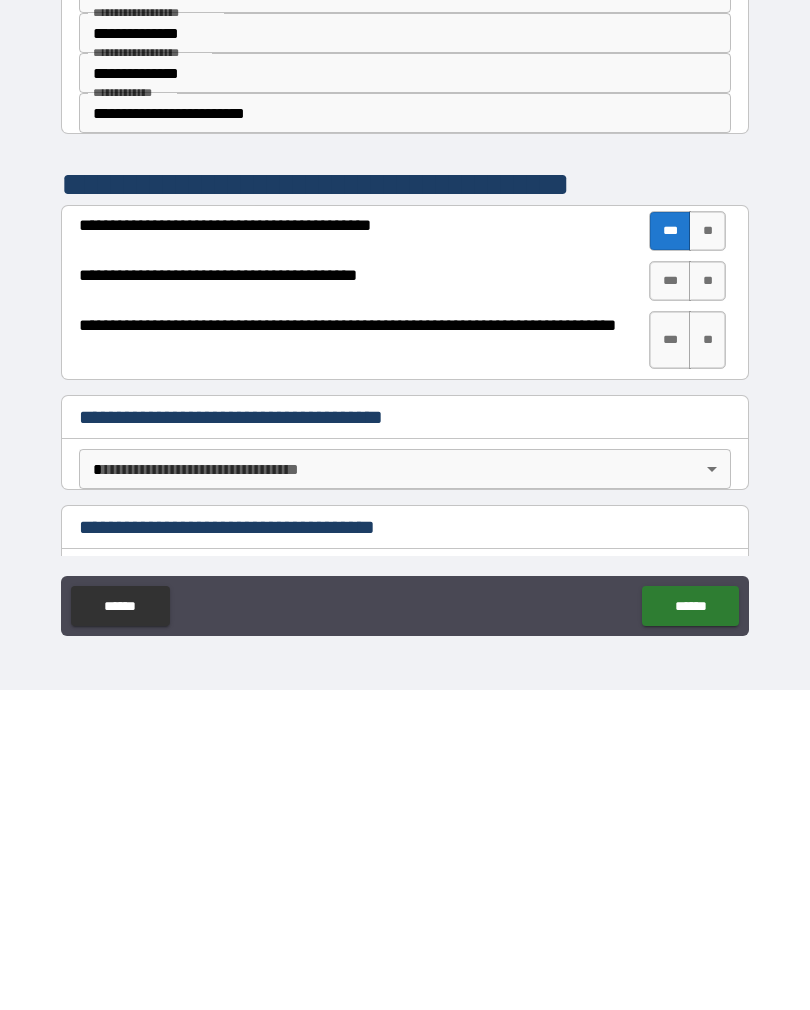 scroll, scrollTop: 31, scrollLeft: 0, axis: vertical 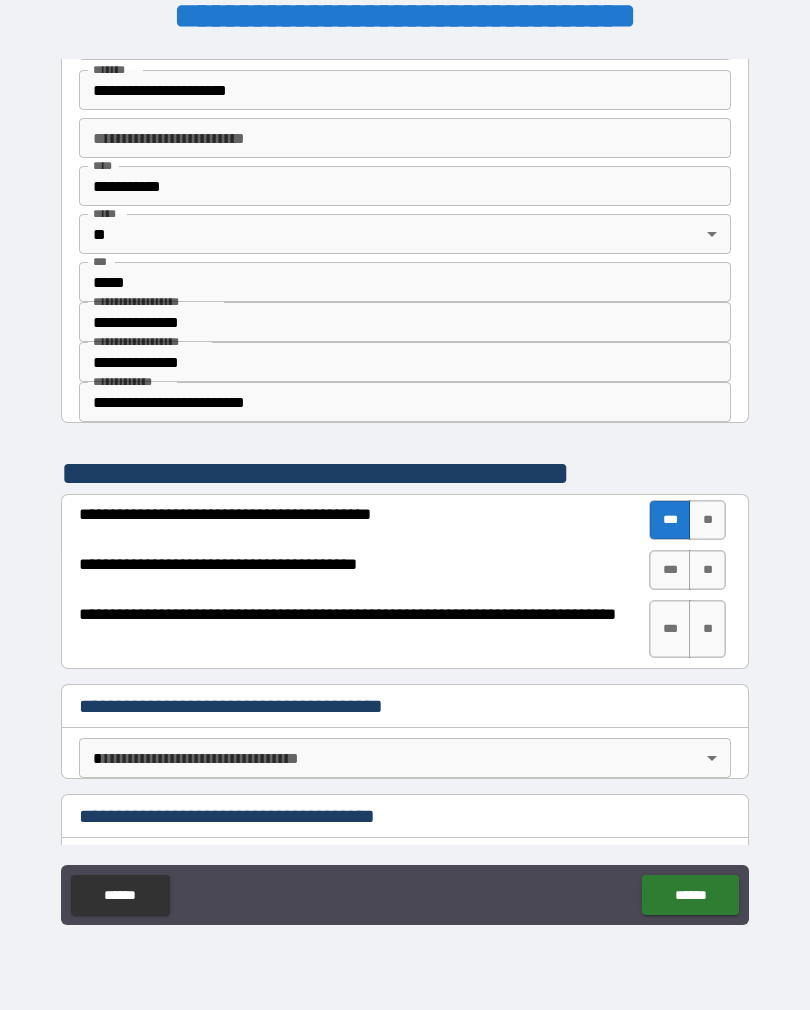 click on "**" at bounding box center (707, 570) 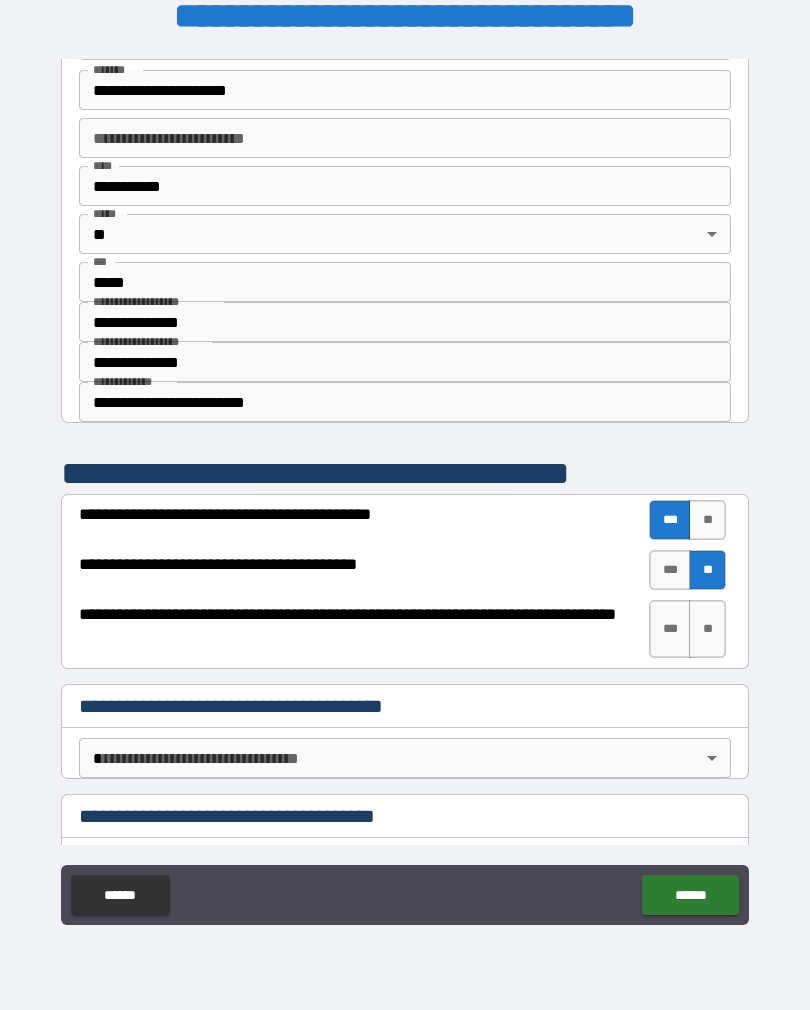 click on "***" at bounding box center (670, 570) 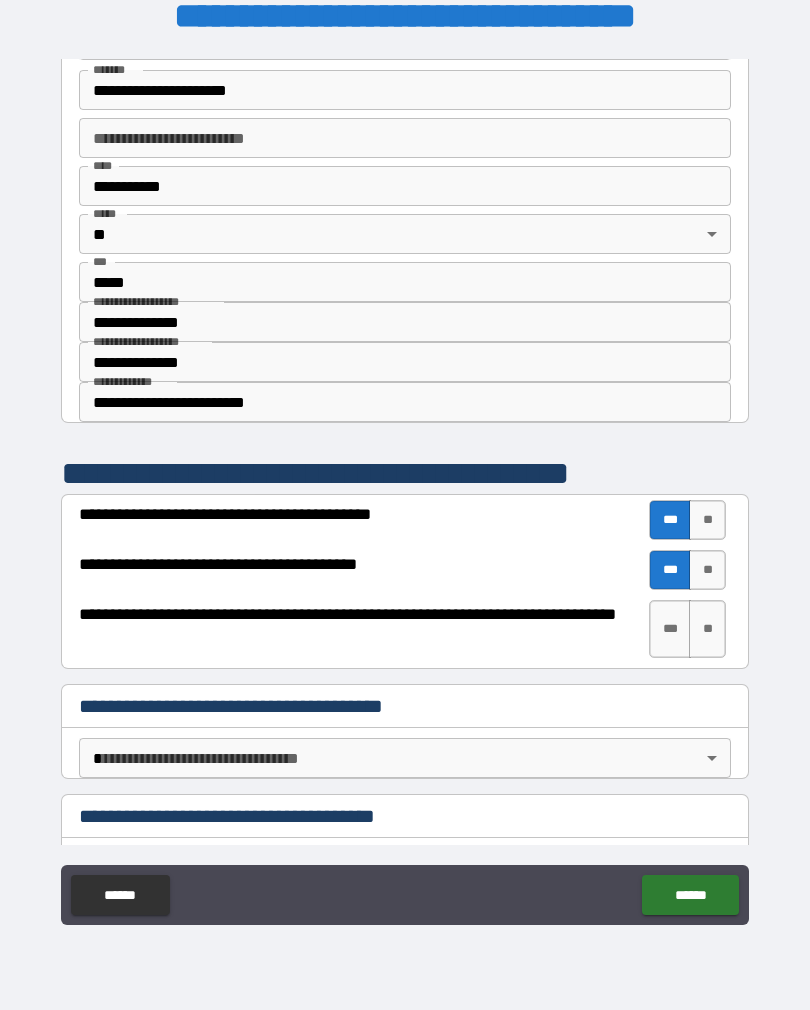 click on "***" at bounding box center (670, 629) 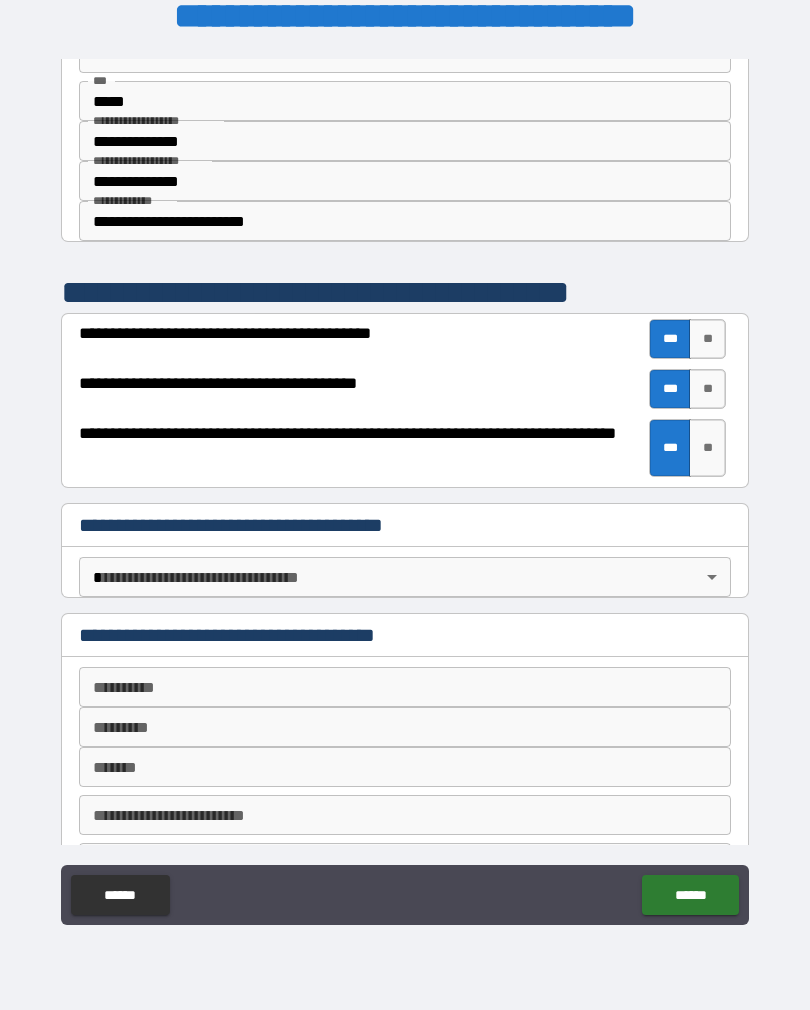 scroll, scrollTop: 531, scrollLeft: 0, axis: vertical 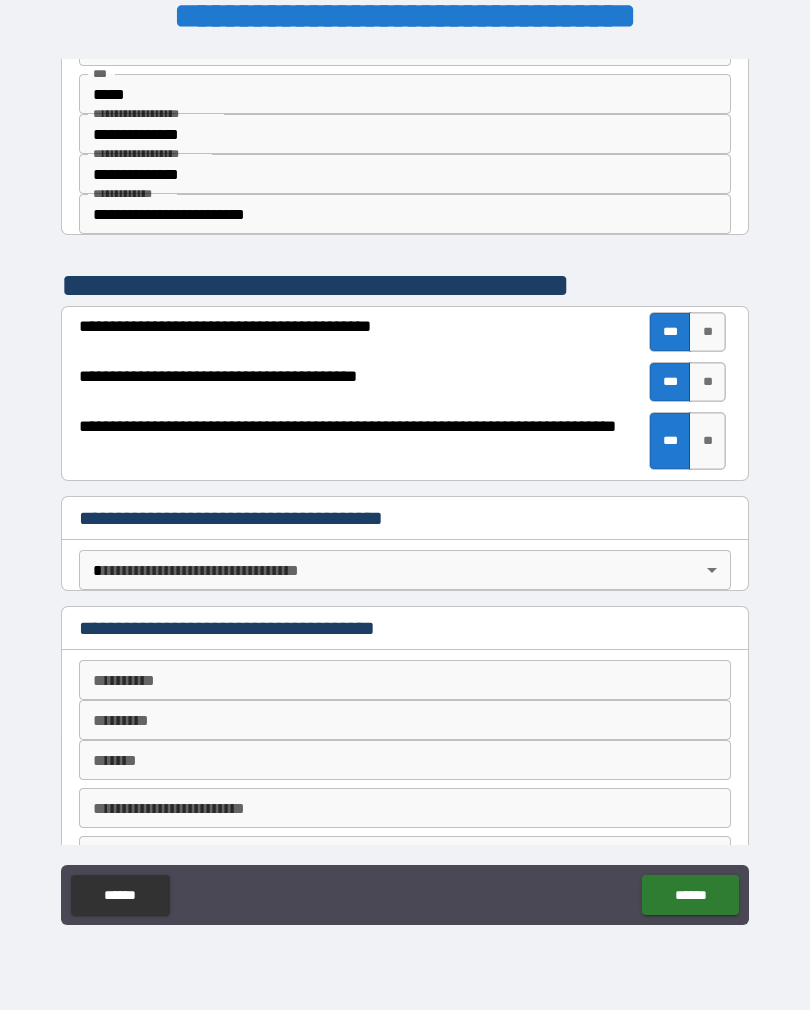 click on "**********" at bounding box center (405, 489) 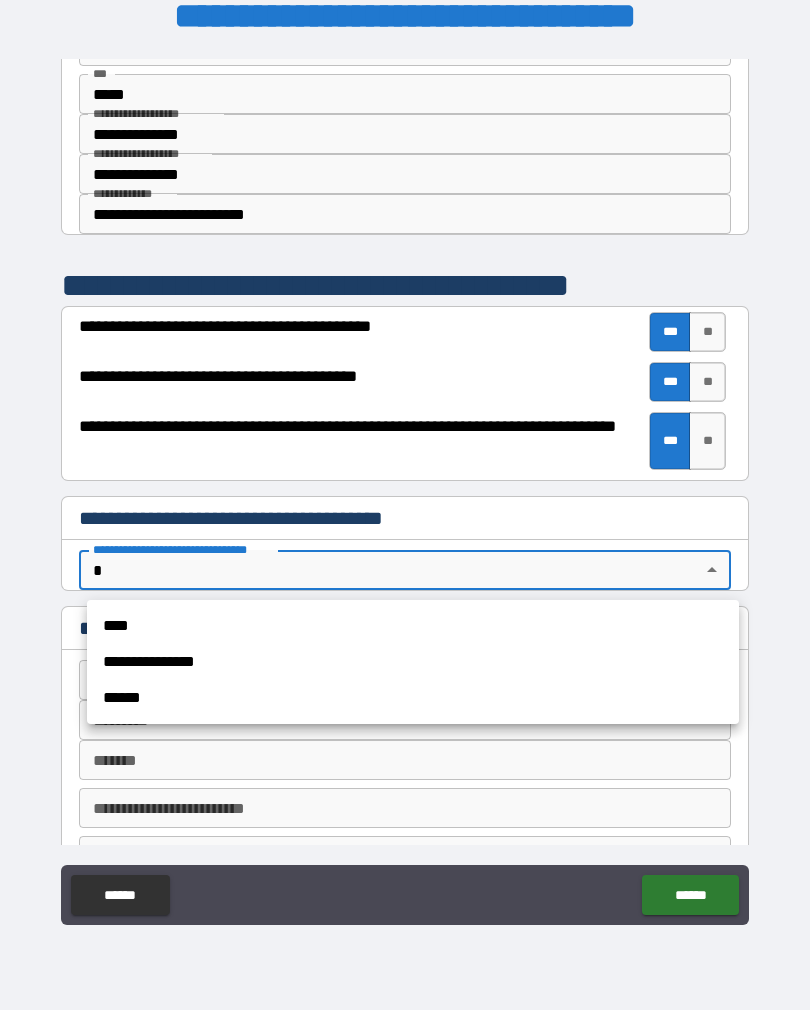 click on "****" at bounding box center [413, 626] 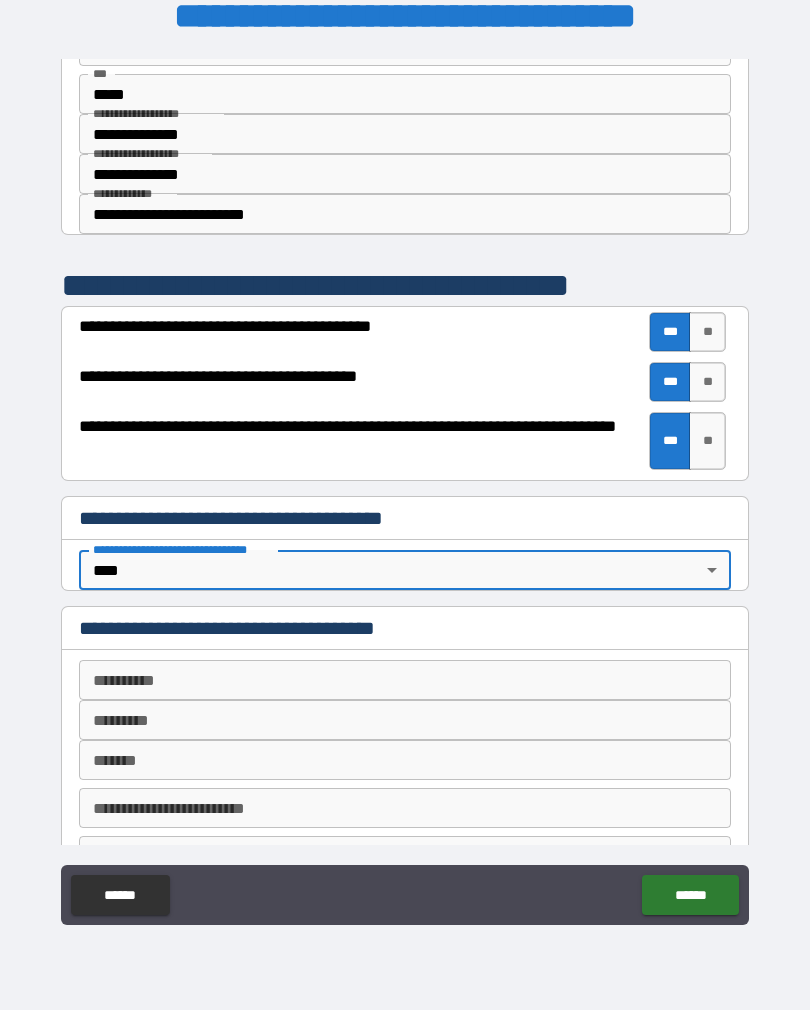 type on "****" 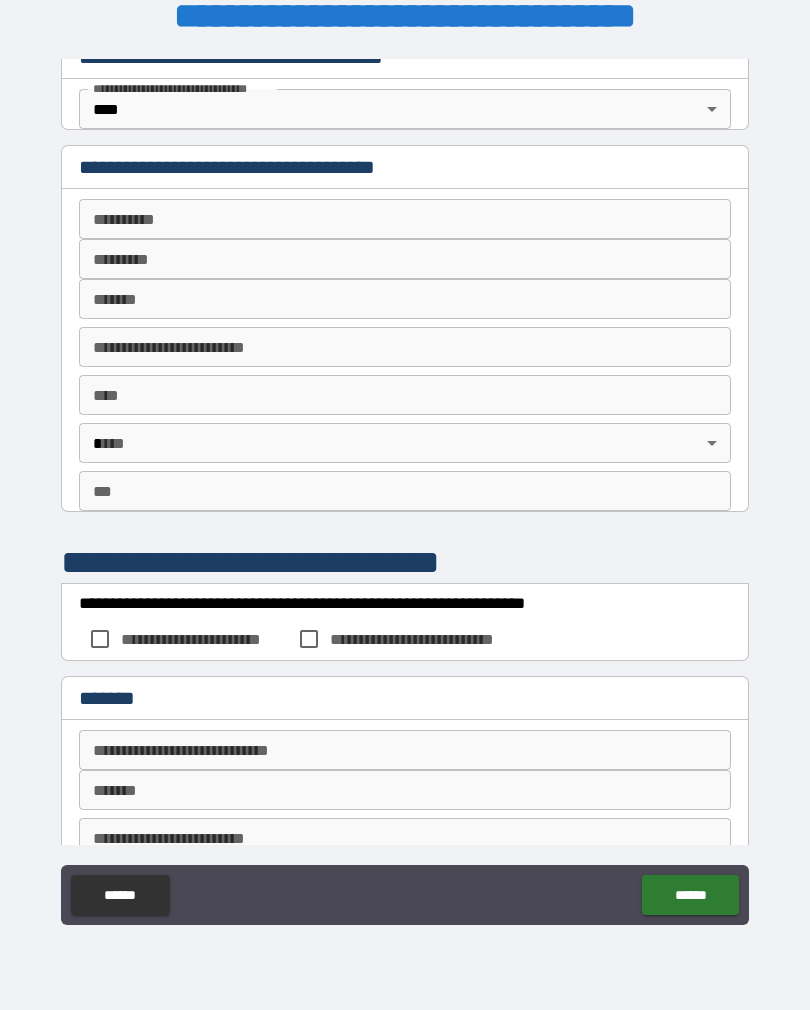 scroll, scrollTop: 994, scrollLeft: 0, axis: vertical 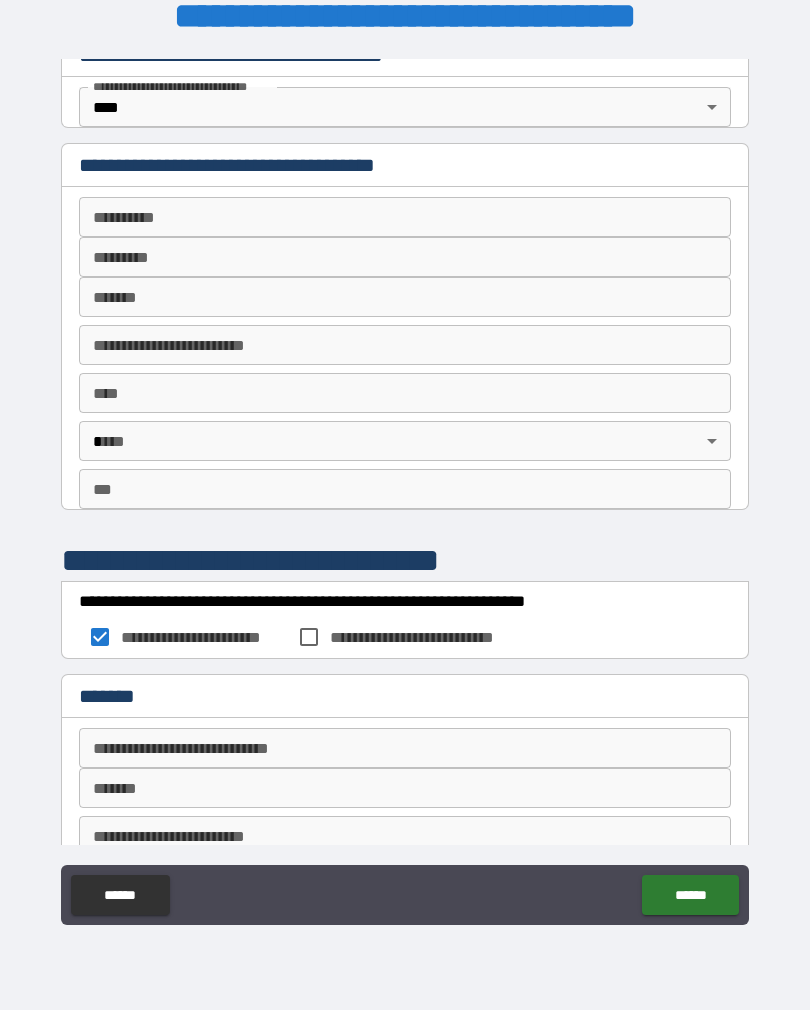 click on "**********" at bounding box center [405, 492] 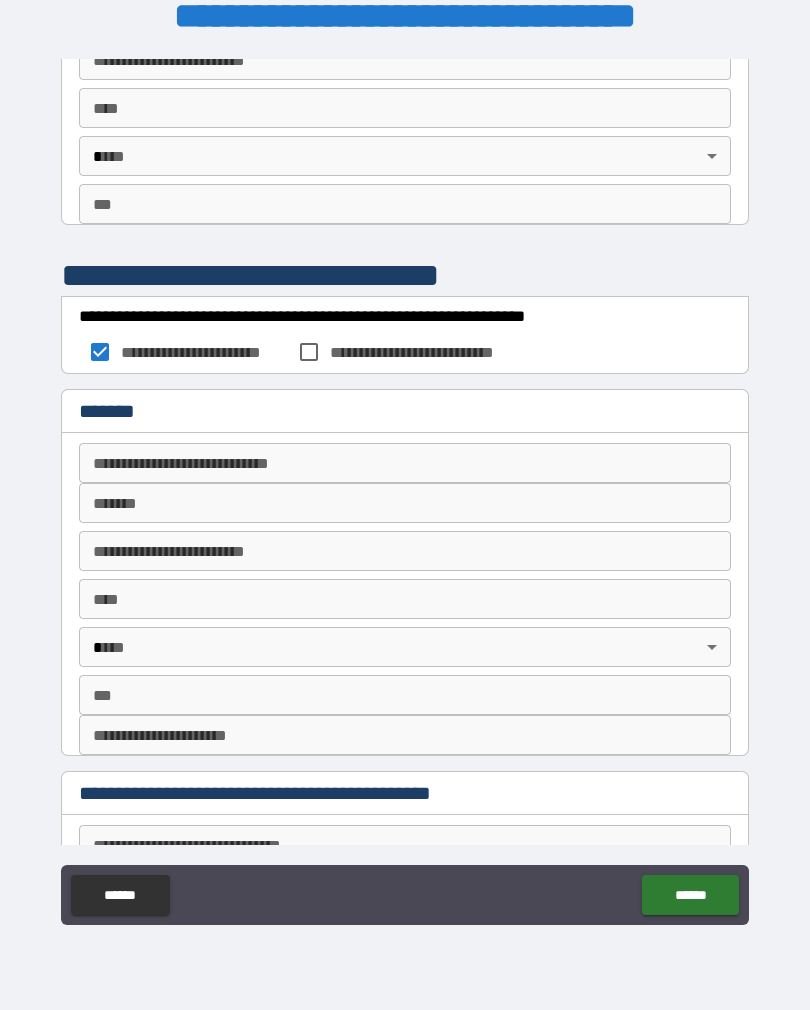 click on "**********" at bounding box center (405, 492) 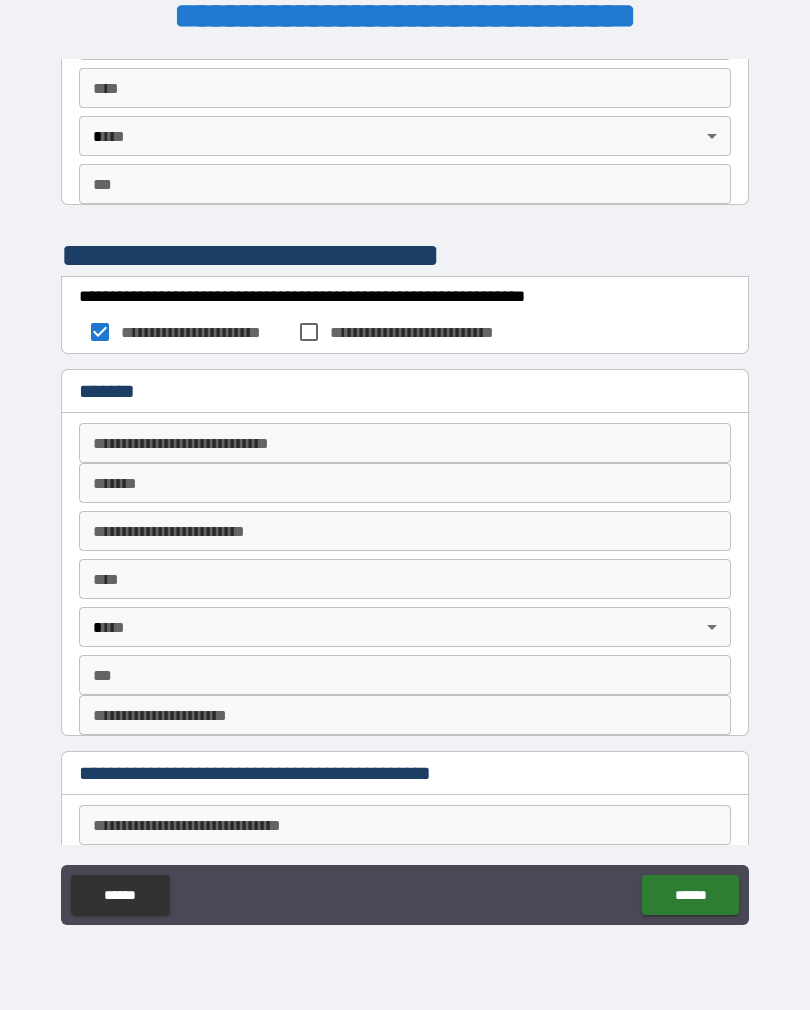 scroll, scrollTop: 1300, scrollLeft: 0, axis: vertical 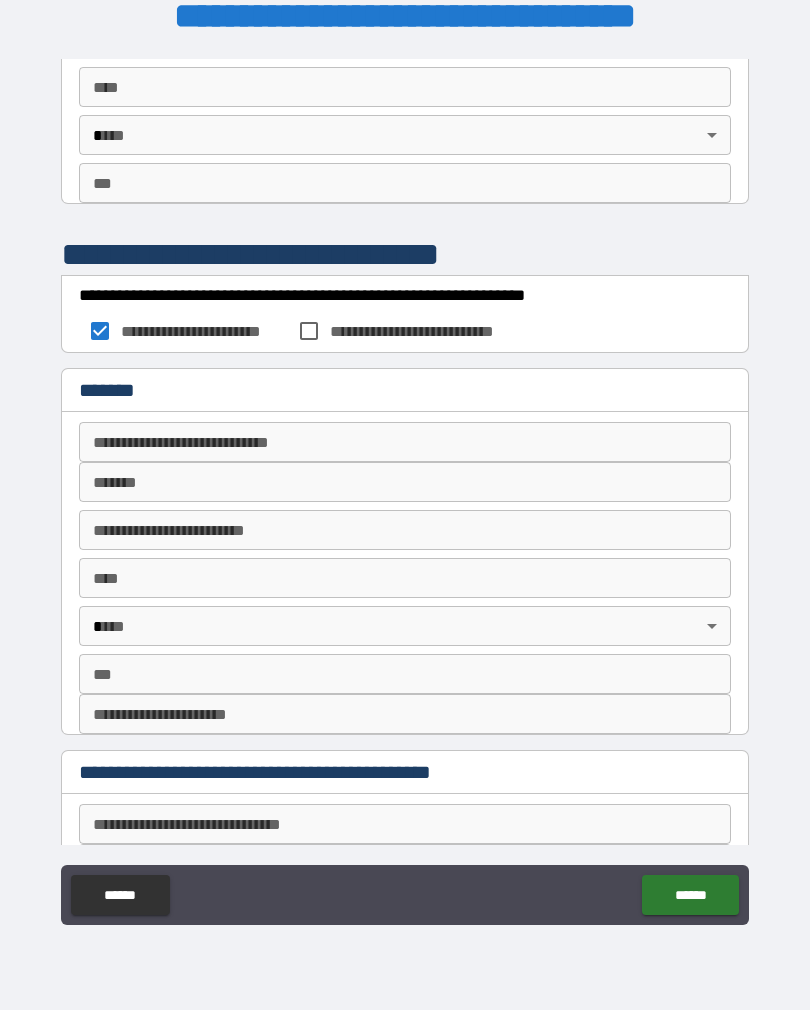 click on "**********" at bounding box center (405, 492) 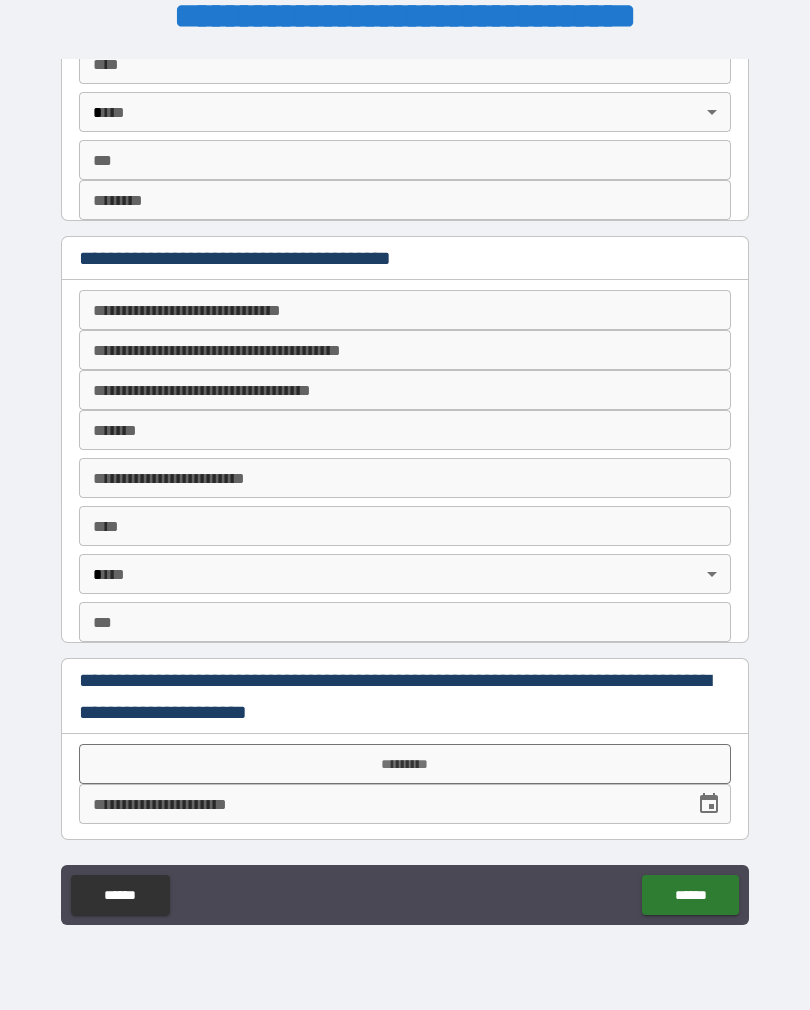 scroll, scrollTop: 2619, scrollLeft: 0, axis: vertical 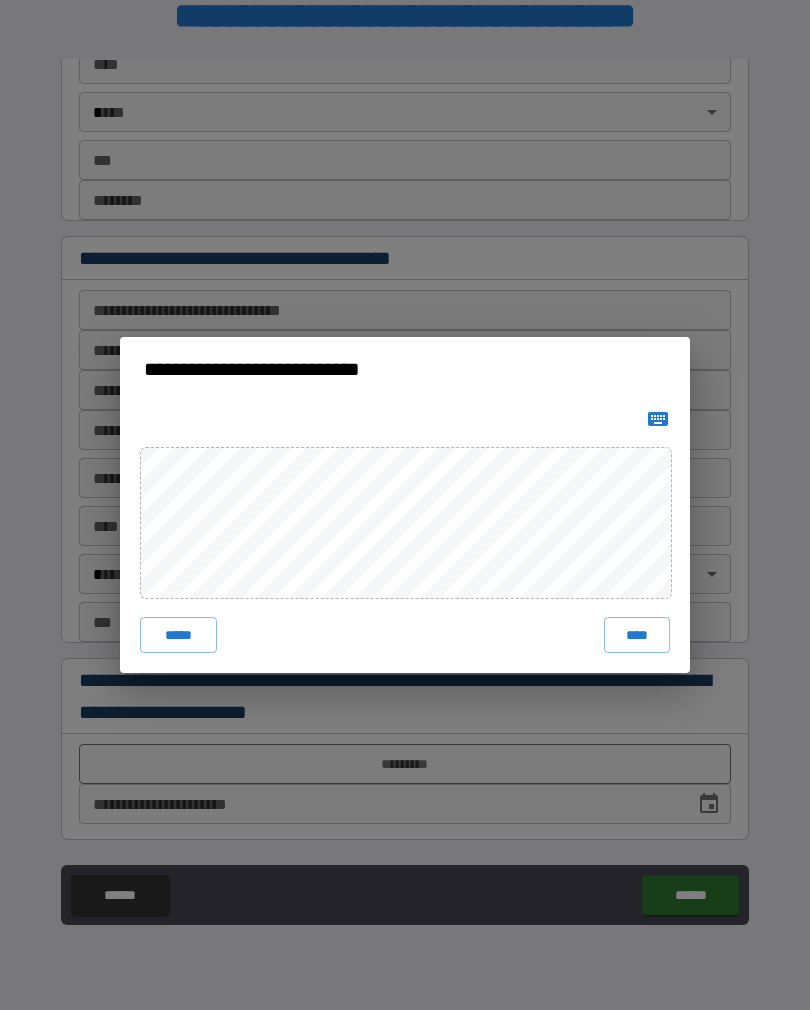 click on "****" at bounding box center (637, 635) 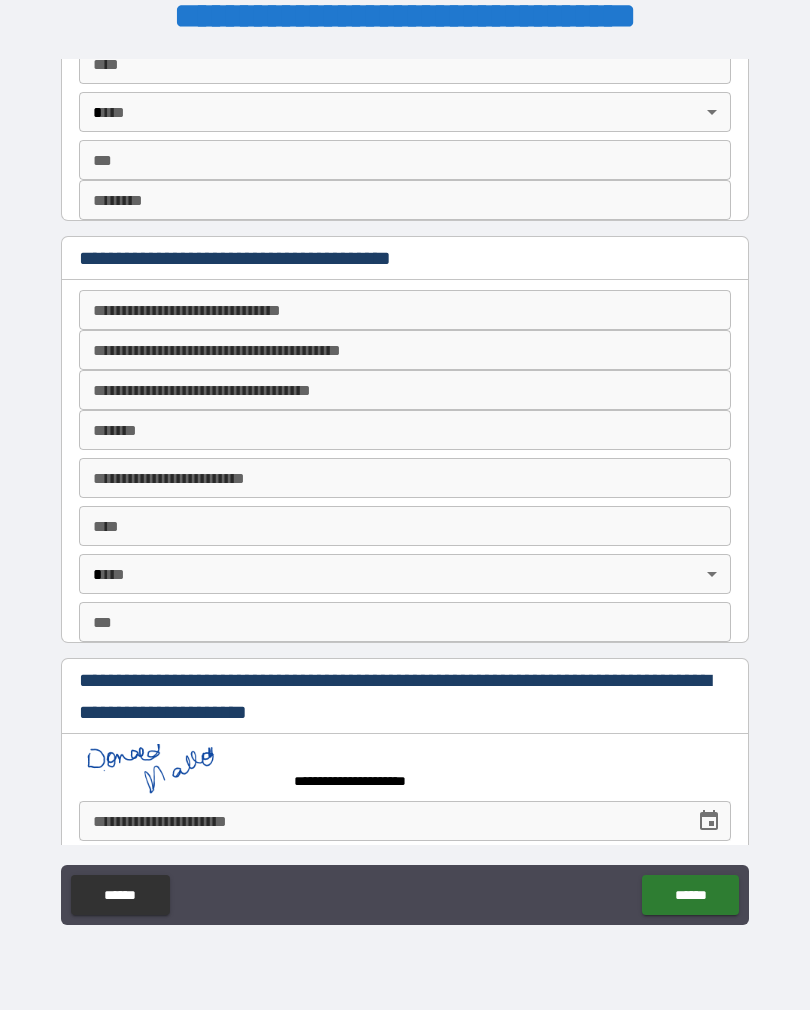 scroll, scrollTop: 2609, scrollLeft: 0, axis: vertical 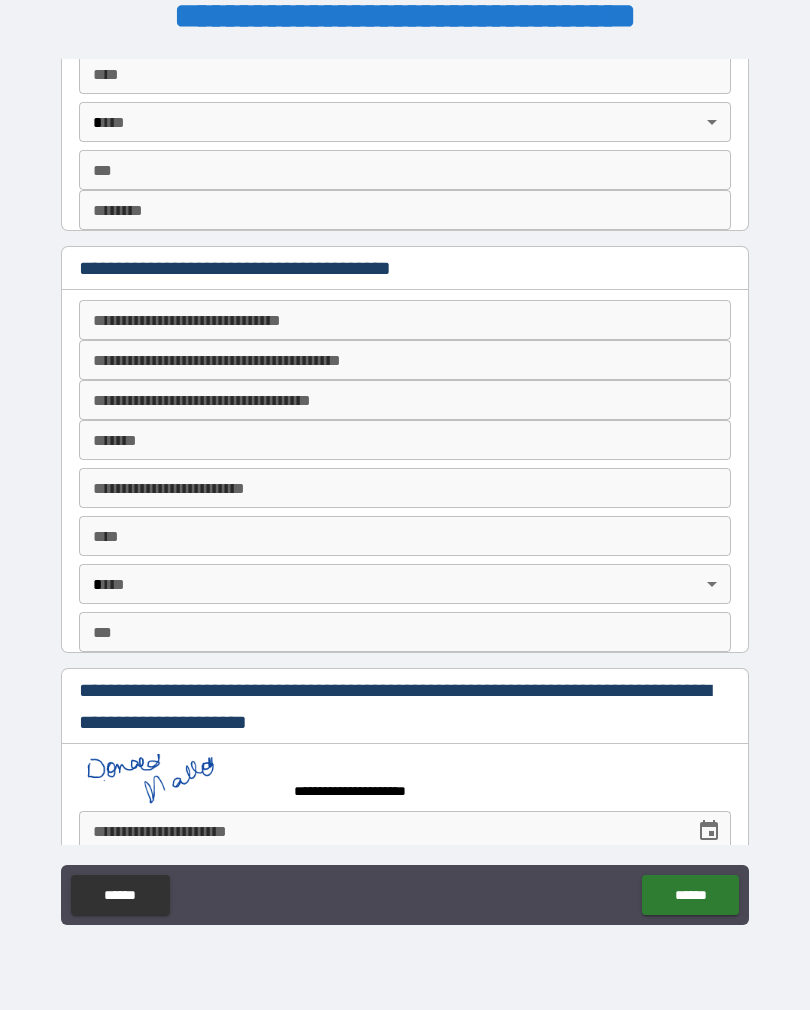 click on "******" 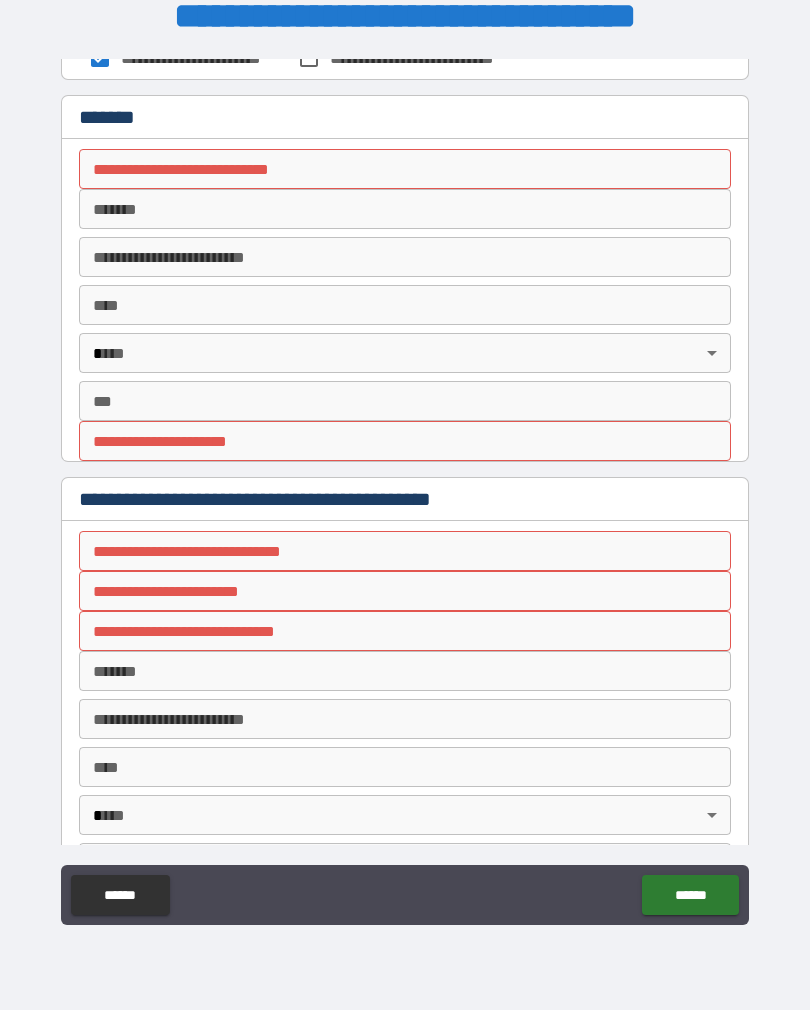 scroll, scrollTop: 1571, scrollLeft: 0, axis: vertical 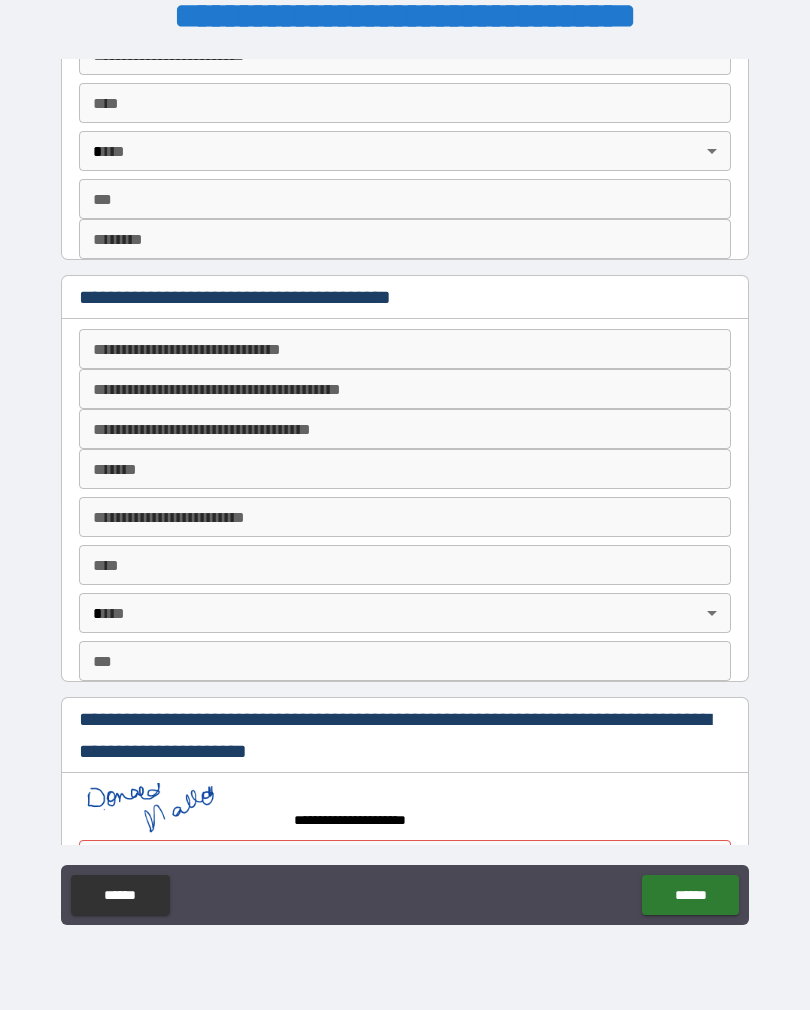 click on "******" at bounding box center [690, 895] 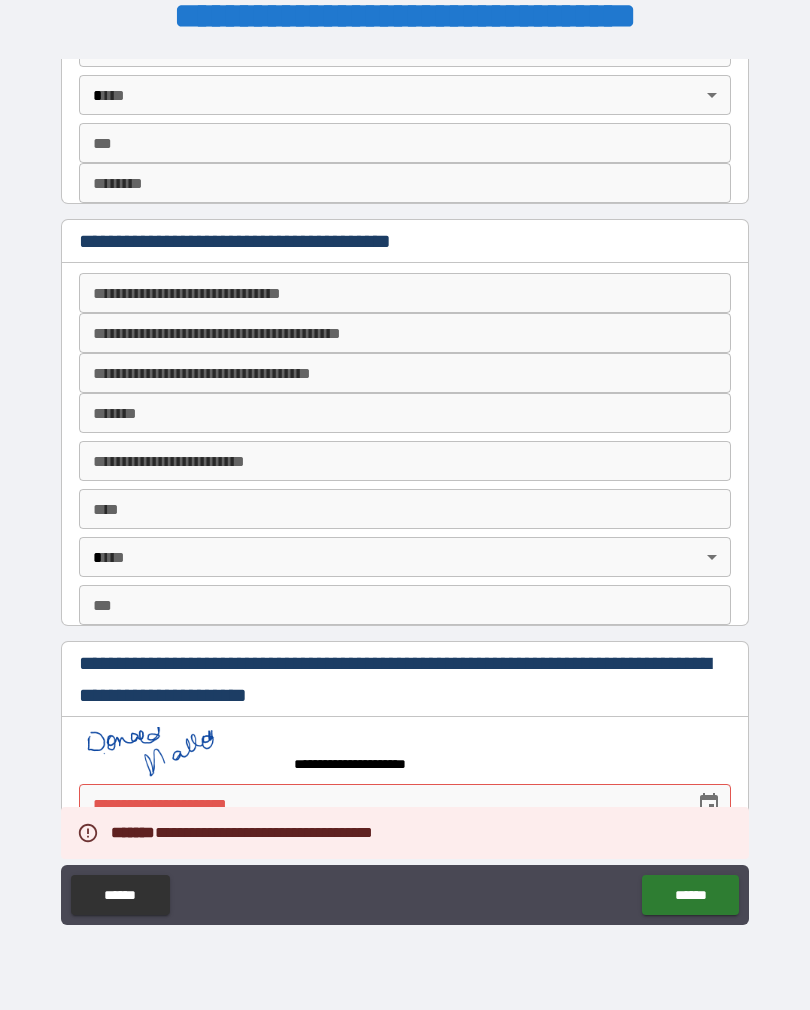 click on "******" at bounding box center (690, 895) 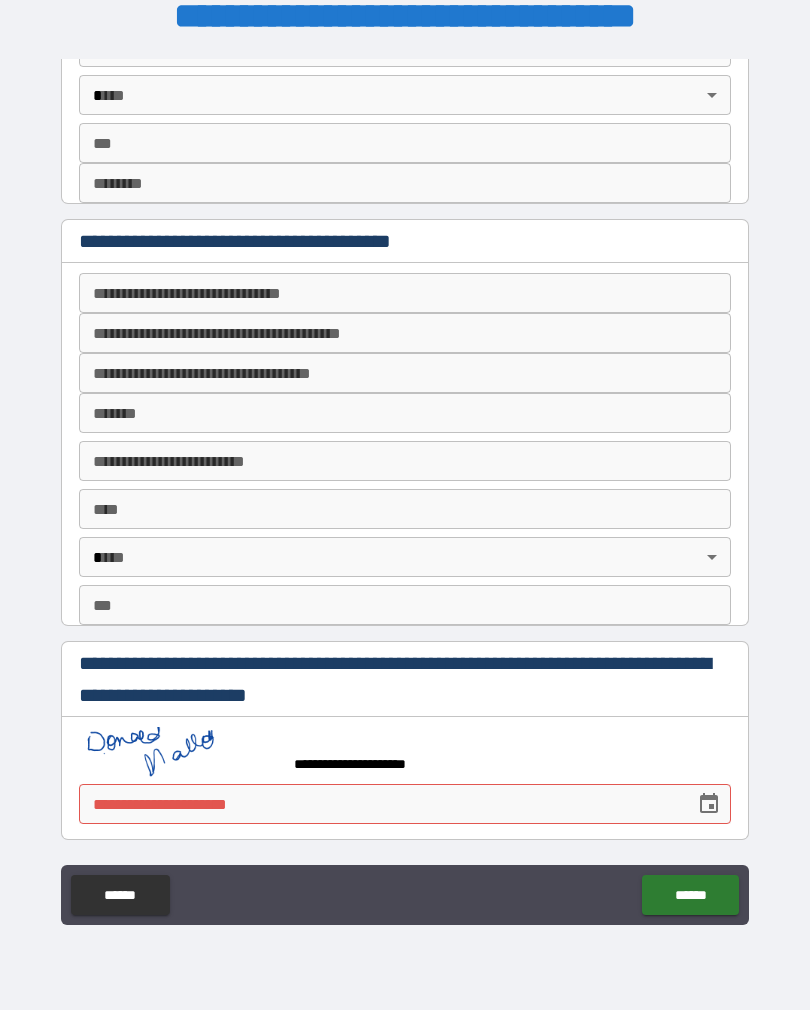 scroll, scrollTop: 2636, scrollLeft: 0, axis: vertical 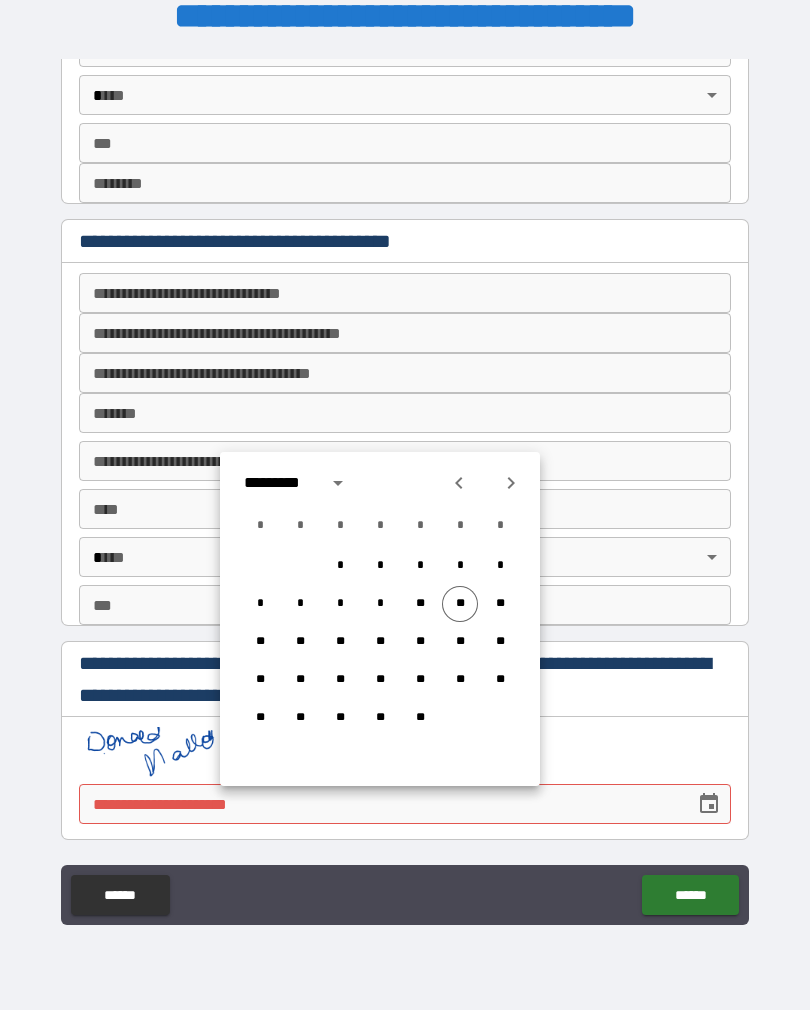 click on "**" at bounding box center (460, 604) 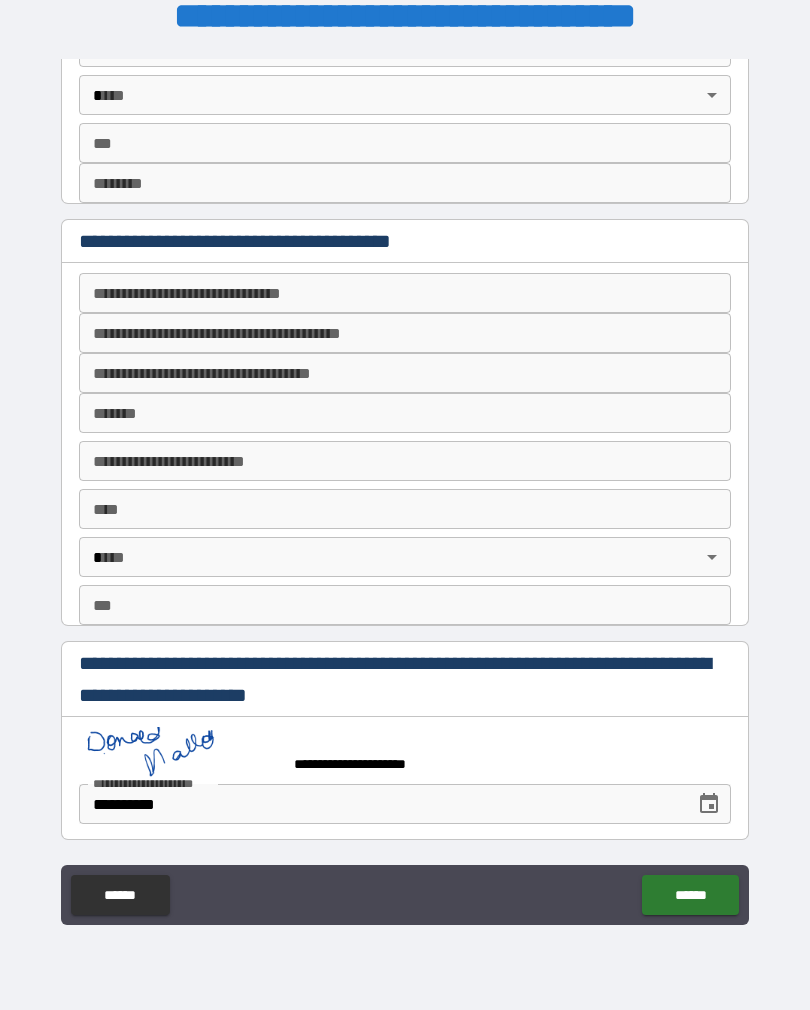 click on "******" at bounding box center (690, 895) 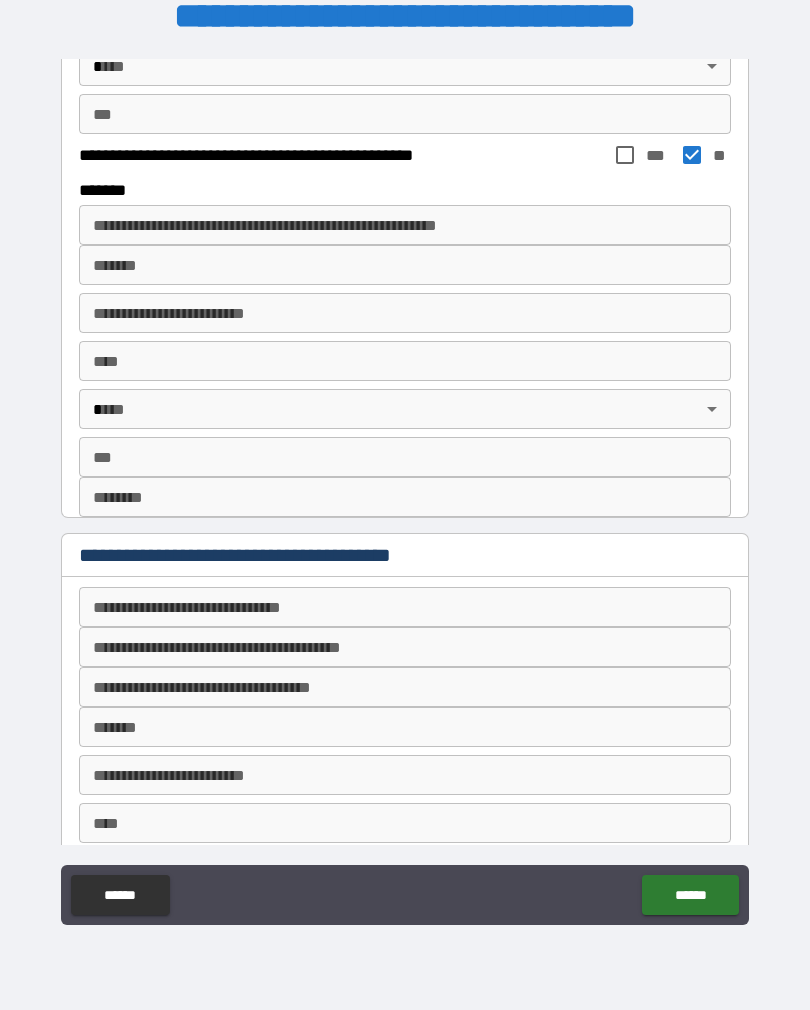 scroll, scrollTop: 2321, scrollLeft: 0, axis: vertical 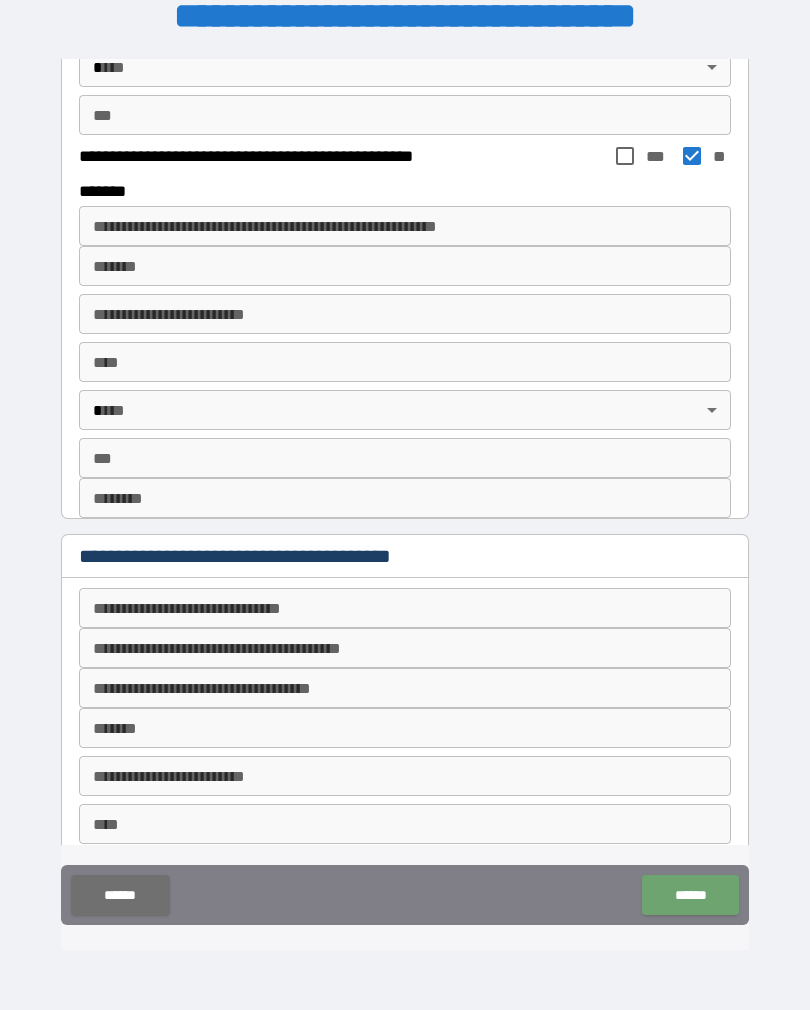 click on "******" at bounding box center (690, 895) 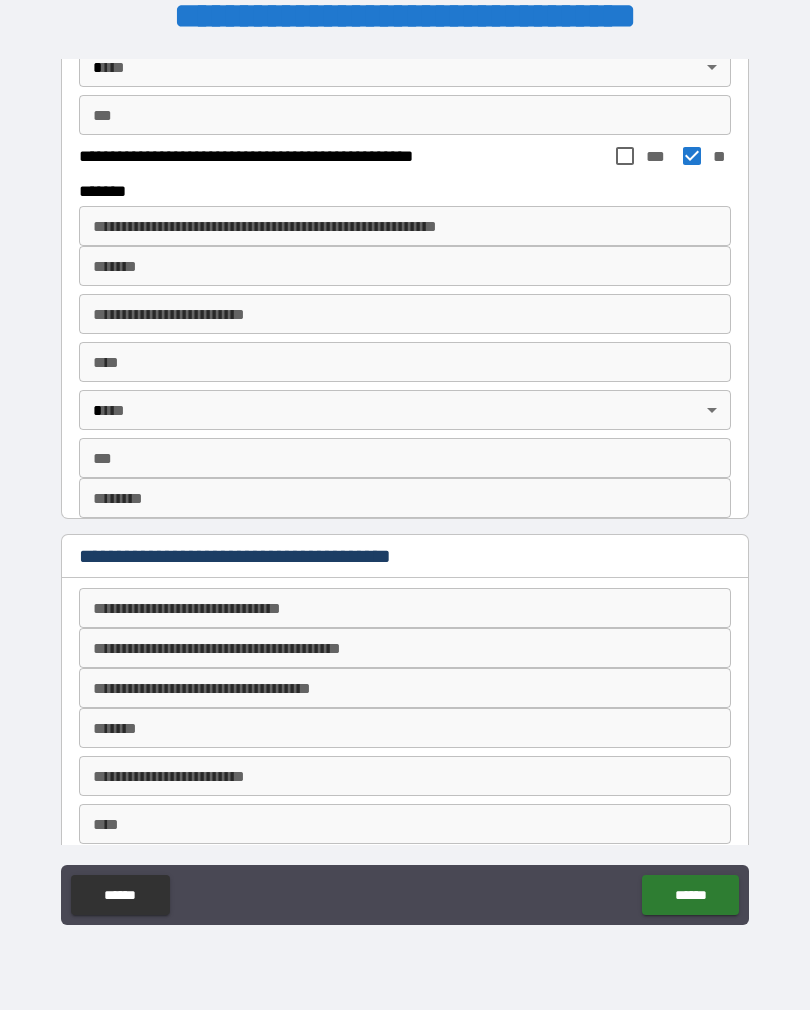 click on "**********" at bounding box center (405, 492) 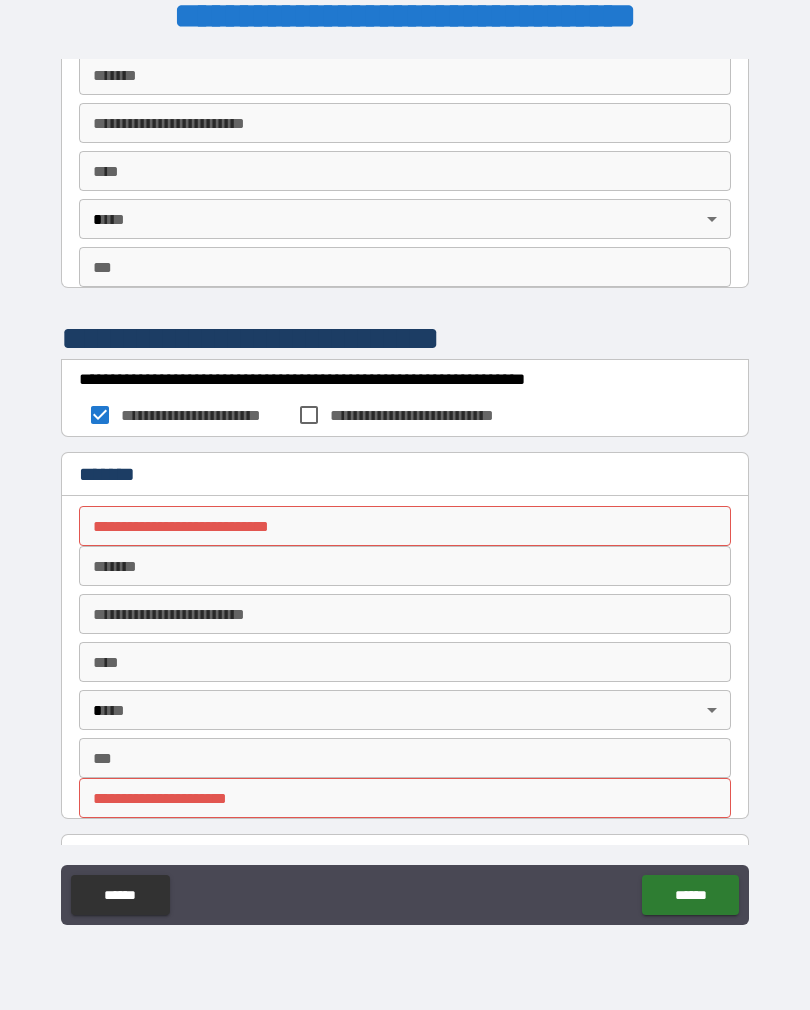 scroll, scrollTop: 1250, scrollLeft: 0, axis: vertical 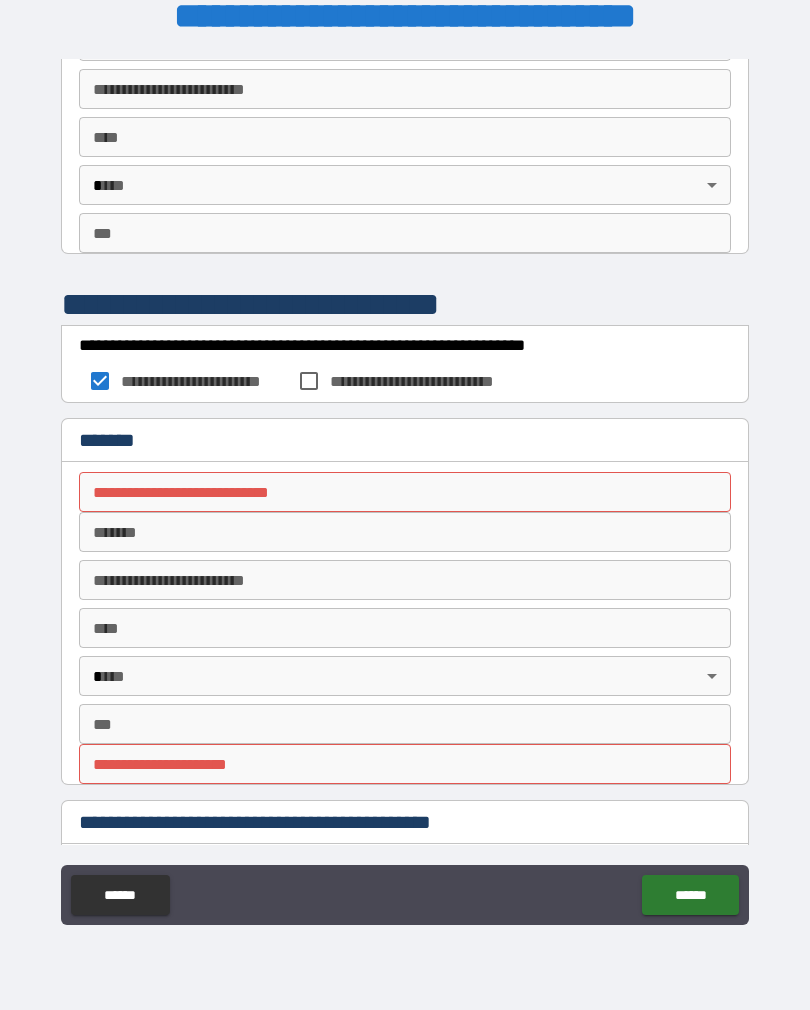 click on "**********" at bounding box center [405, 492] 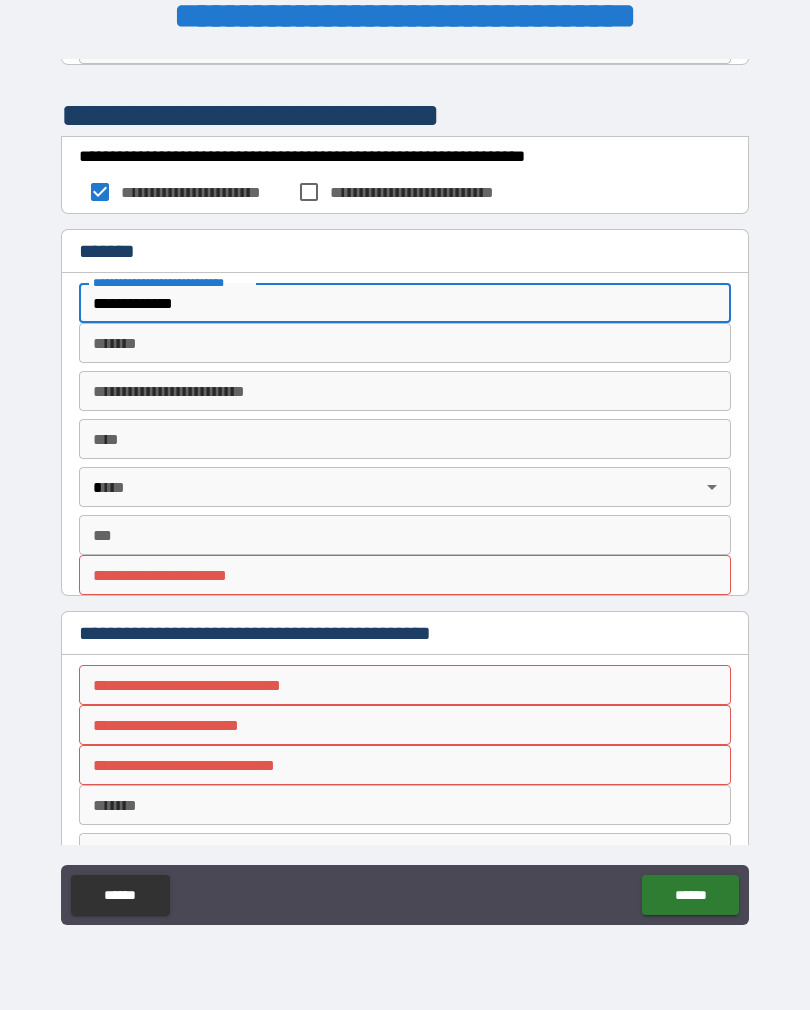scroll, scrollTop: 1440, scrollLeft: 0, axis: vertical 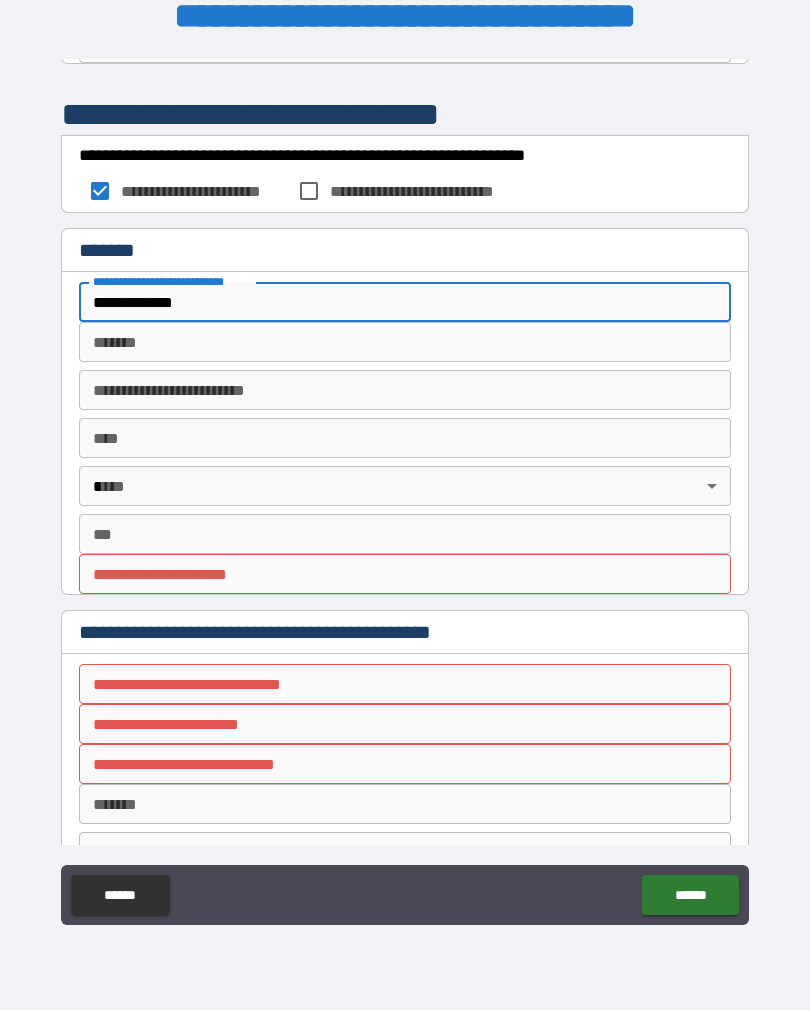 type on "**********" 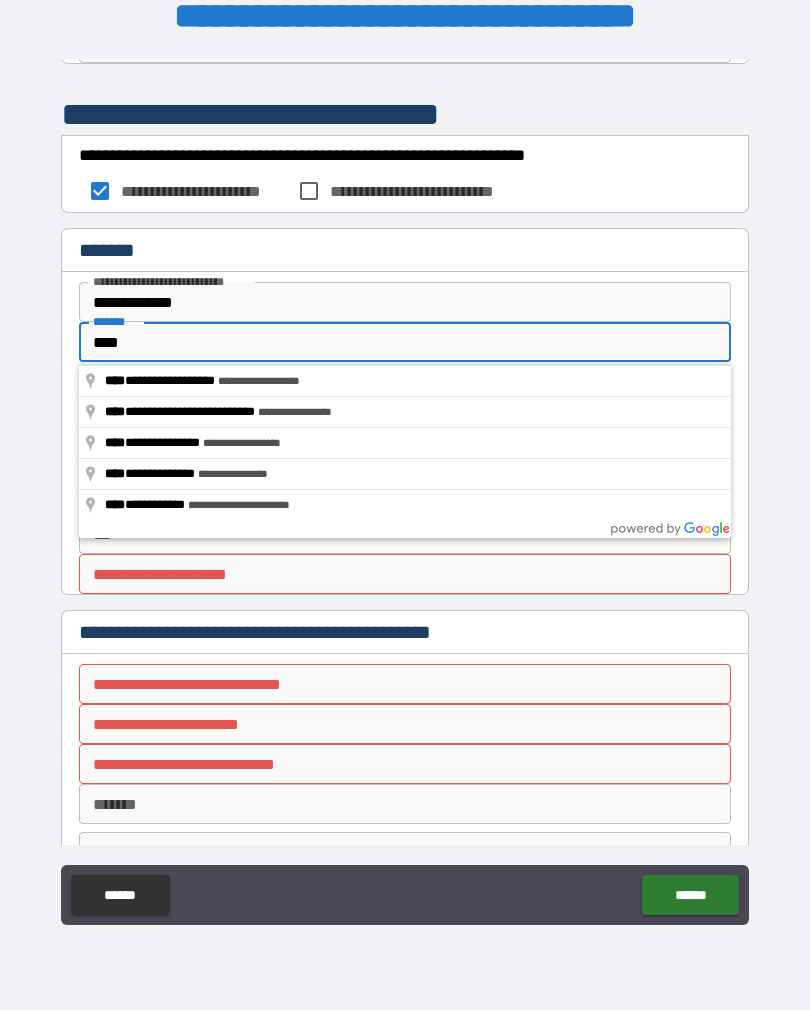type on "**********" 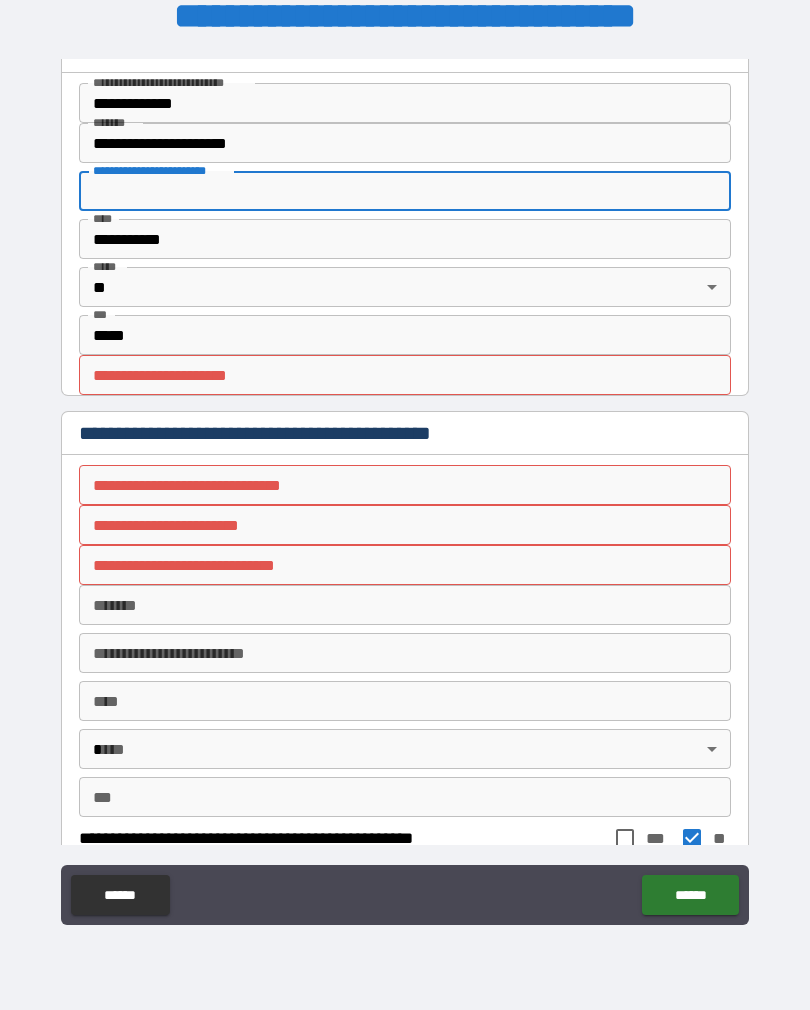 scroll, scrollTop: 1640, scrollLeft: 0, axis: vertical 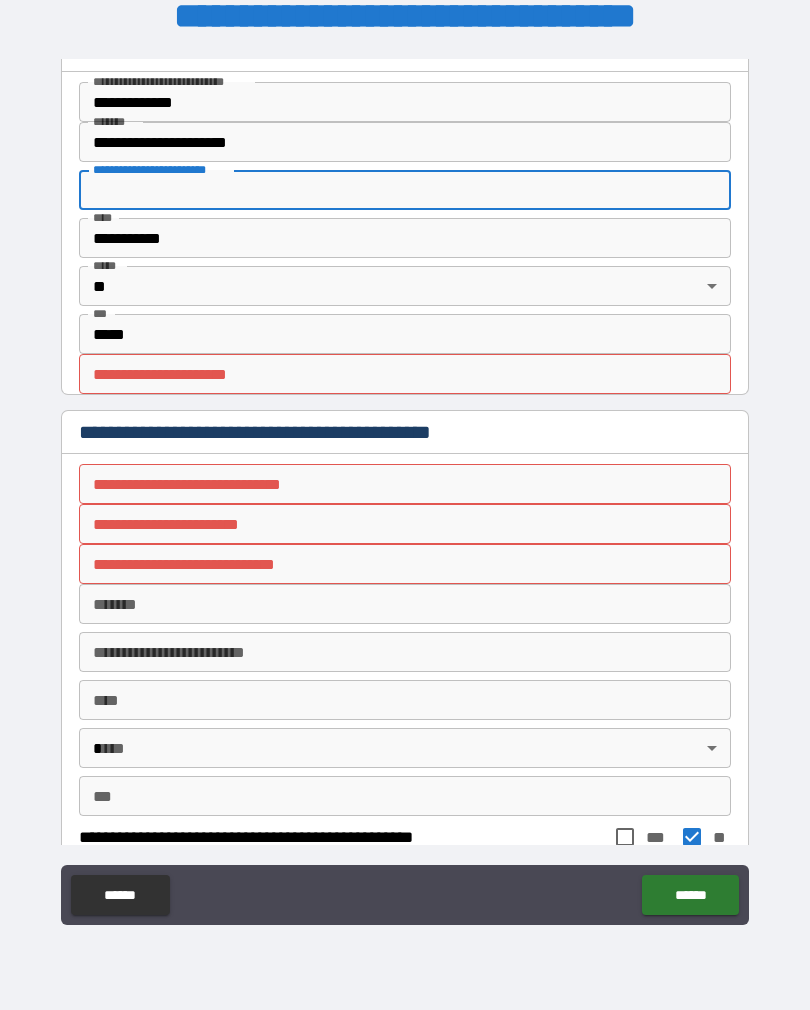 click on "**********" at bounding box center (405, 374) 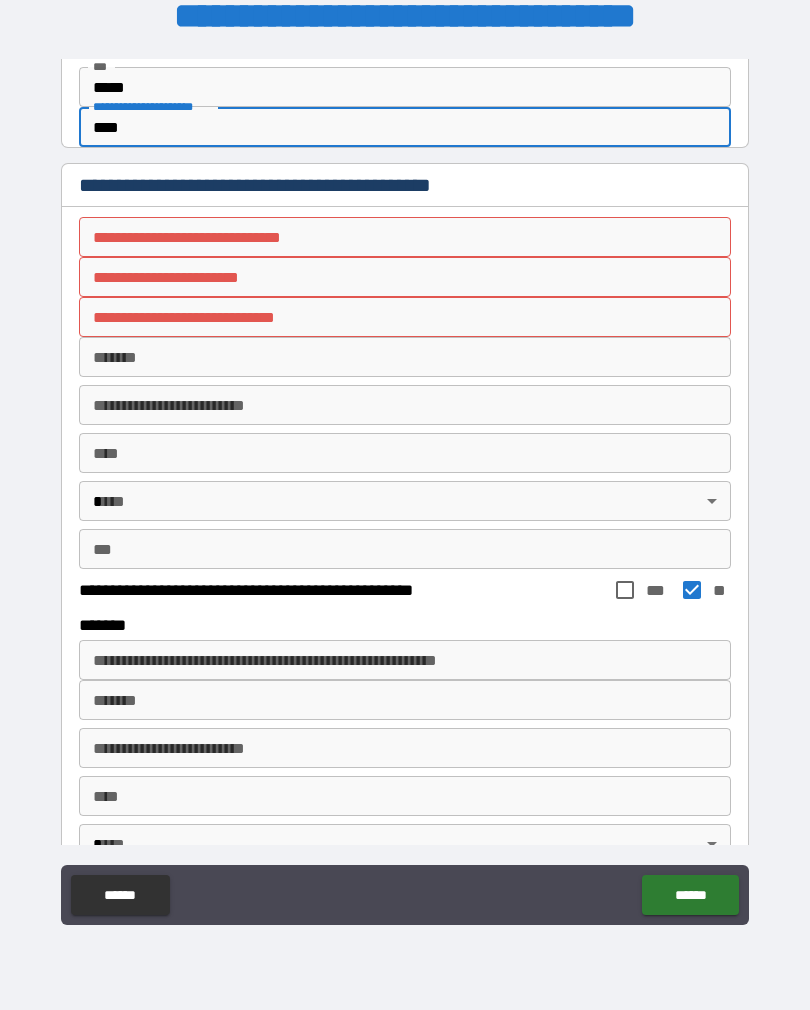 scroll, scrollTop: 1887, scrollLeft: 0, axis: vertical 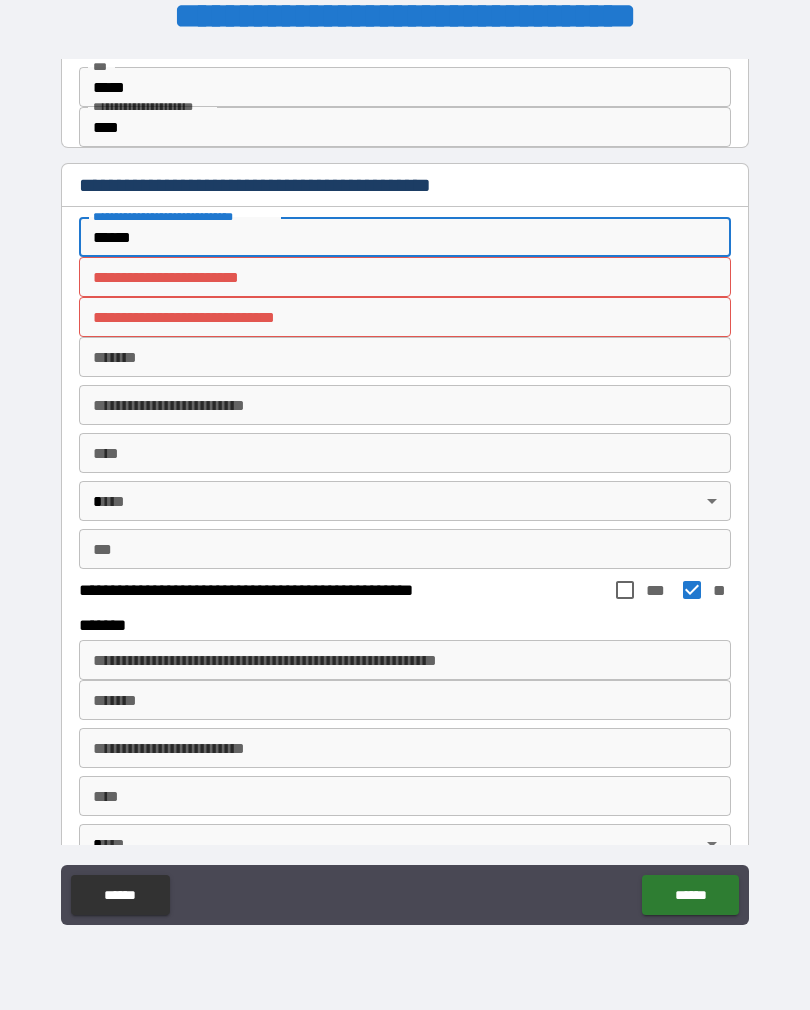 type on "******" 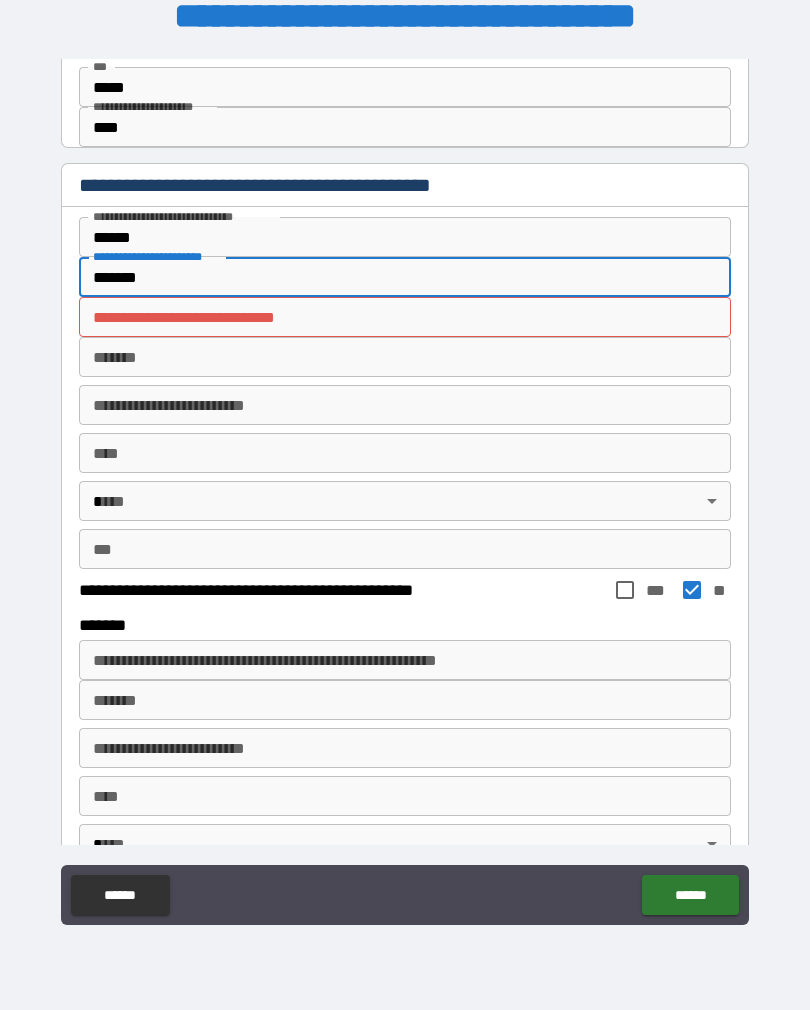 click on "*******" at bounding box center [405, 277] 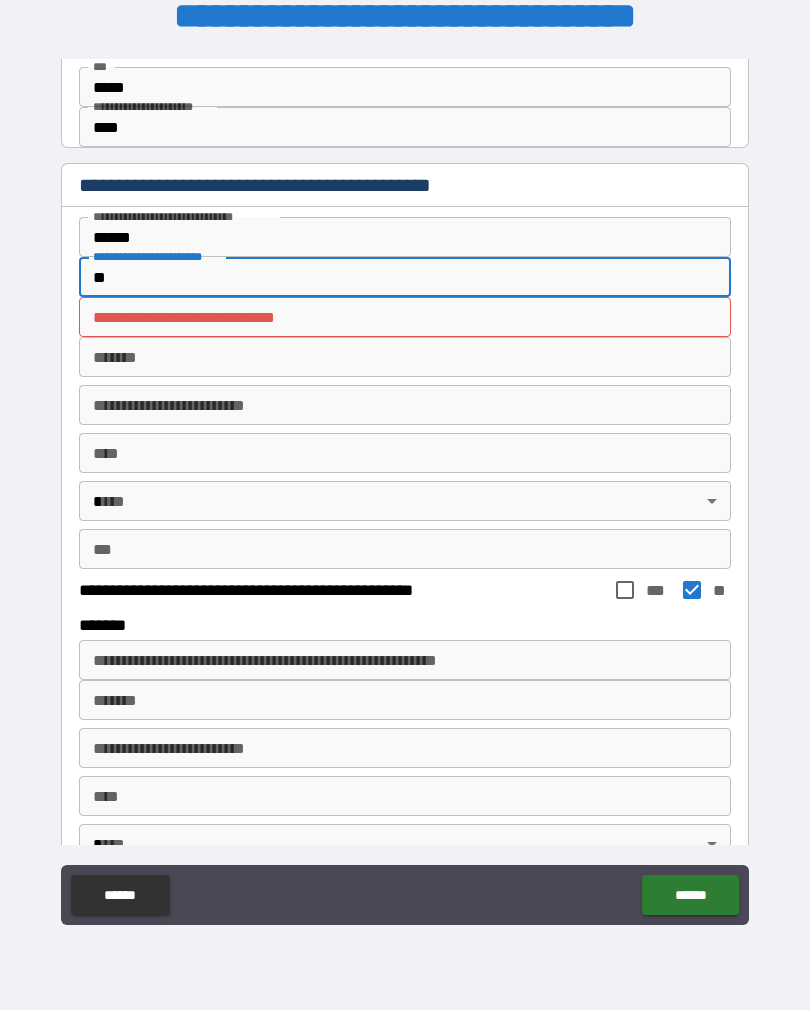 type on "*" 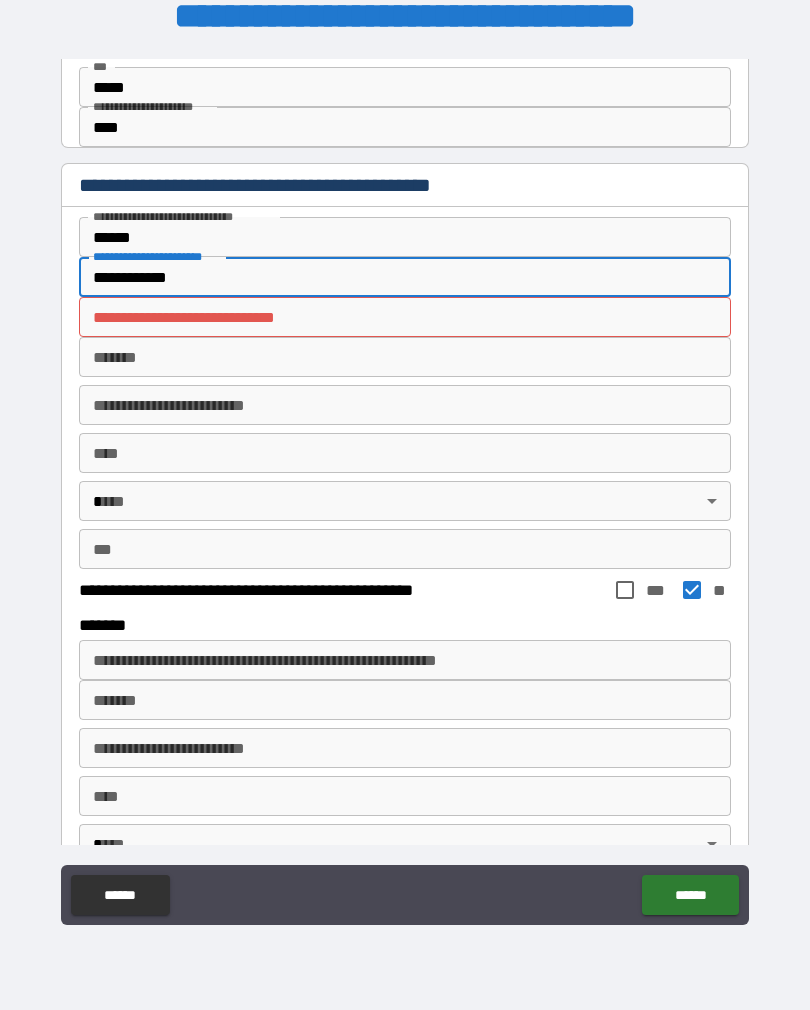 type on "**********" 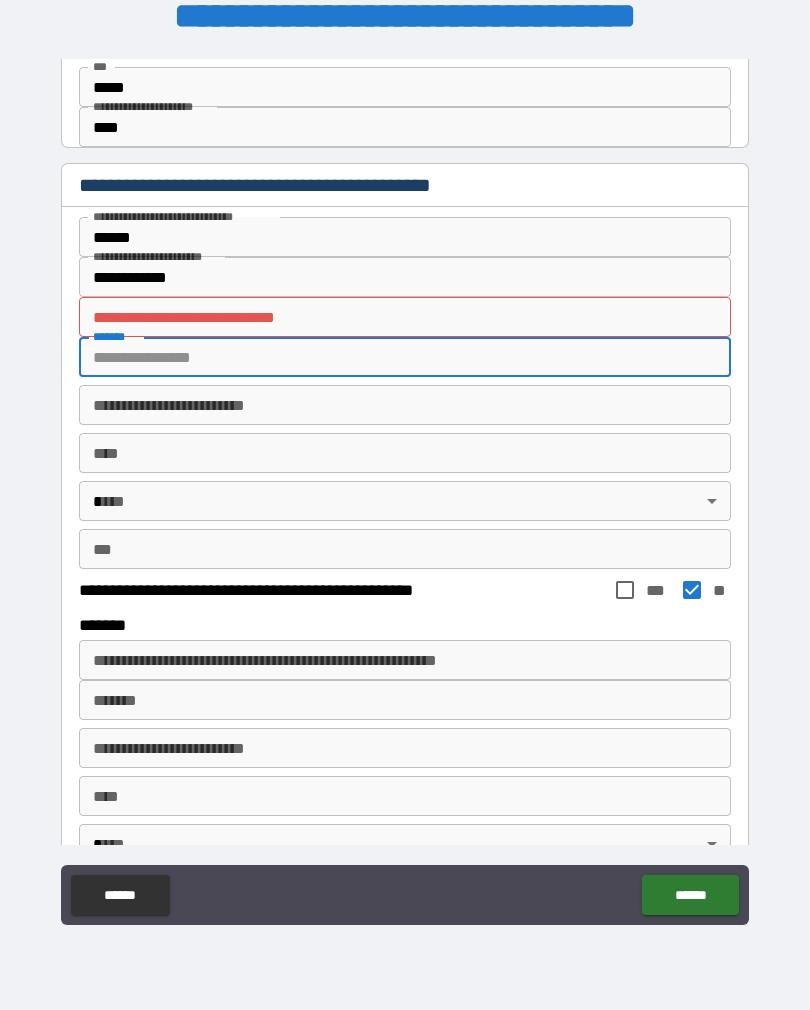 type on "*" 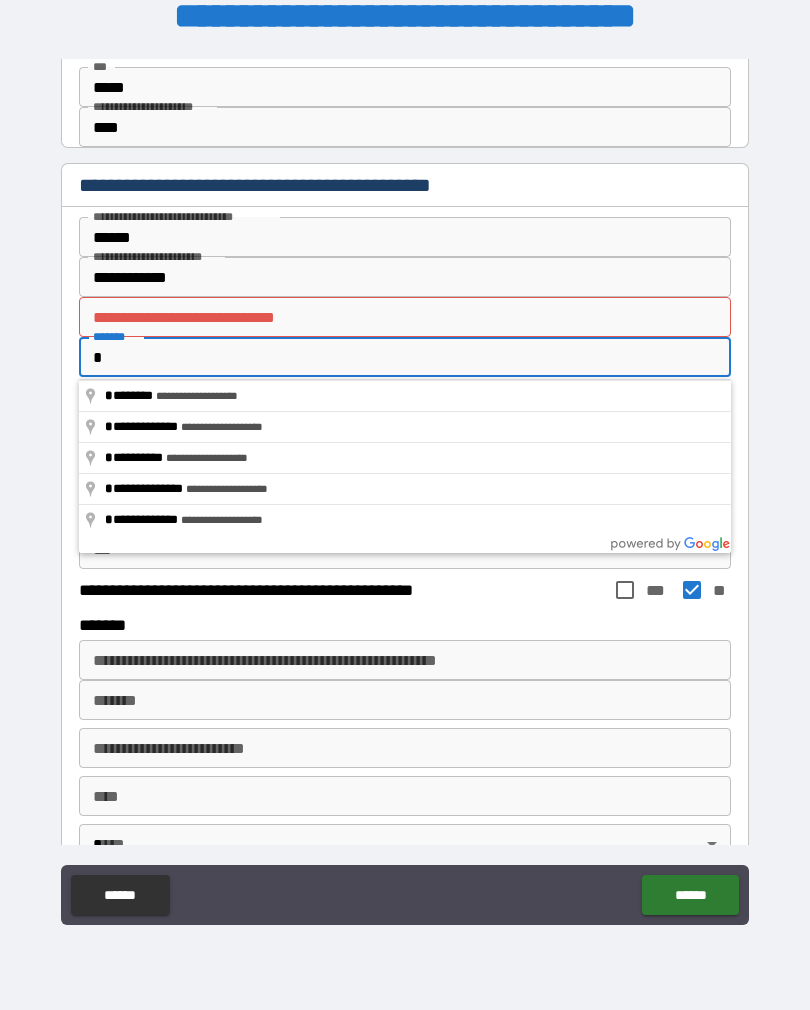 type 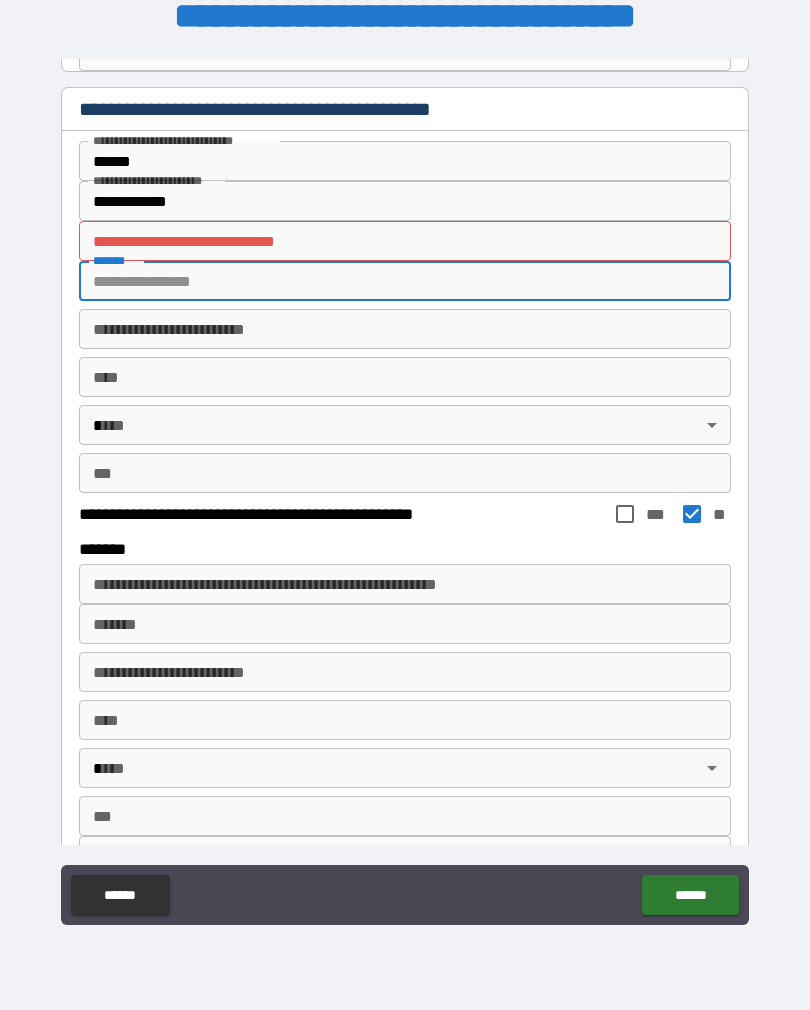 scroll, scrollTop: 1965, scrollLeft: 0, axis: vertical 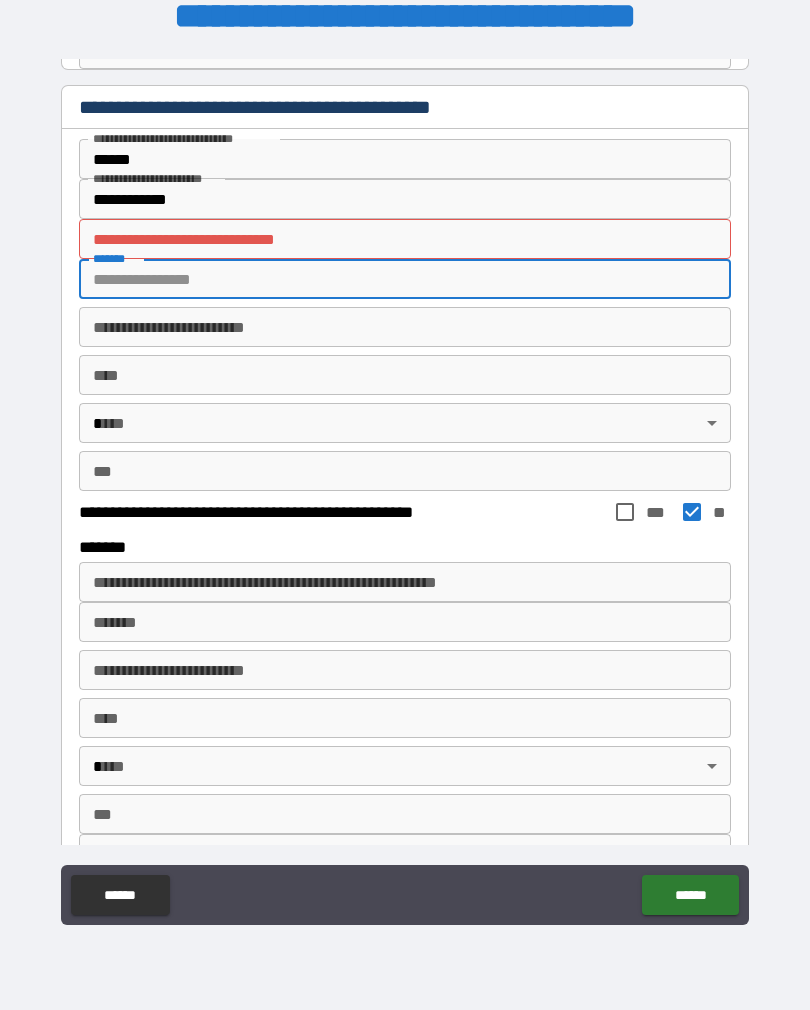 click on "**********" at bounding box center (405, 327) 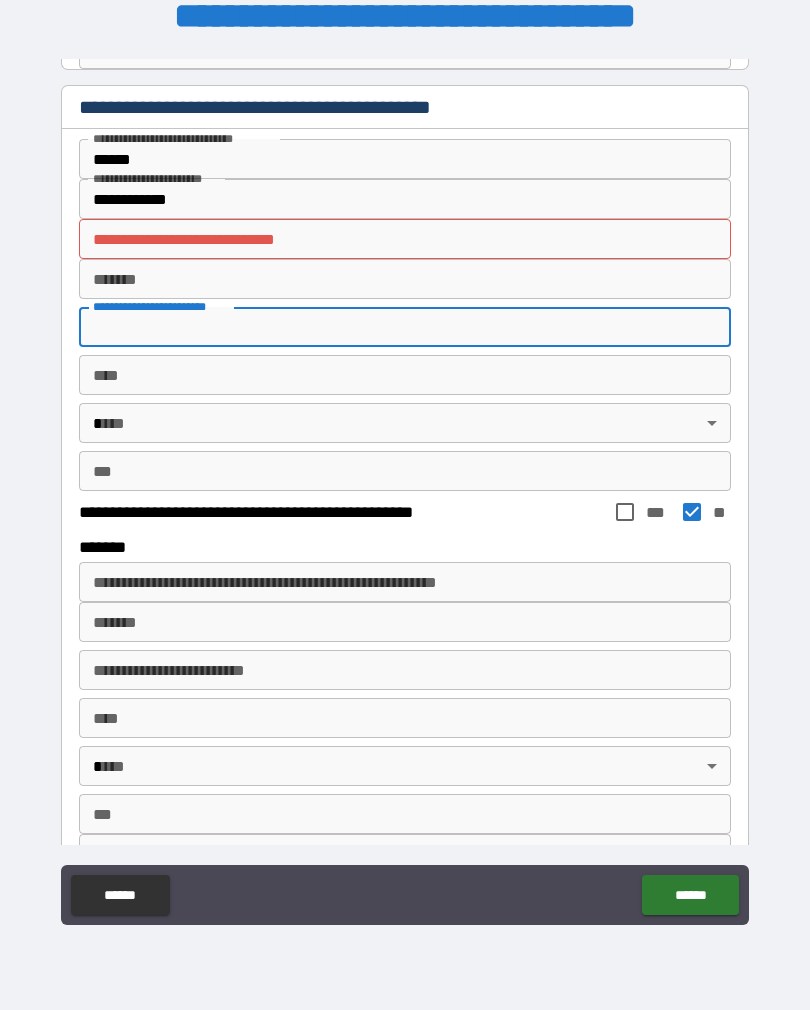 click on "**********" at bounding box center (405, 239) 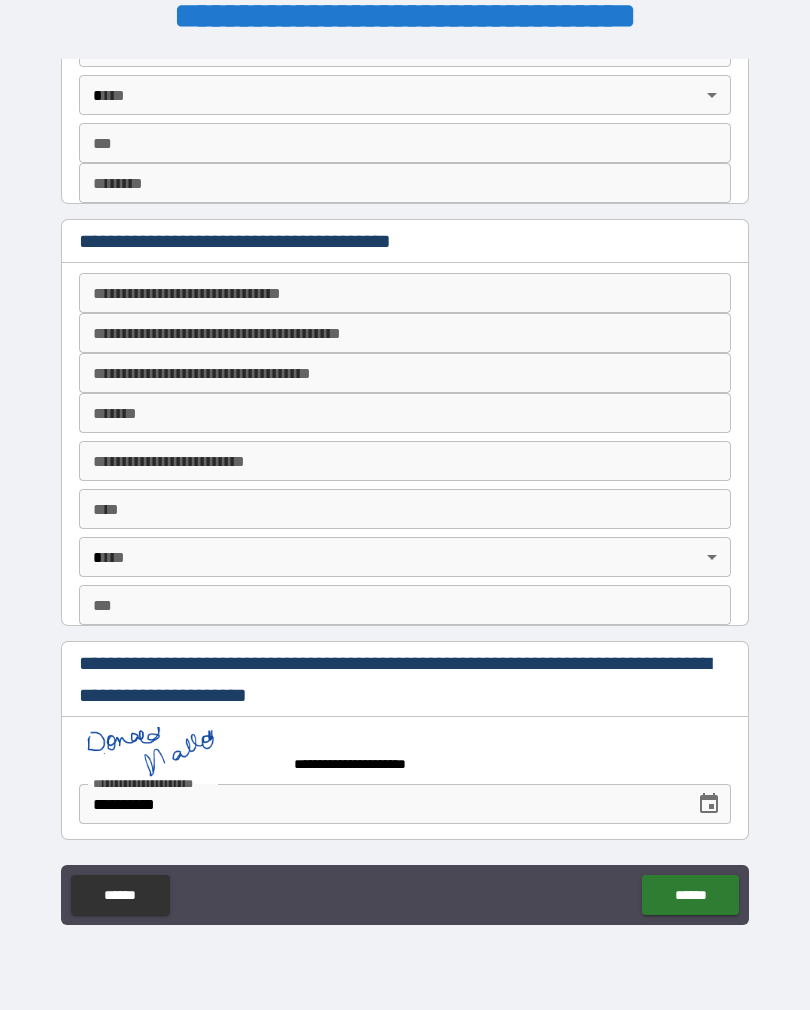 scroll, scrollTop: 2636, scrollLeft: 0, axis: vertical 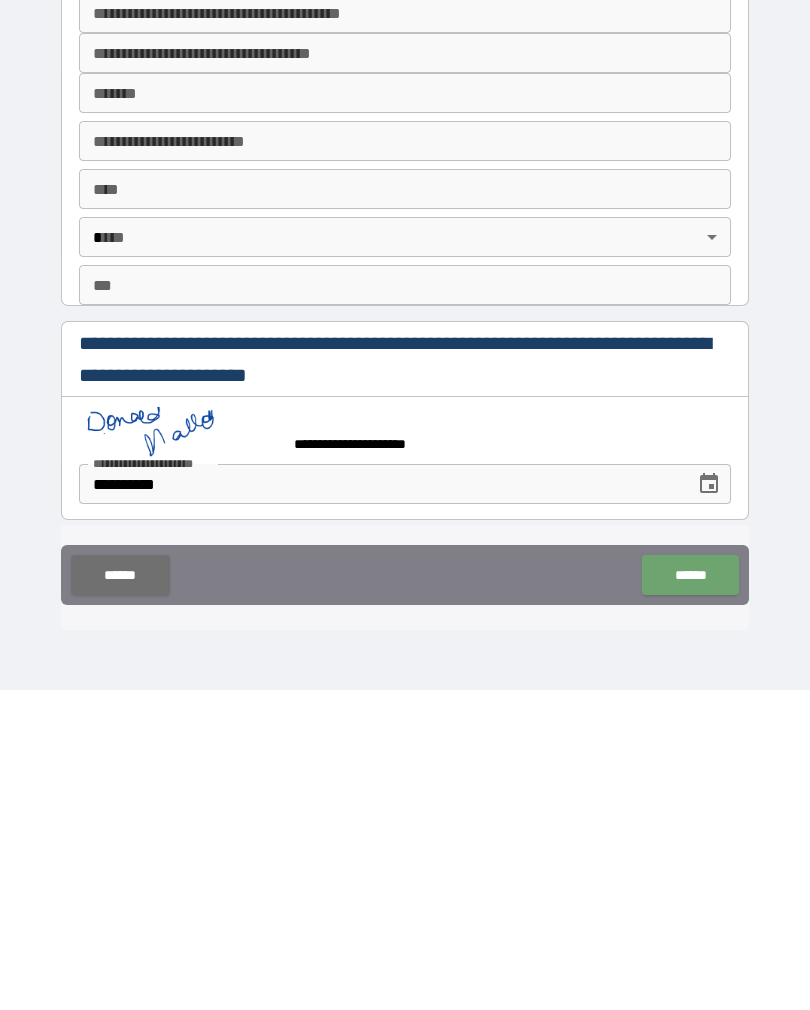 type on "********" 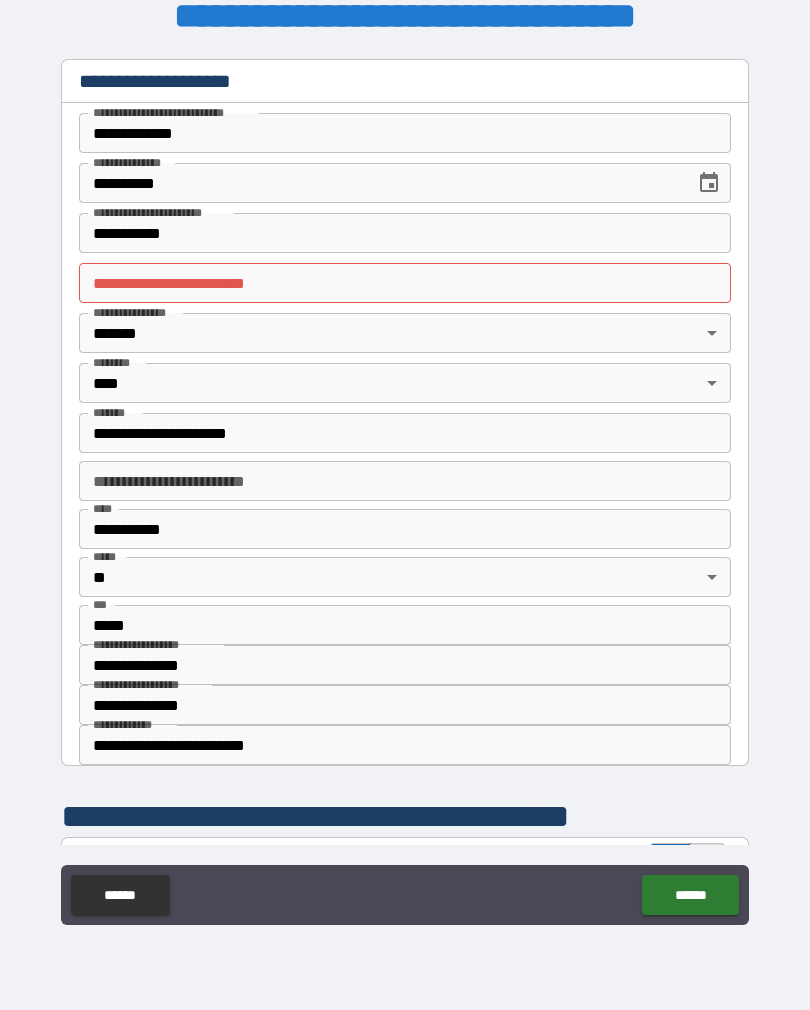 scroll, scrollTop: 0, scrollLeft: 0, axis: both 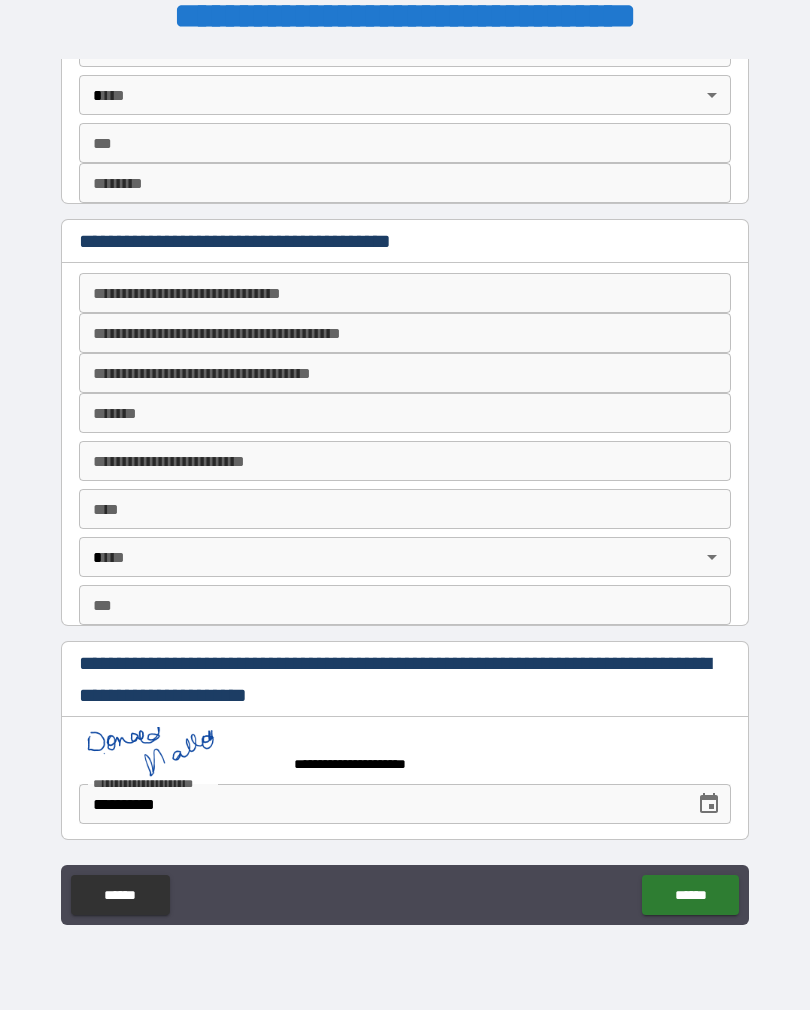 type on "********" 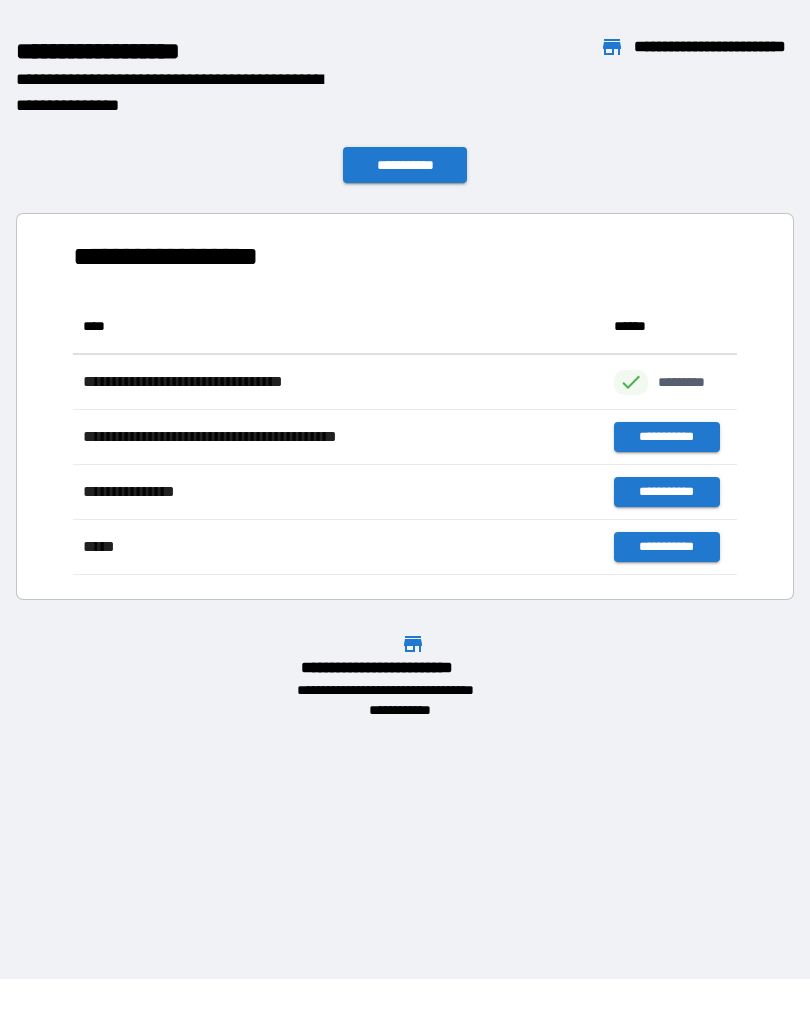 scroll, scrollTop: 1, scrollLeft: 1, axis: both 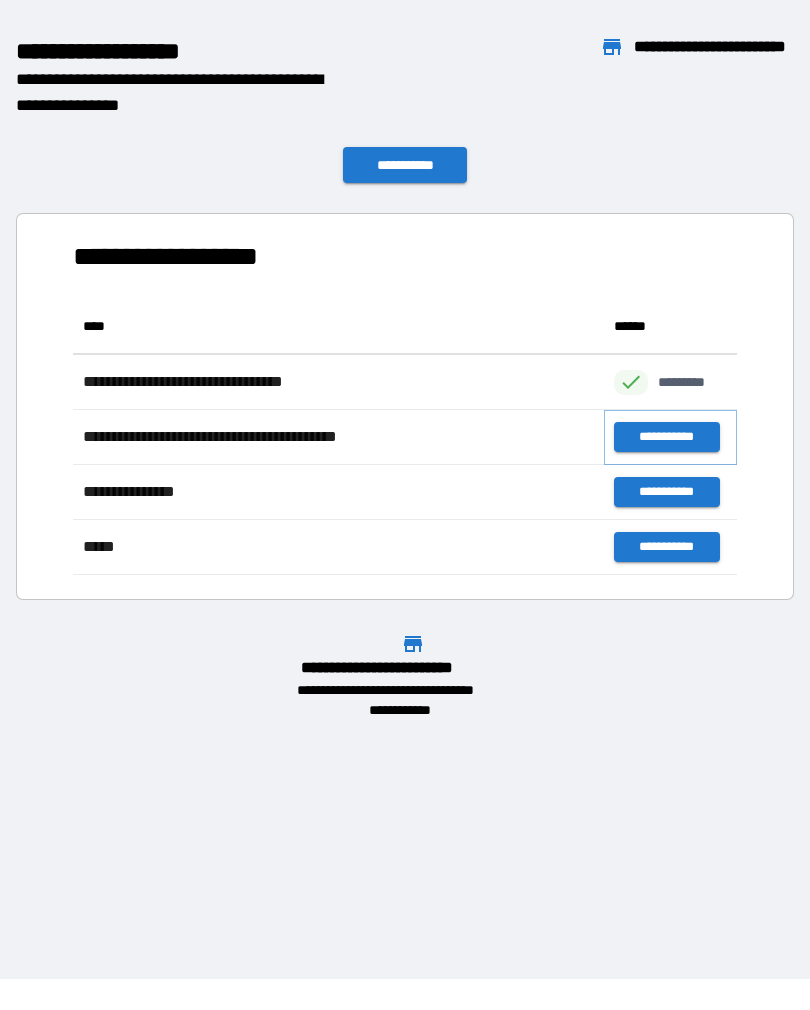click on "**********" at bounding box center [666, 437] 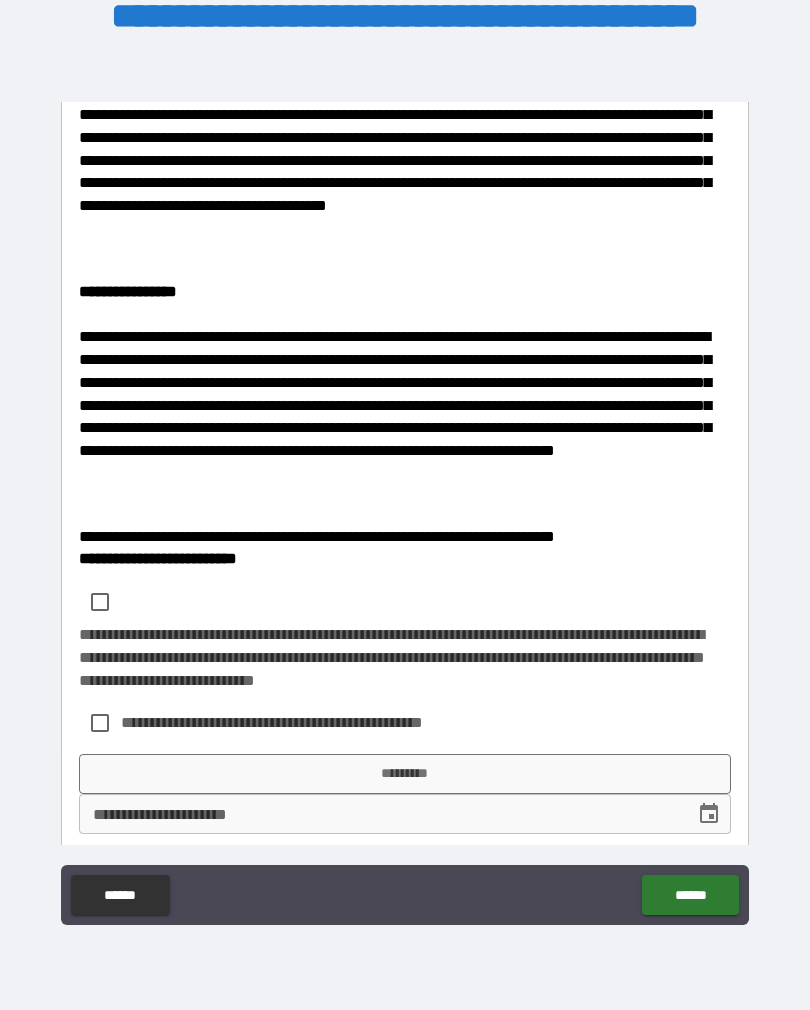 scroll, scrollTop: 407, scrollLeft: 0, axis: vertical 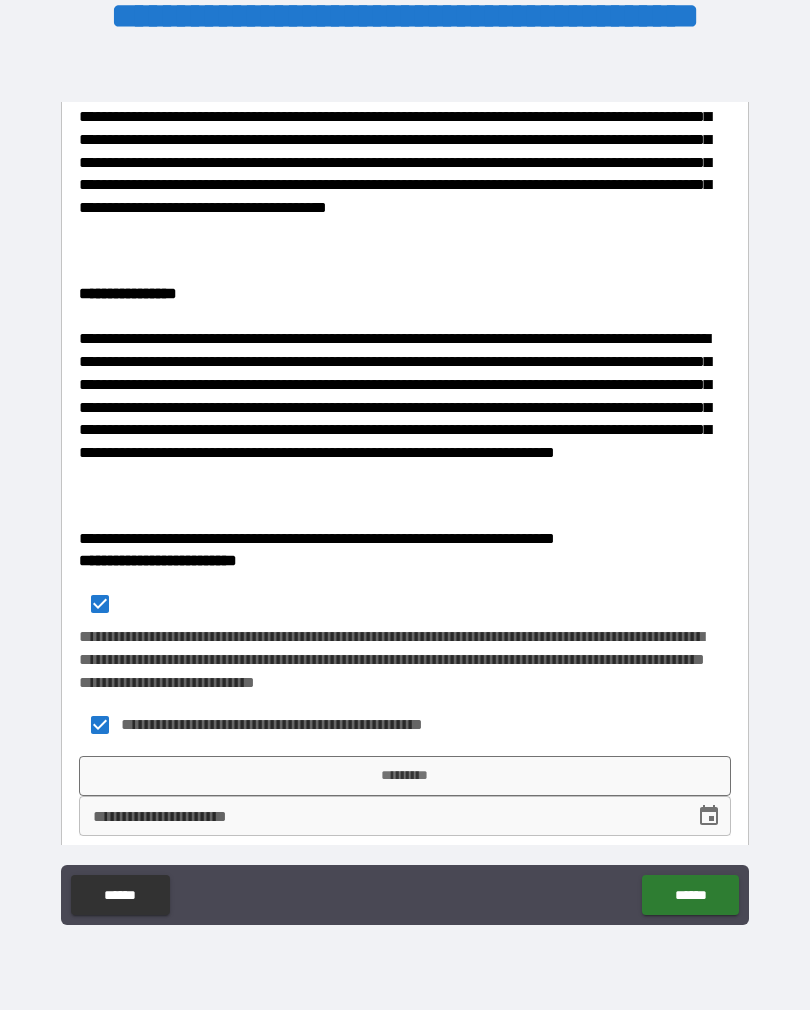 click on "*********" at bounding box center (405, 776) 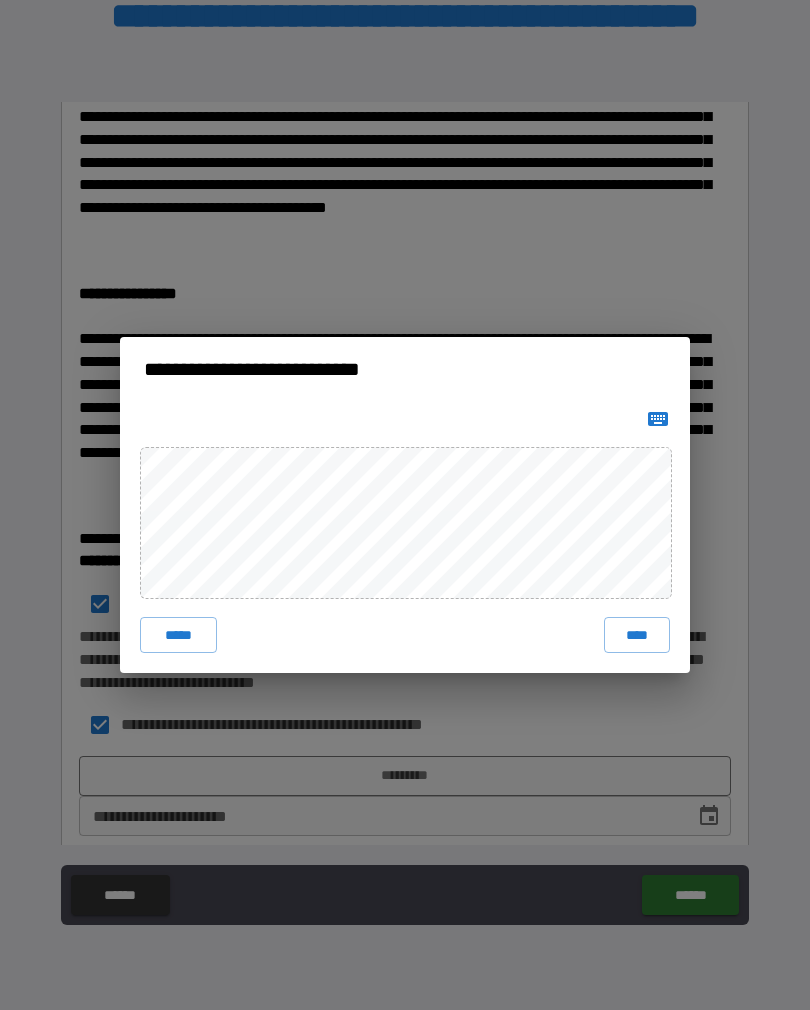 click on "****" at bounding box center (637, 635) 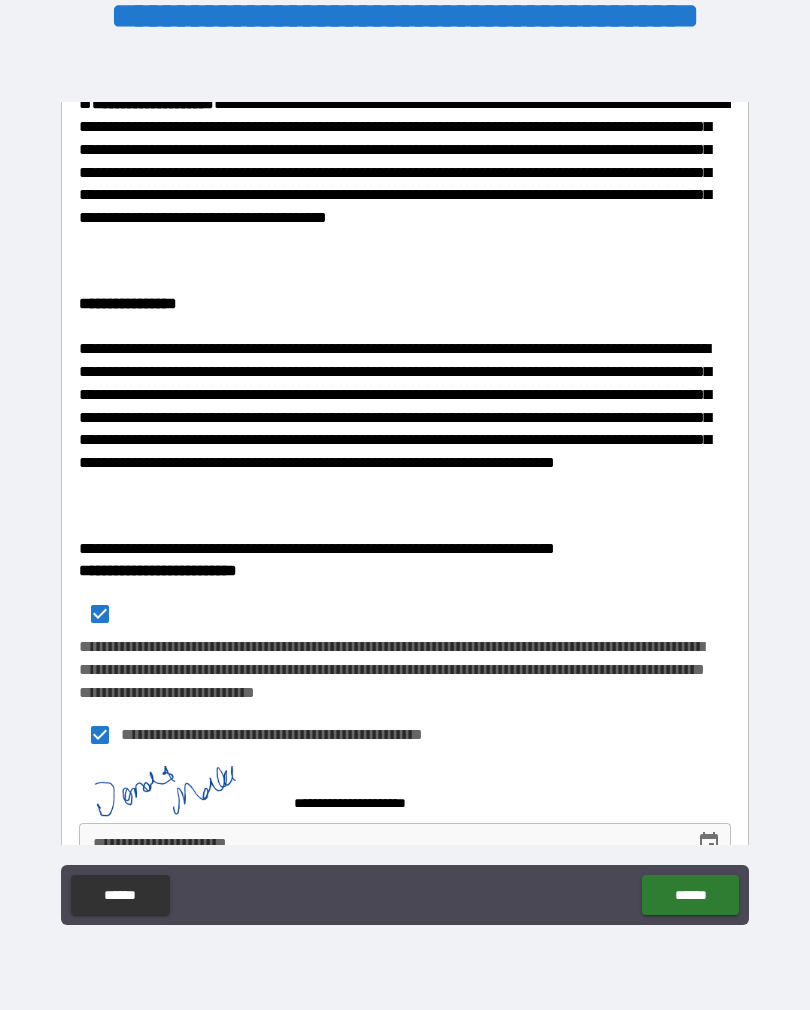 click on "******" at bounding box center (690, 895) 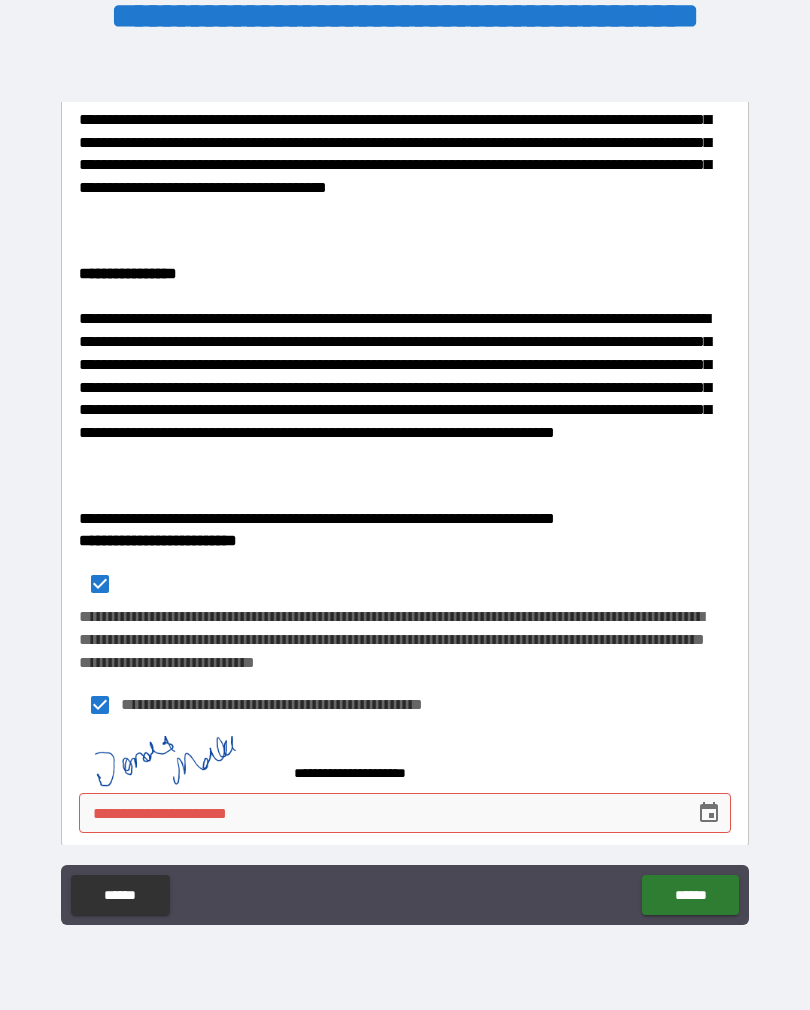 scroll, scrollTop: 424, scrollLeft: 0, axis: vertical 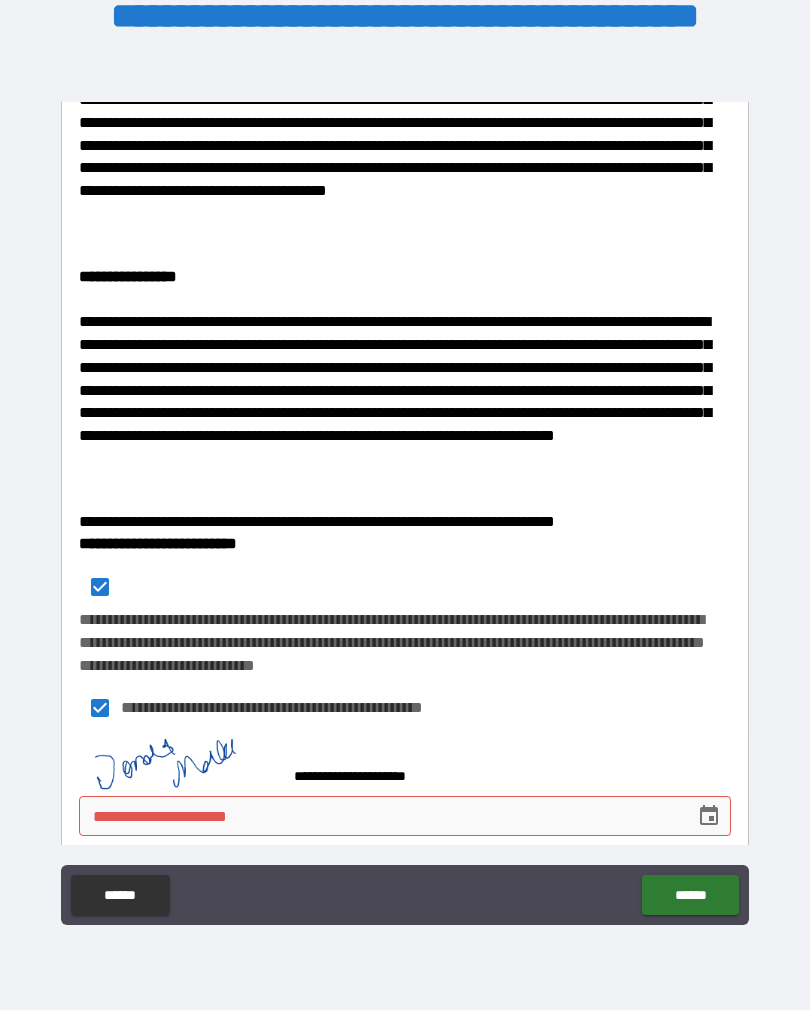 click 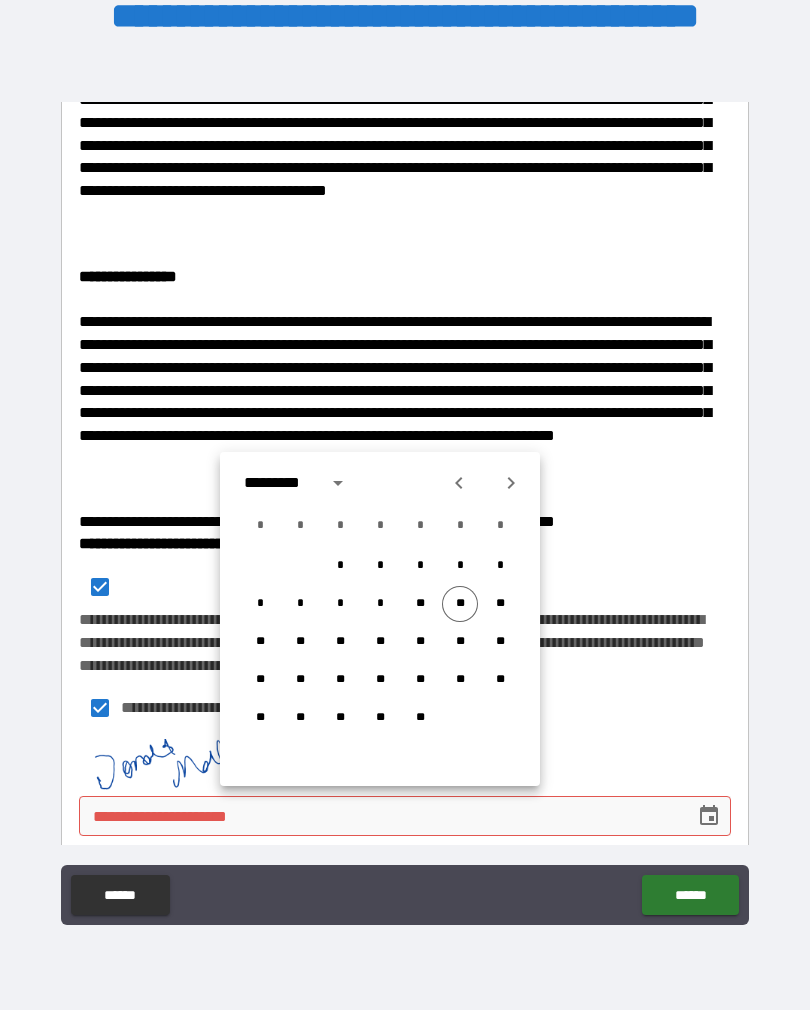 click on "**" at bounding box center [460, 604] 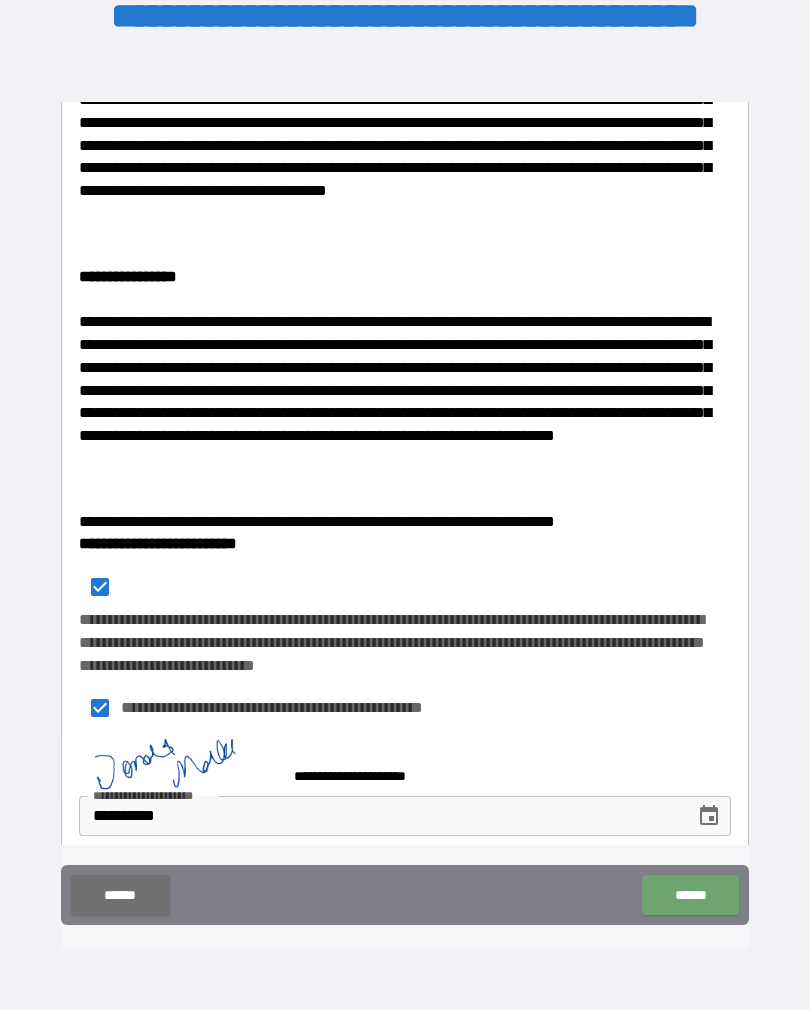 click on "******" at bounding box center [690, 895] 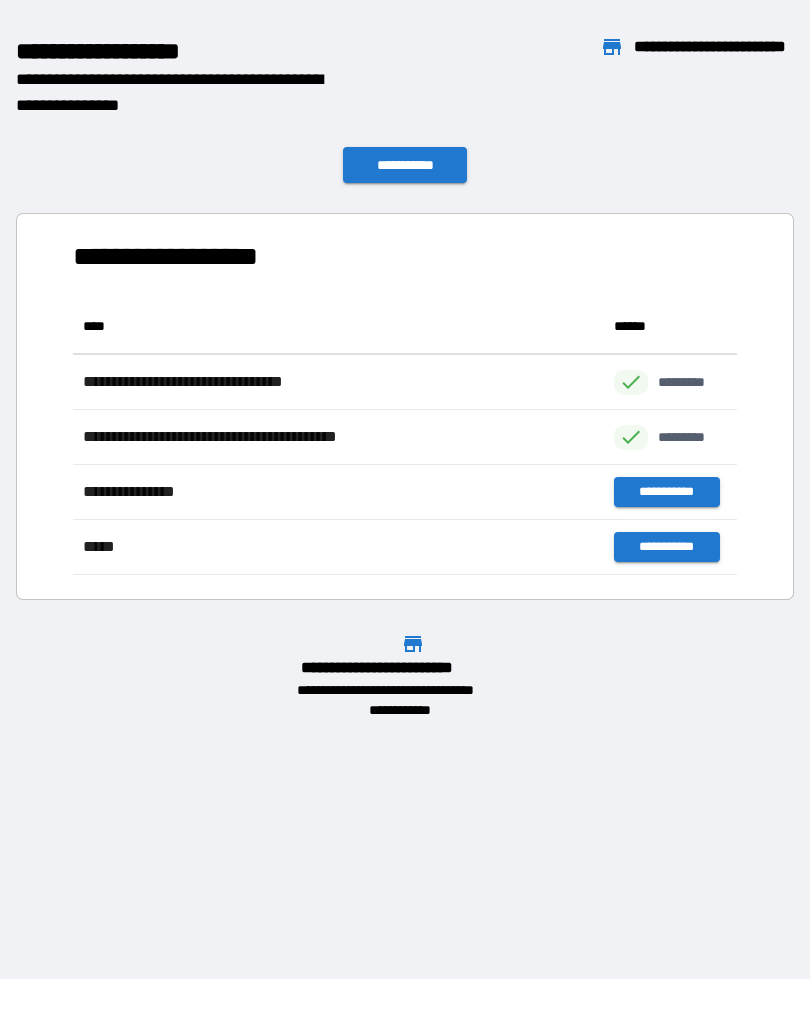 scroll, scrollTop: 1, scrollLeft: 1, axis: both 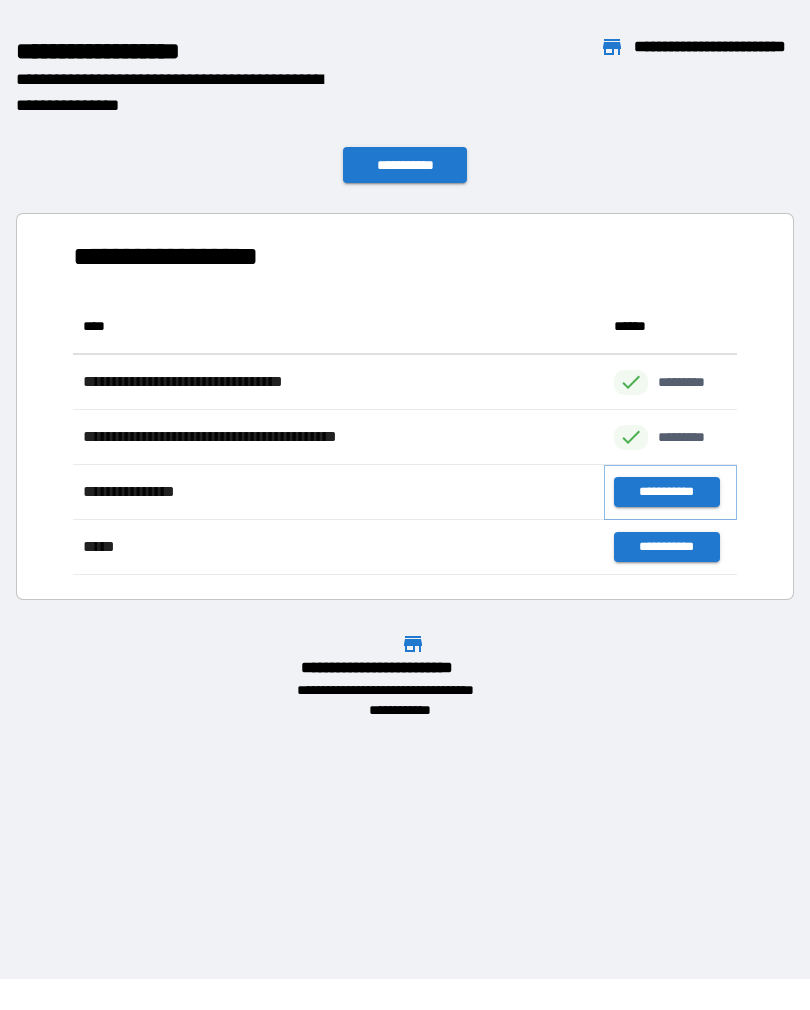 click on "**********" at bounding box center [666, 492] 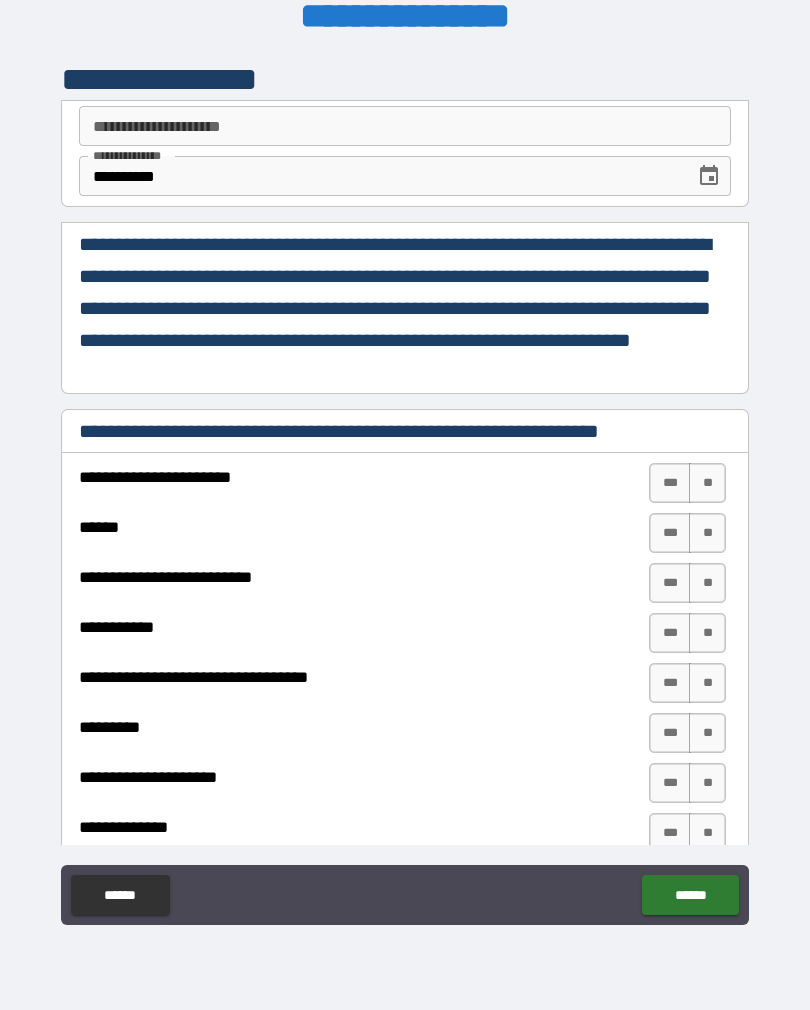 click on "**********" at bounding box center (405, 492) 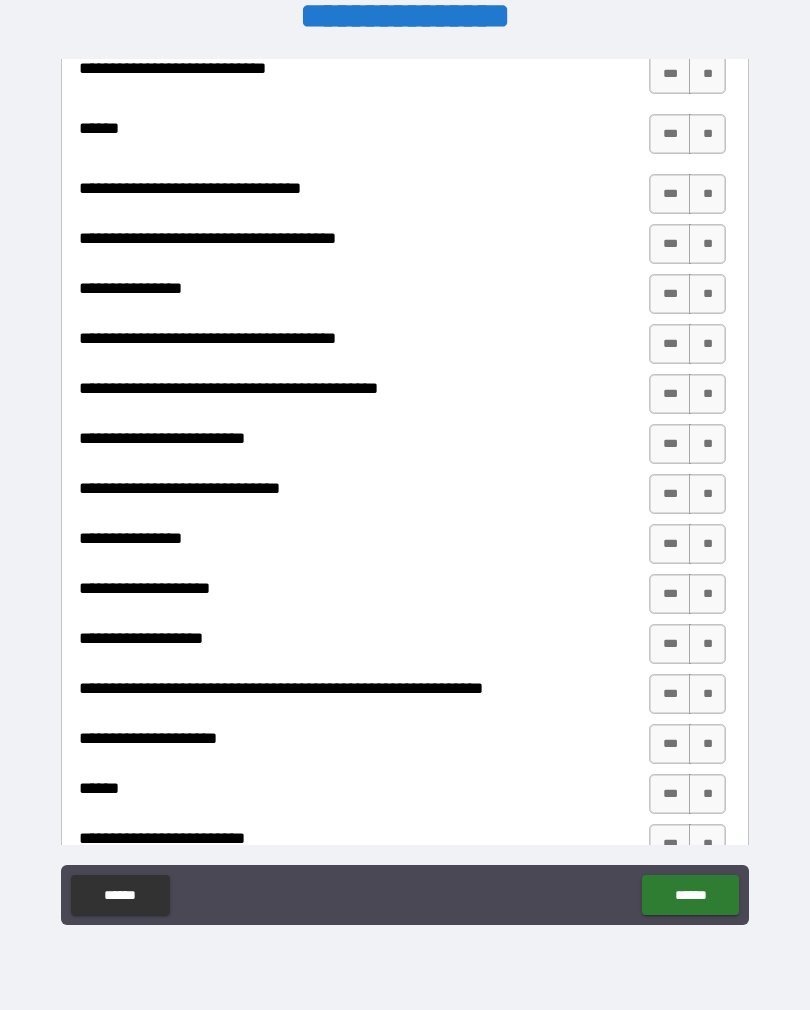 scroll, scrollTop: 1128, scrollLeft: 0, axis: vertical 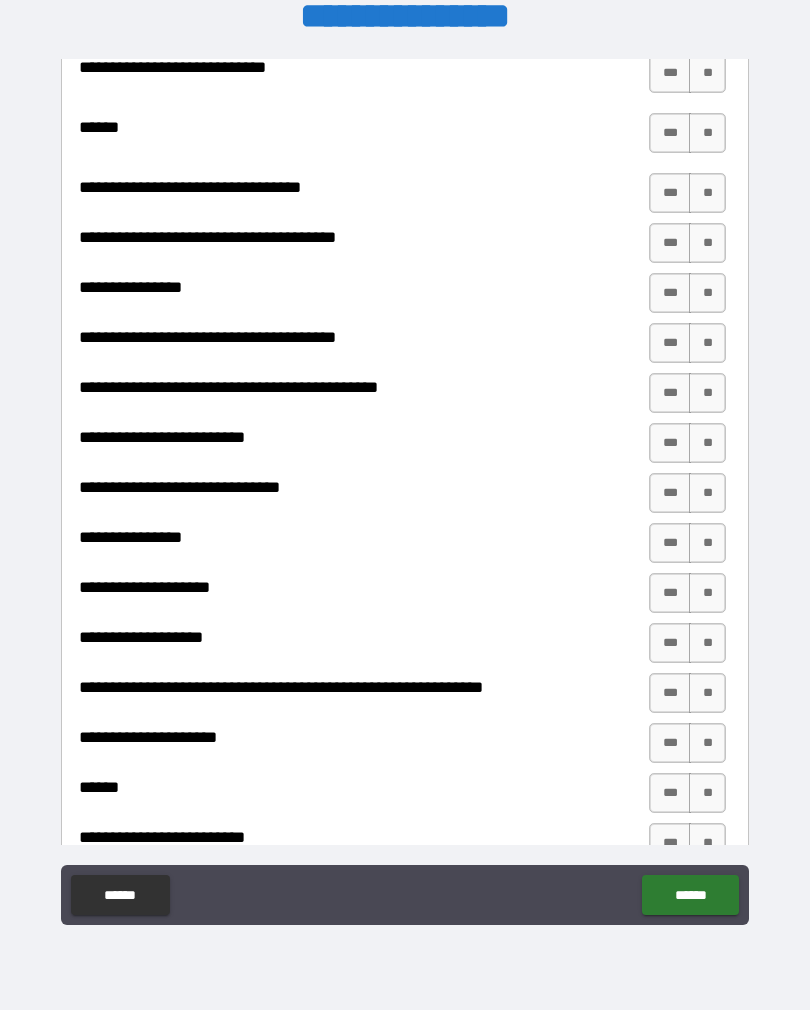 click on "***" at bounding box center (670, 343) 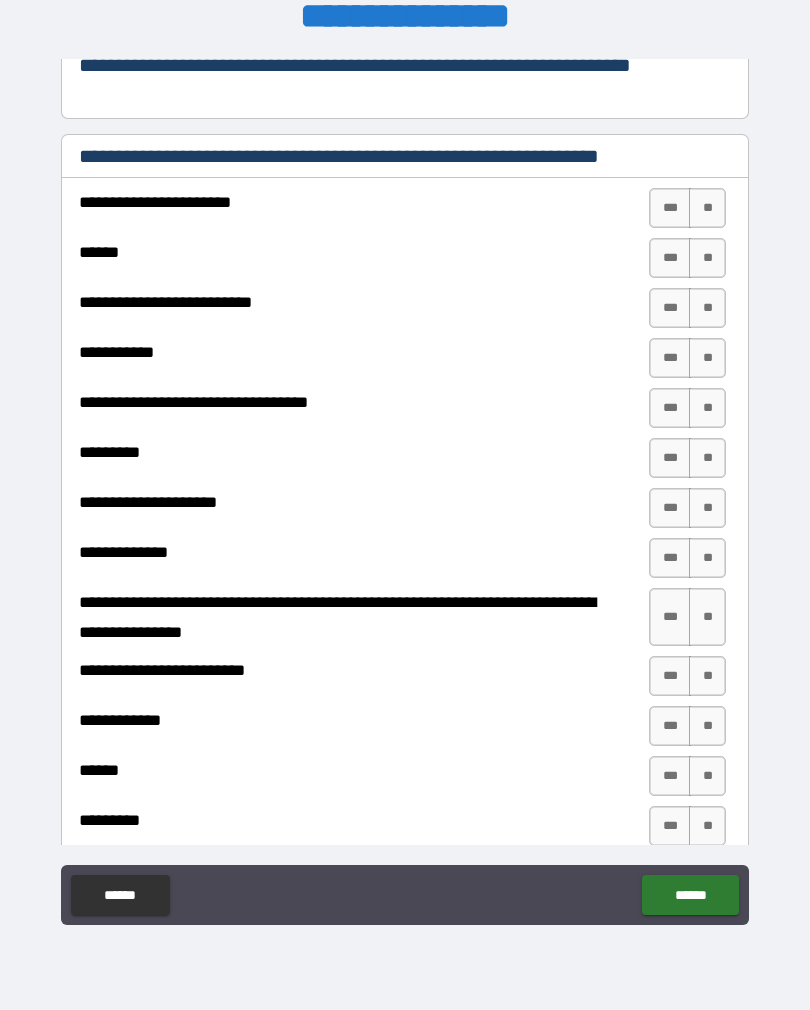 scroll, scrollTop: 278, scrollLeft: 0, axis: vertical 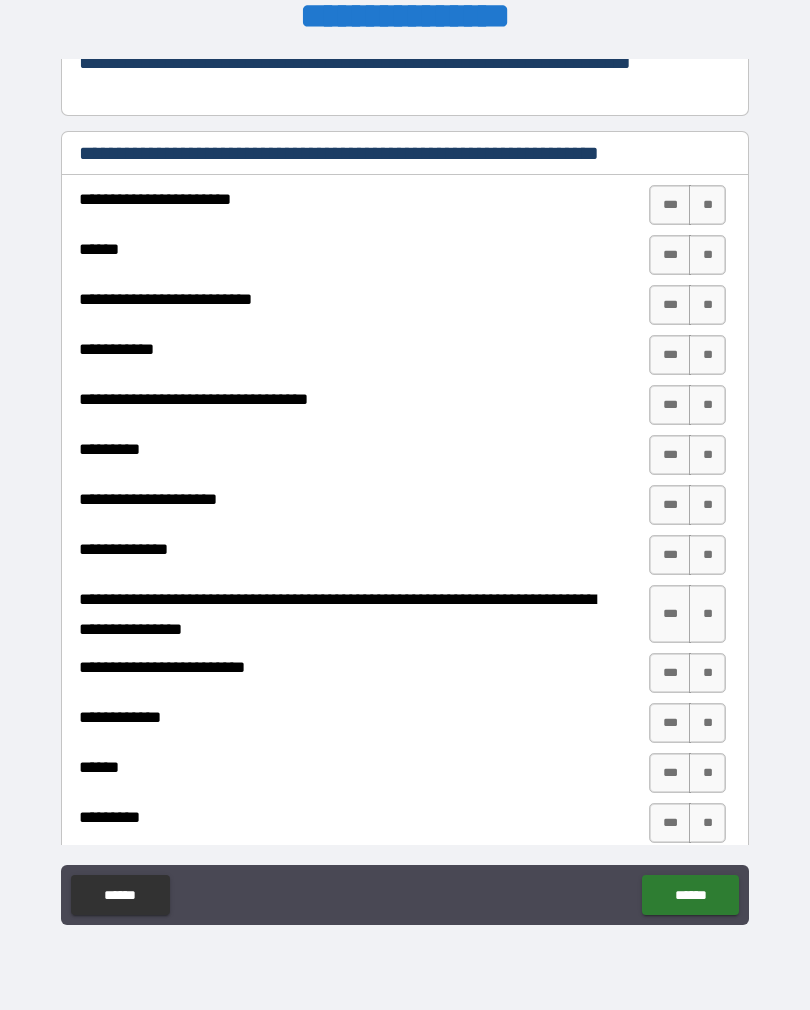 click on "**" at bounding box center [707, 205] 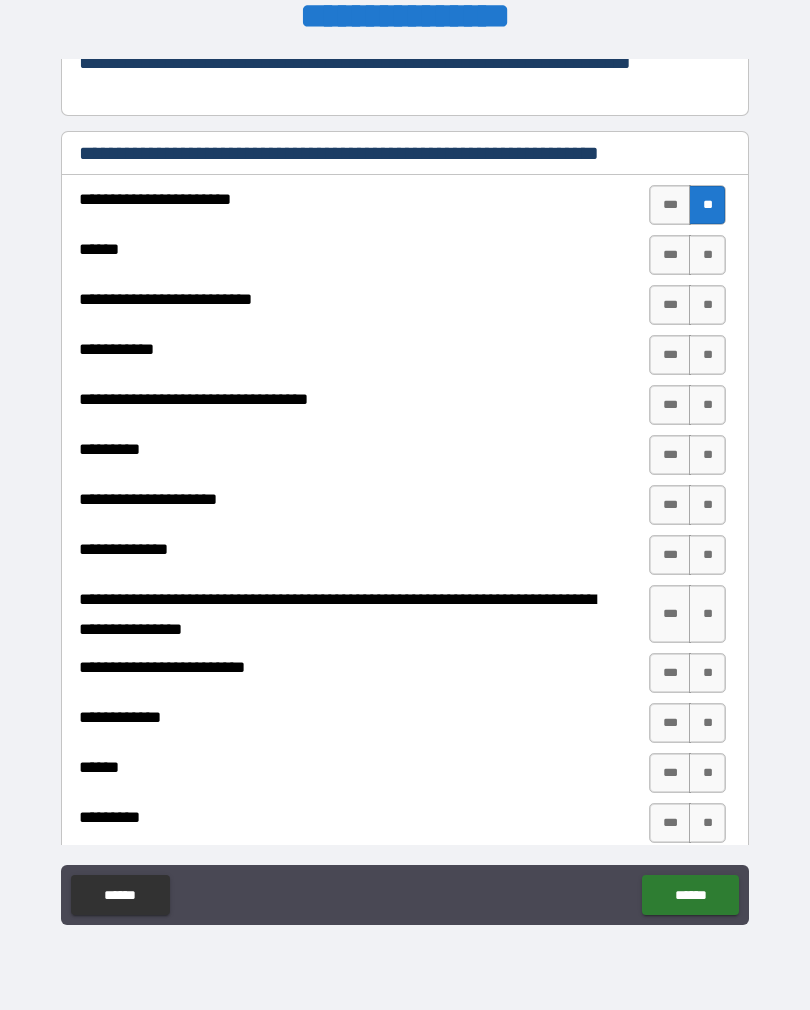 click on "**" at bounding box center (707, 255) 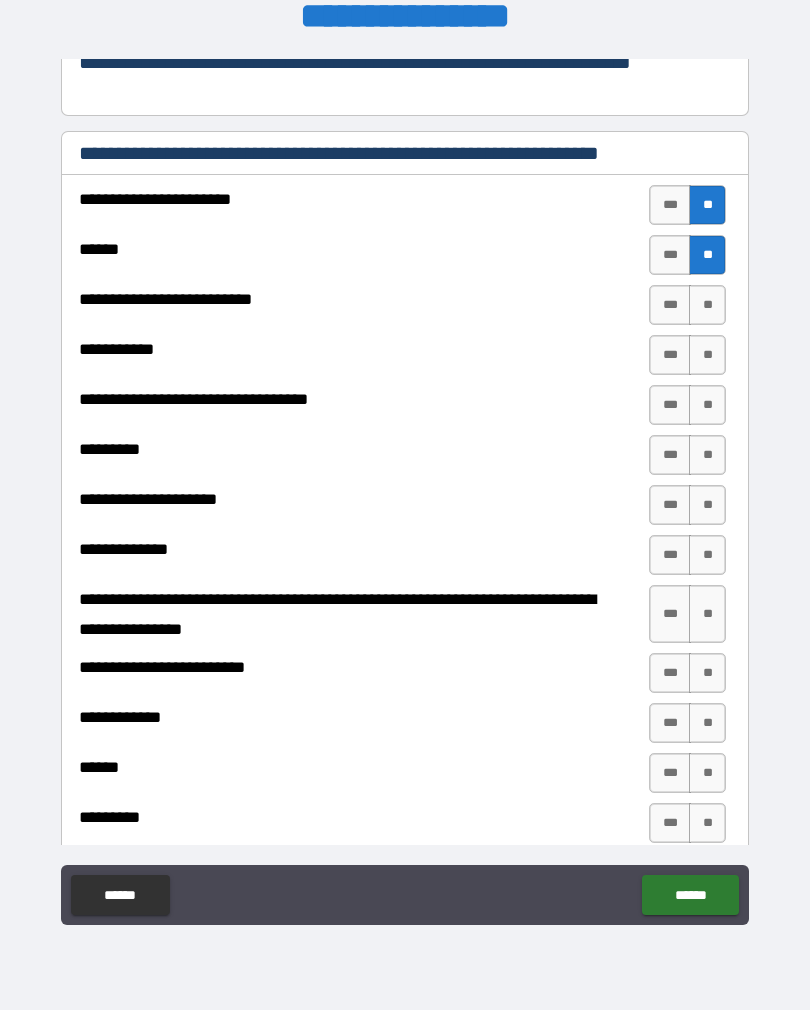click on "**" at bounding box center [707, 305] 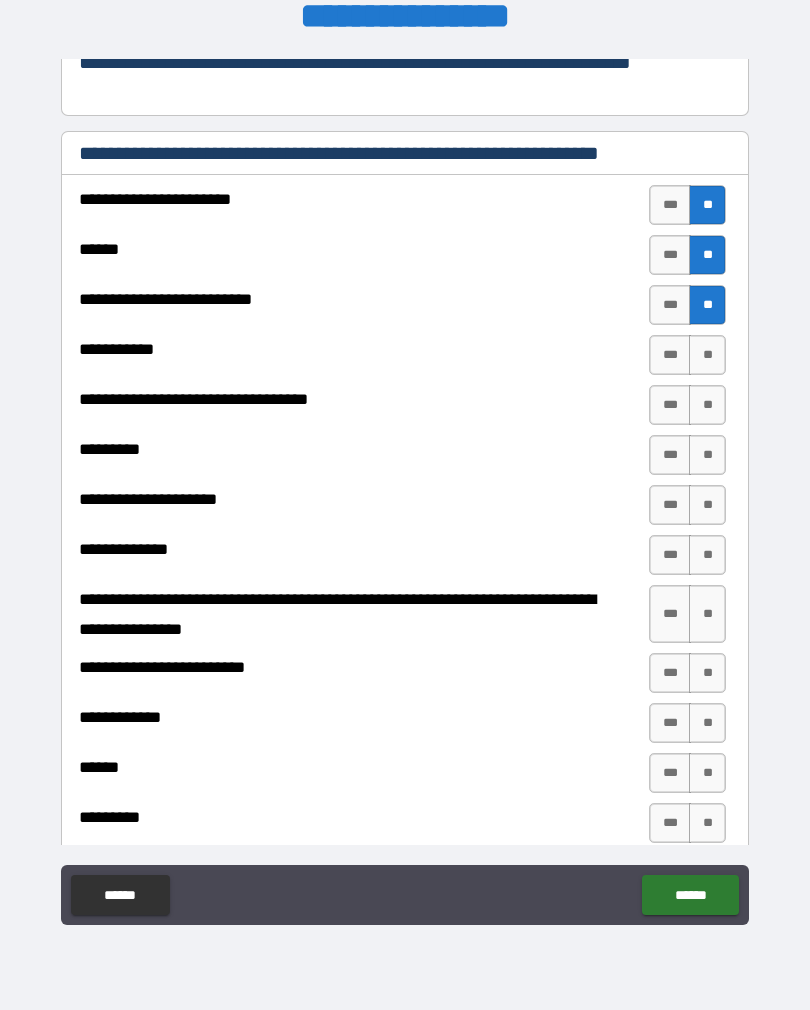 click on "**" at bounding box center (707, 355) 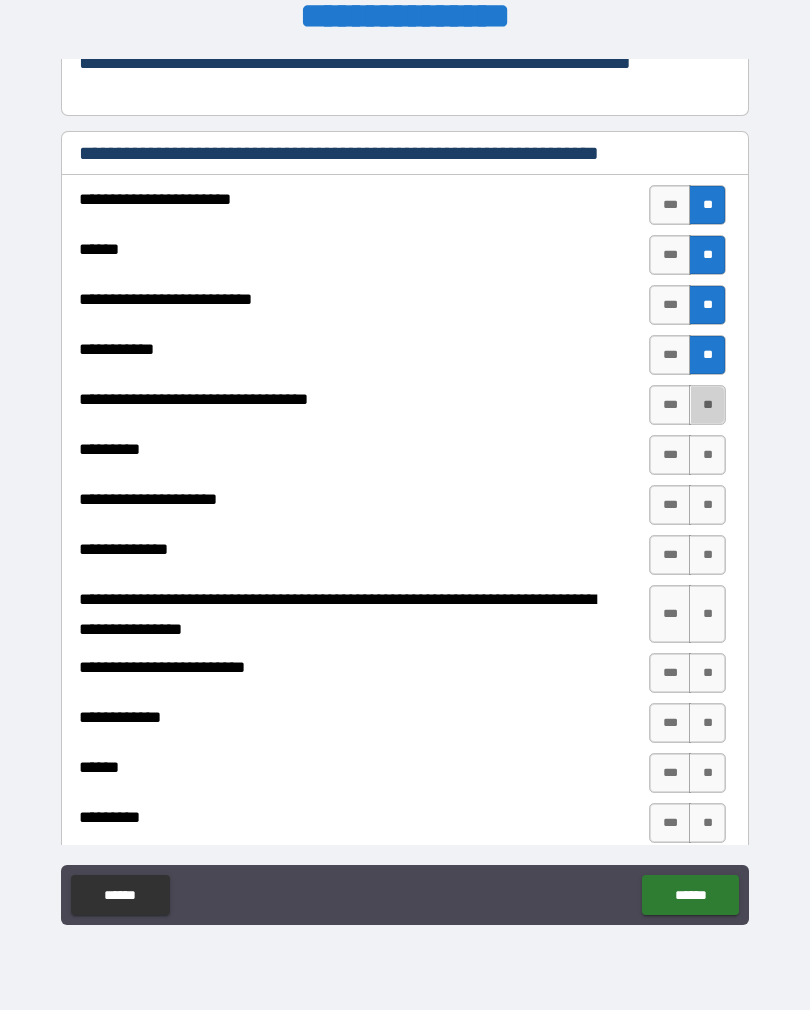 click on "**" at bounding box center [707, 405] 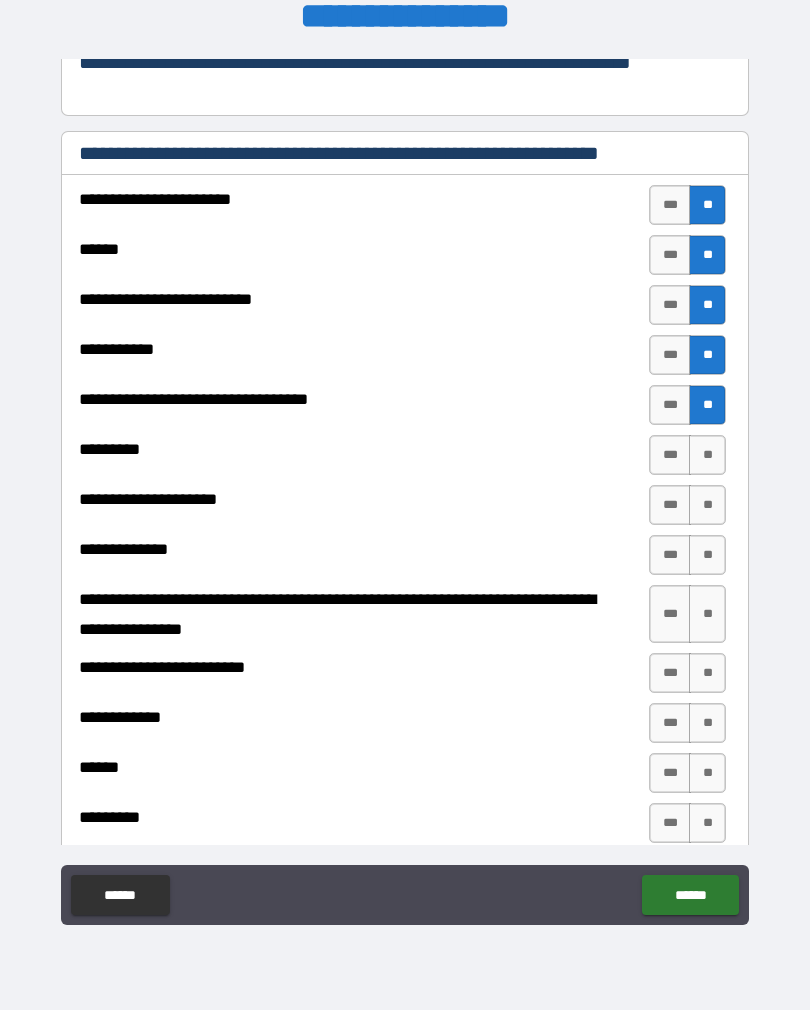 click on "**" at bounding box center [707, 455] 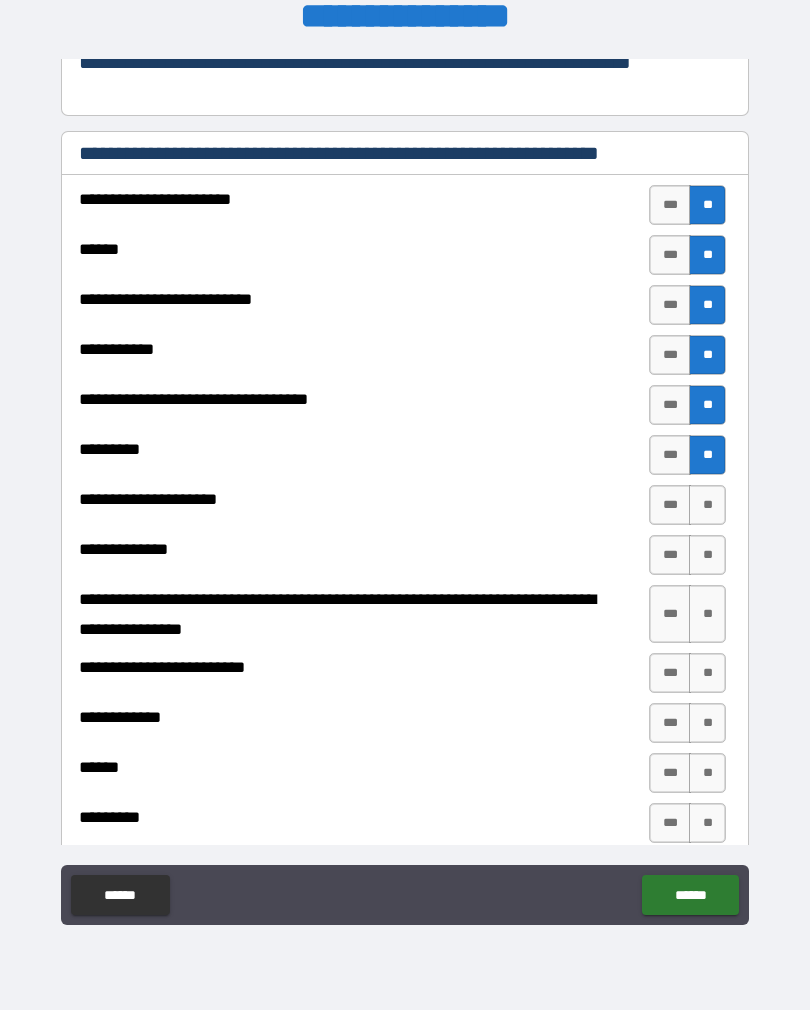 click on "**" at bounding box center [707, 505] 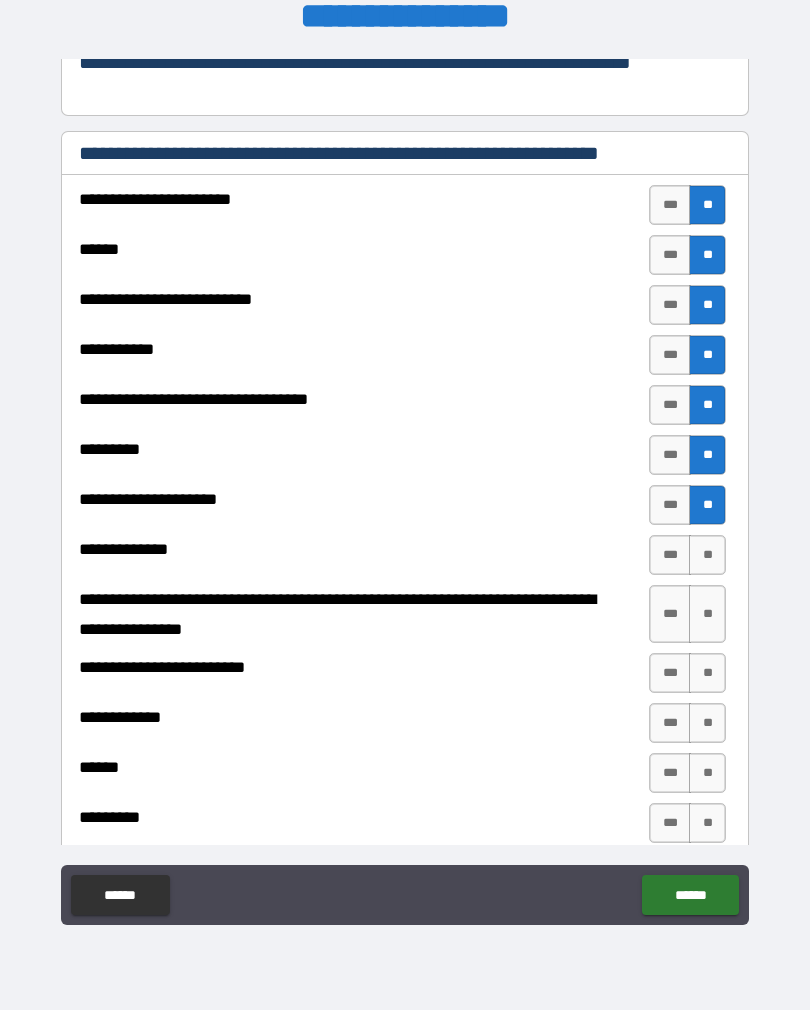 click on "**" at bounding box center (707, 555) 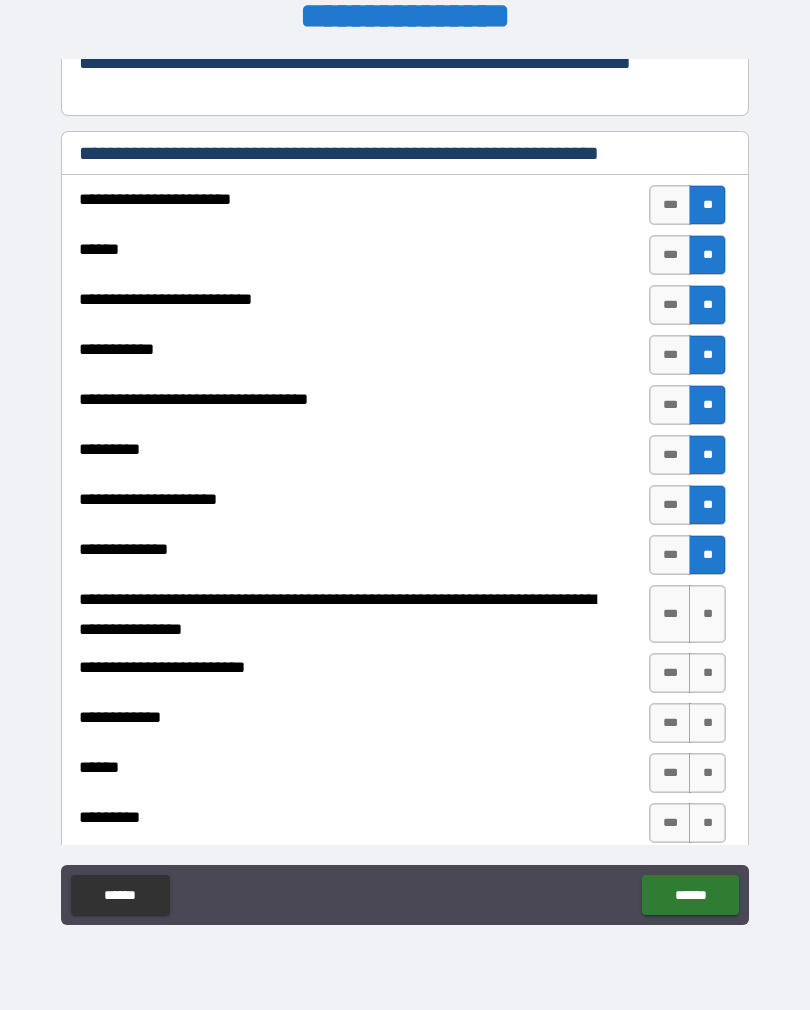 click on "**" at bounding box center (707, 555) 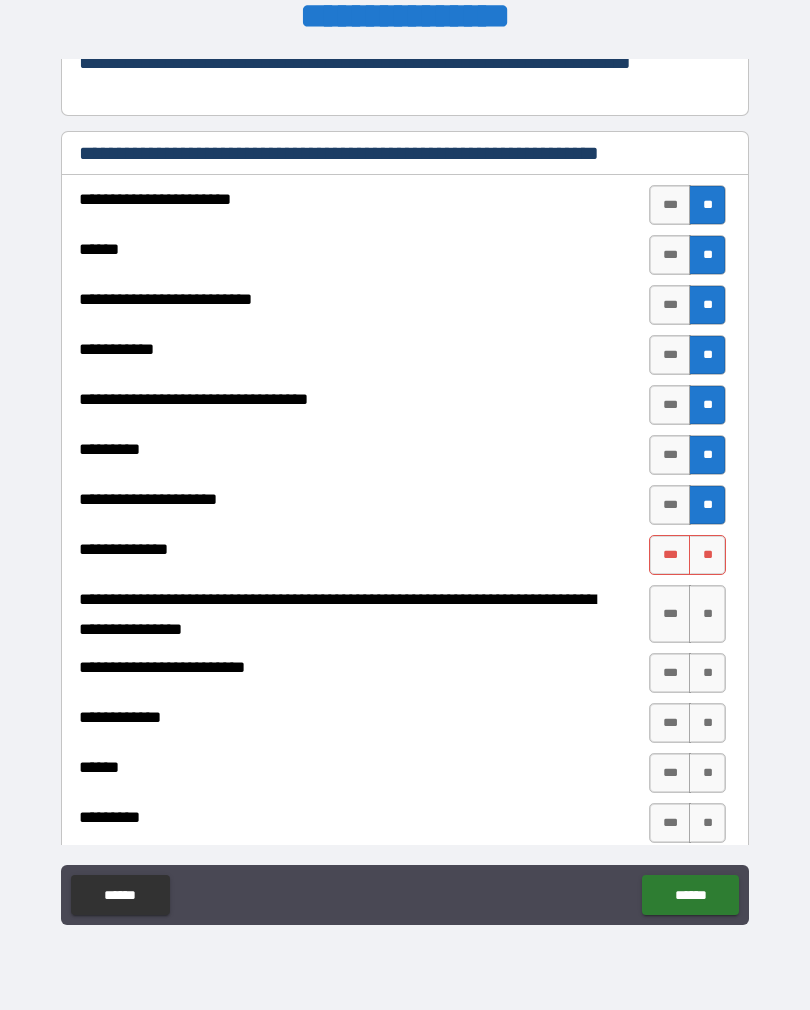 click on "**" at bounding box center [707, 673] 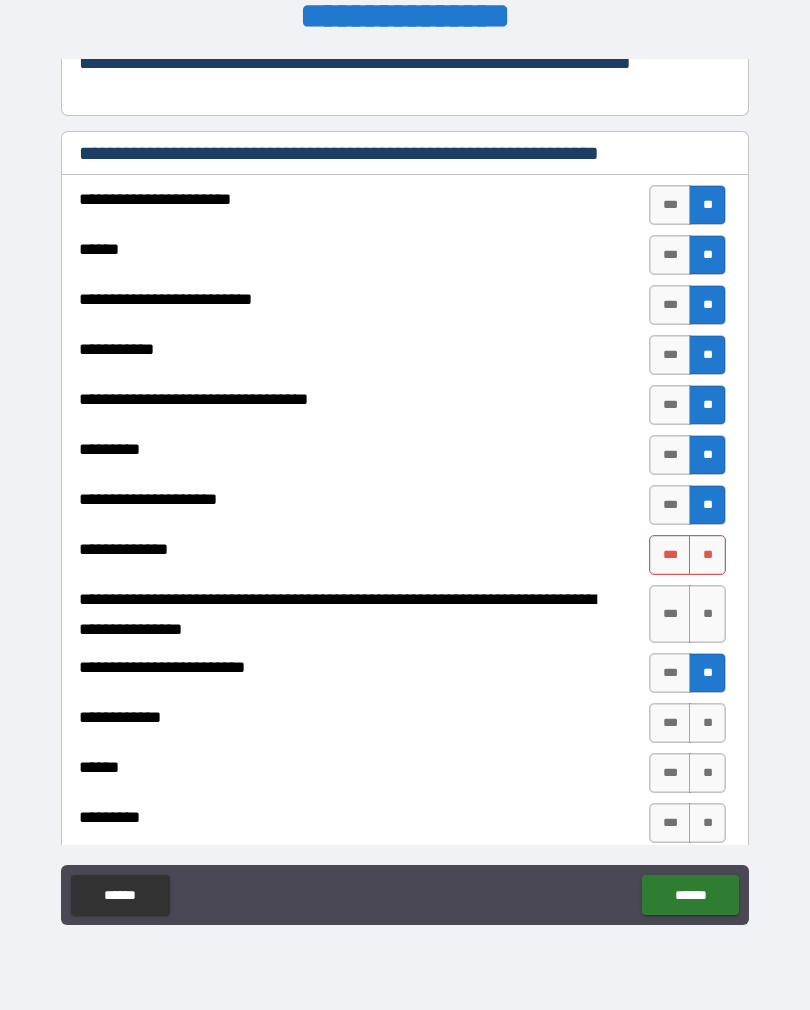 click on "**" at bounding box center (707, 723) 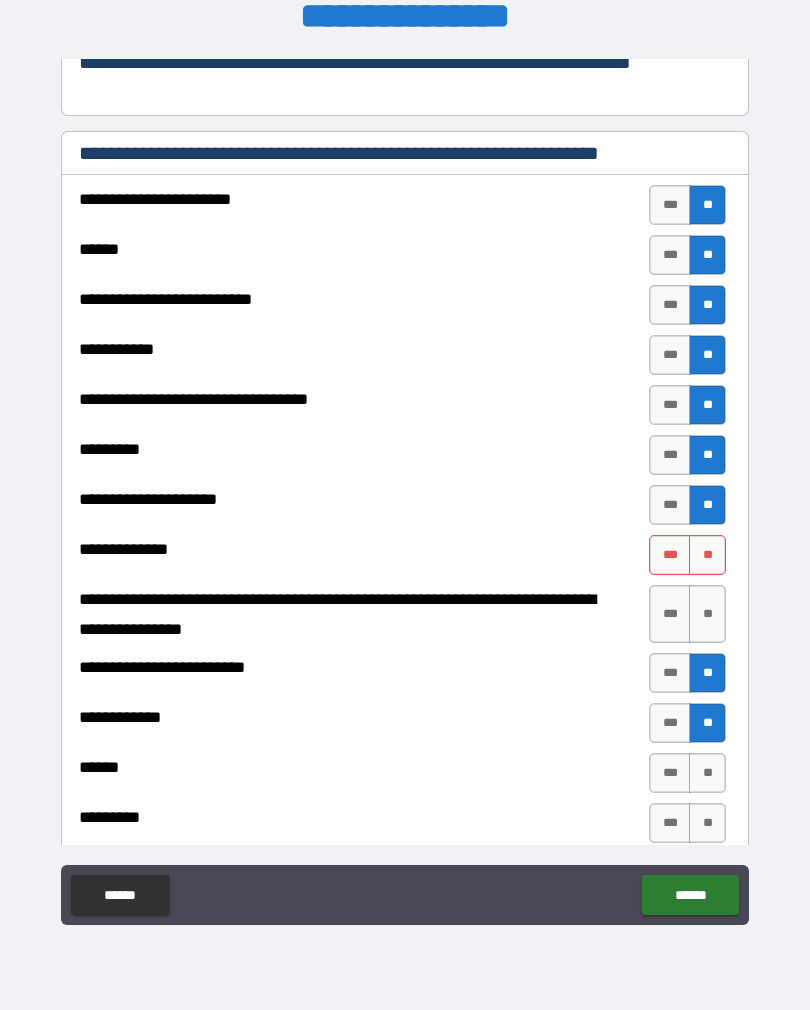 click on "**" at bounding box center (707, 723) 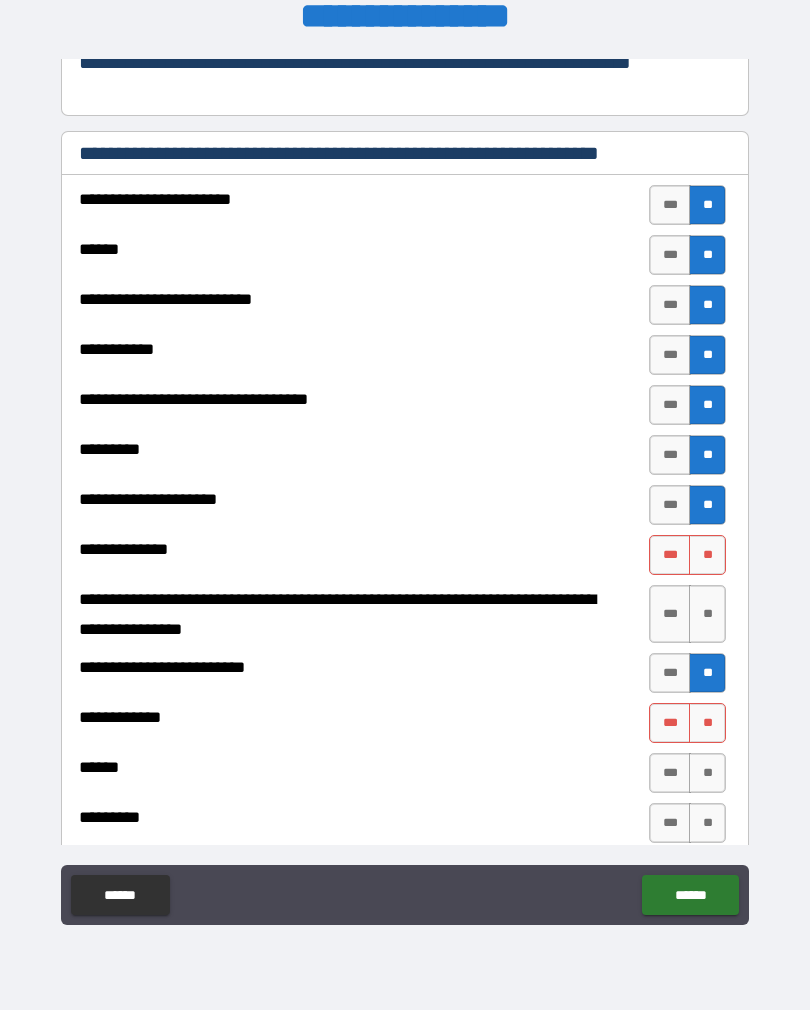 click on "**" at bounding box center (707, 823) 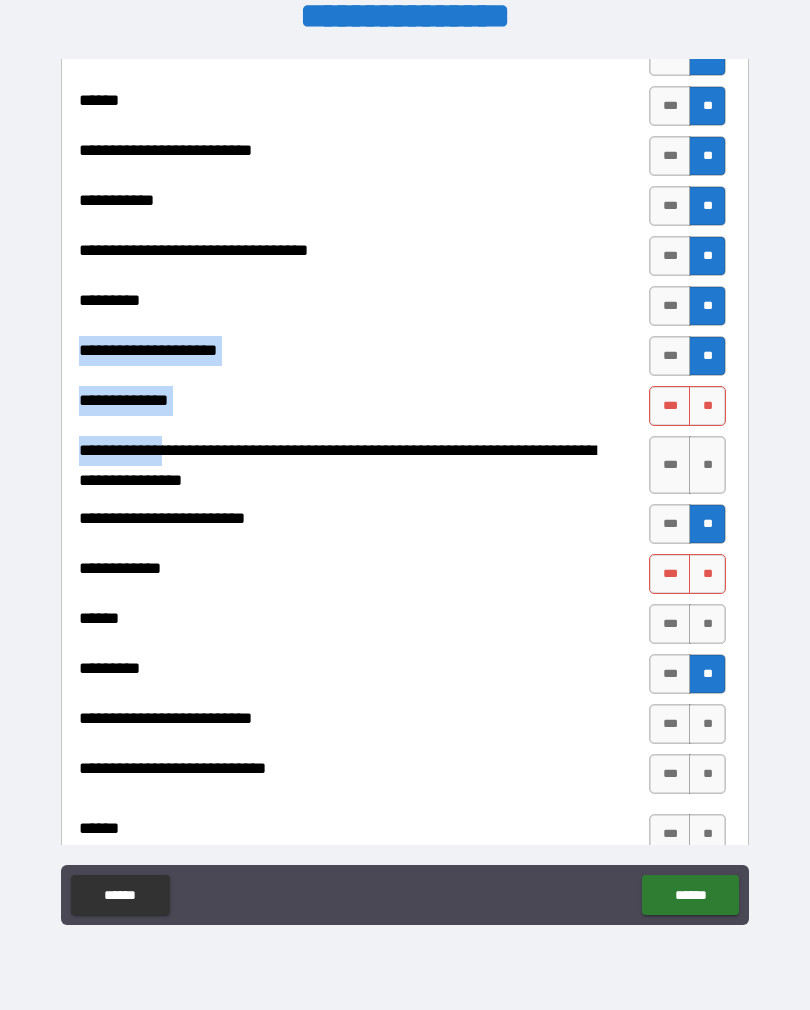 scroll, scrollTop: 433, scrollLeft: 0, axis: vertical 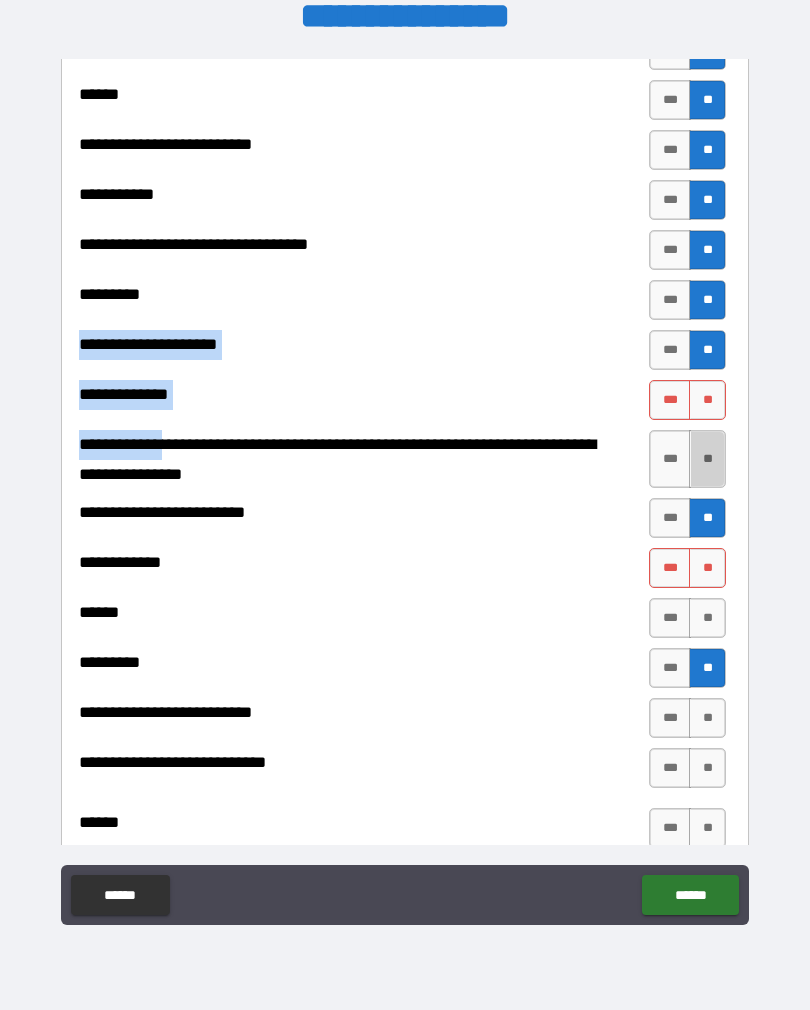 click on "**" at bounding box center [707, 459] 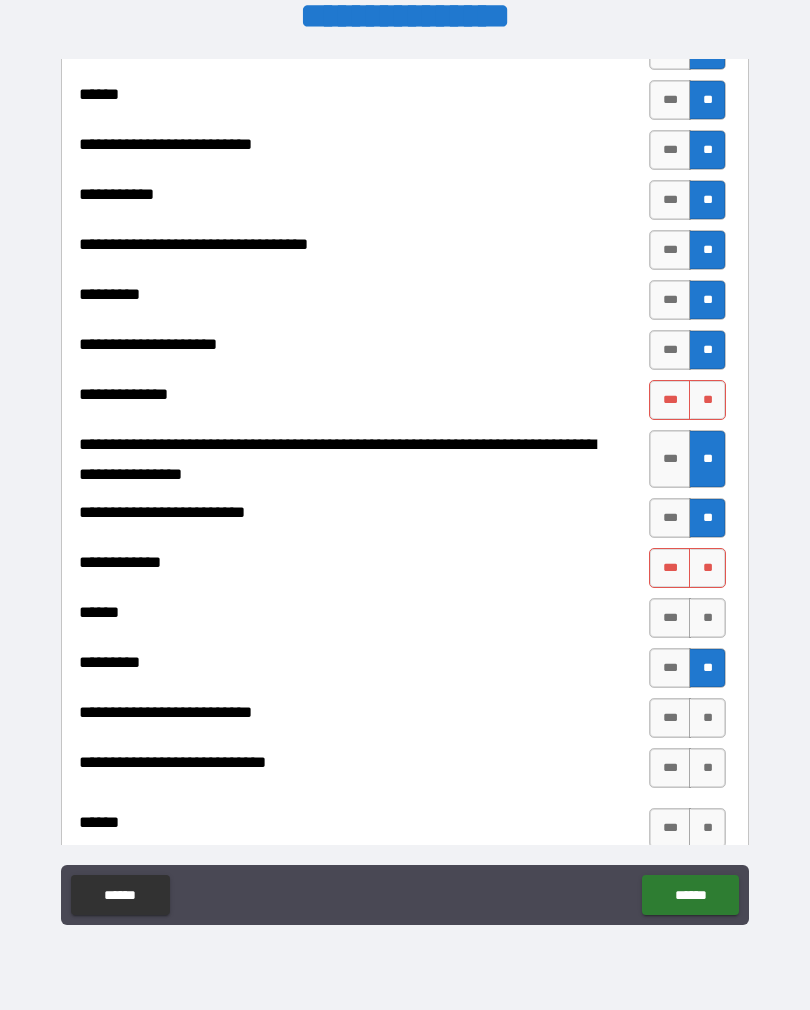 click on "**" at bounding box center (707, 400) 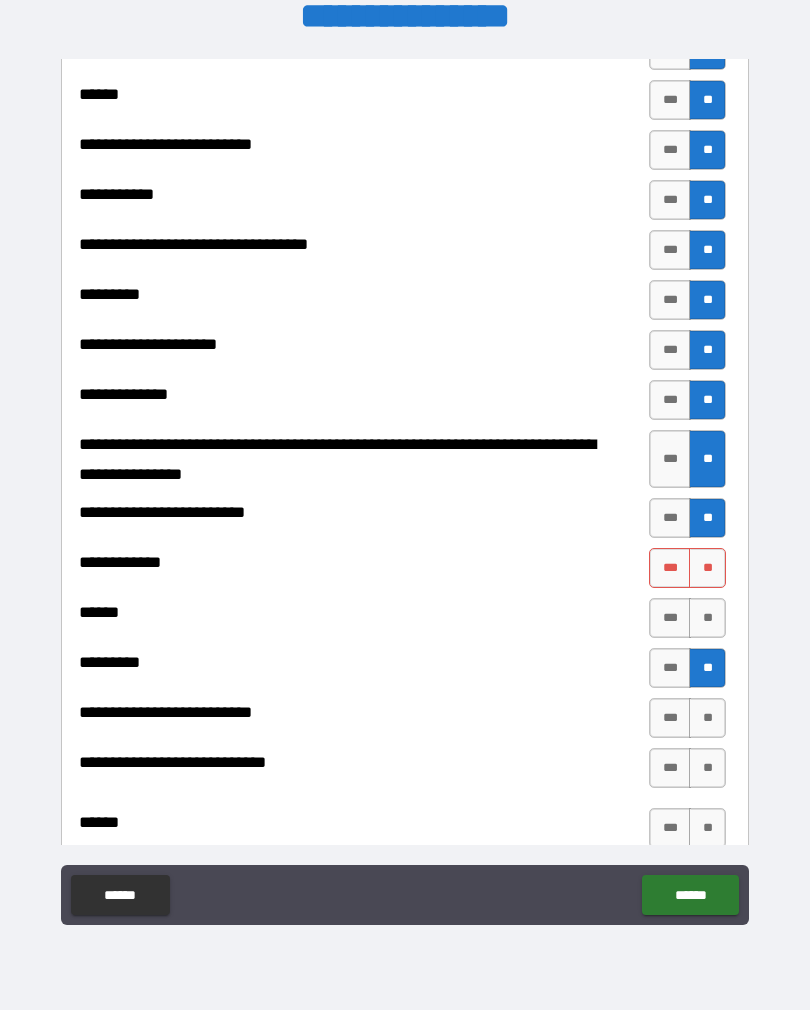 click on "**" at bounding box center (707, 568) 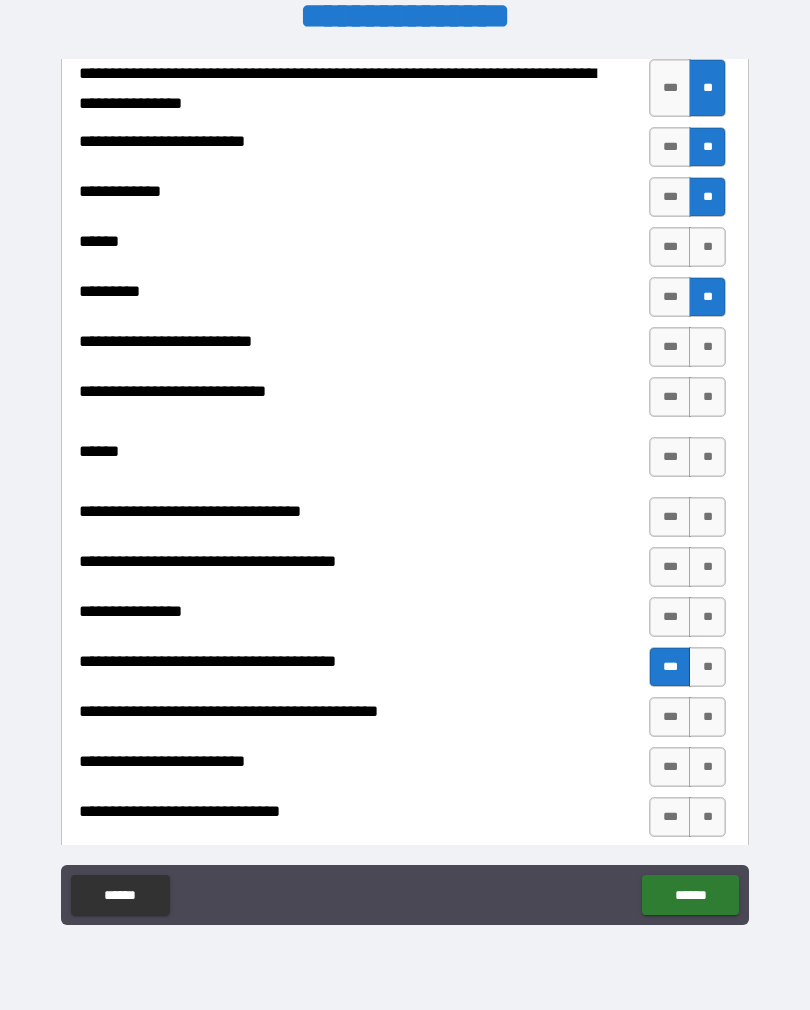 scroll, scrollTop: 806, scrollLeft: 0, axis: vertical 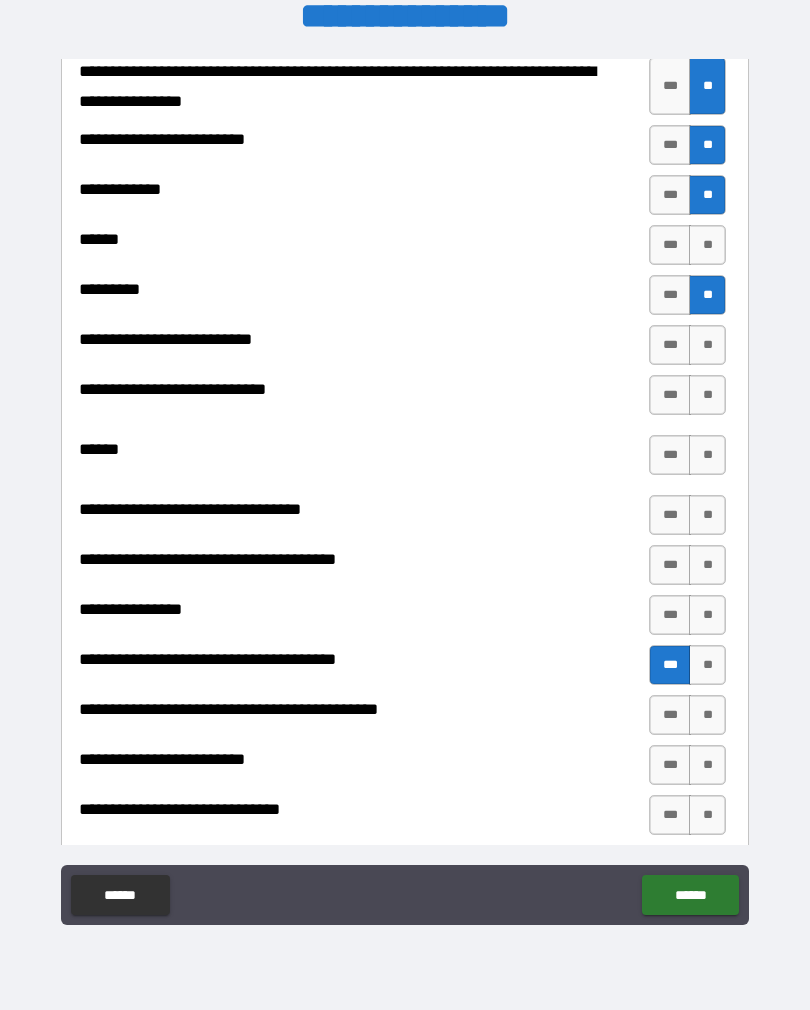 click on "**" at bounding box center (707, 245) 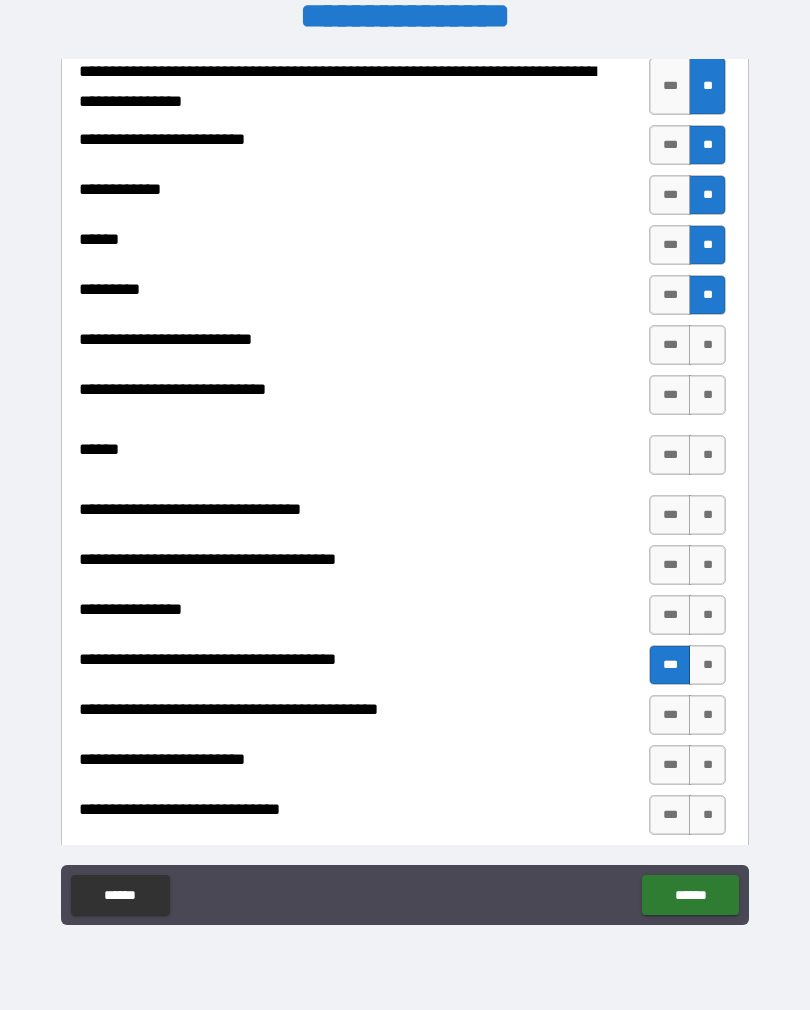 click on "**" at bounding box center [707, 345] 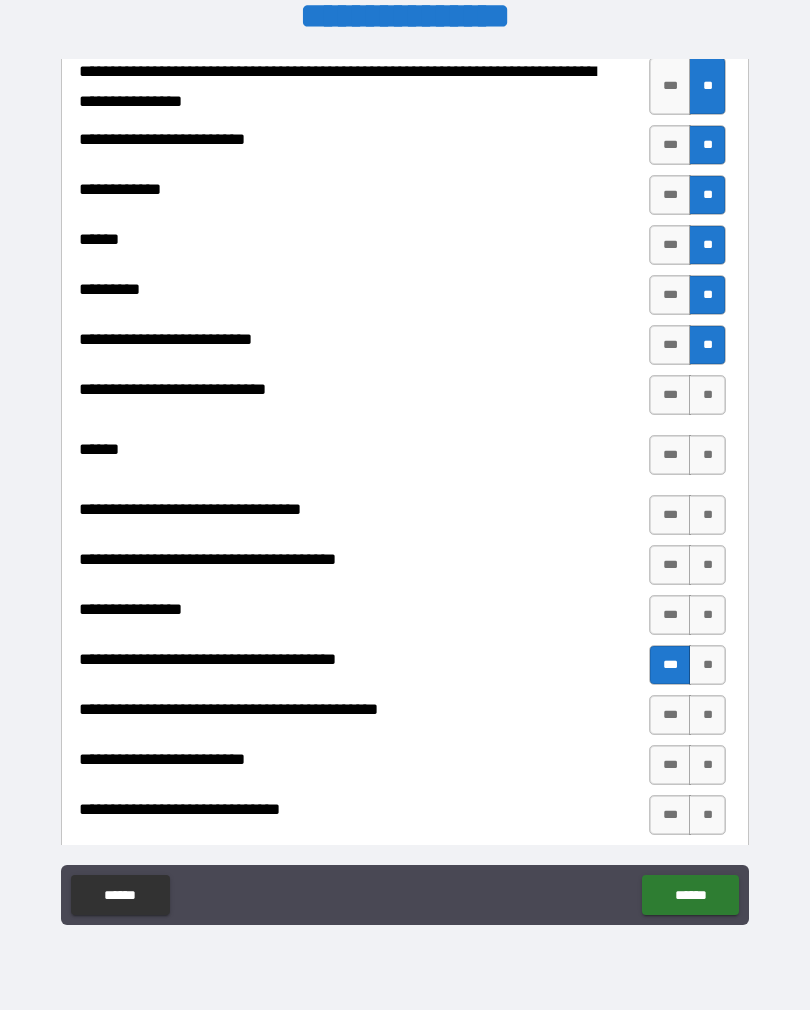 click on "**" at bounding box center (707, 345) 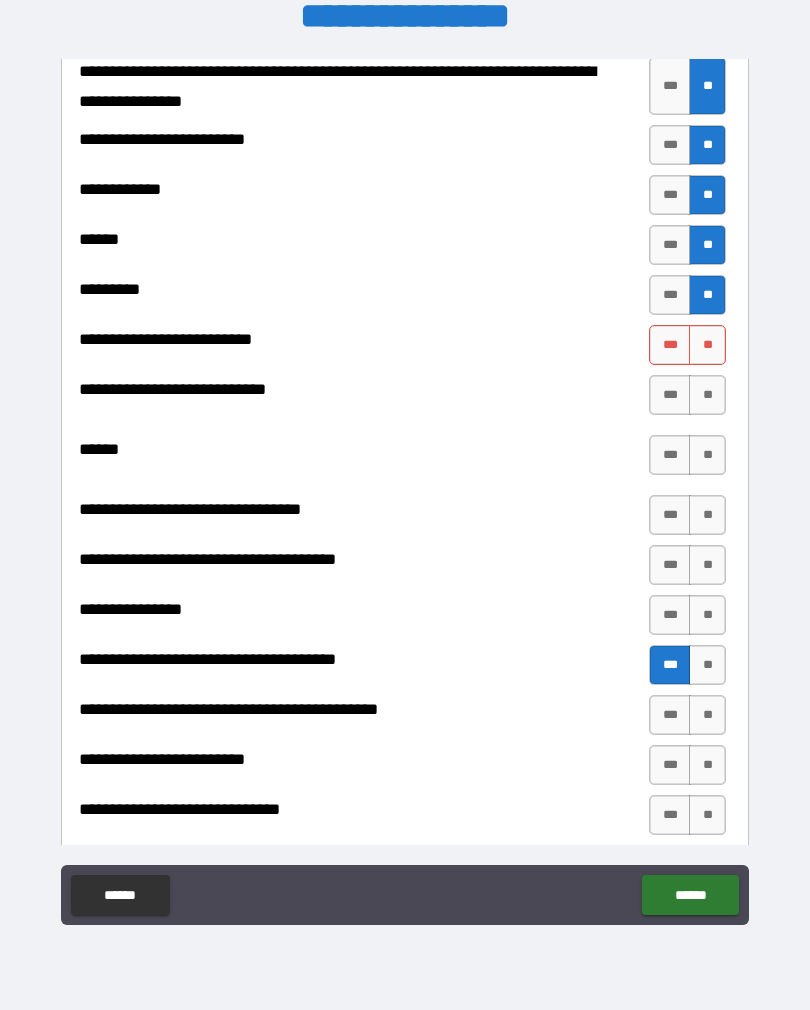 click on "**" at bounding box center (707, 455) 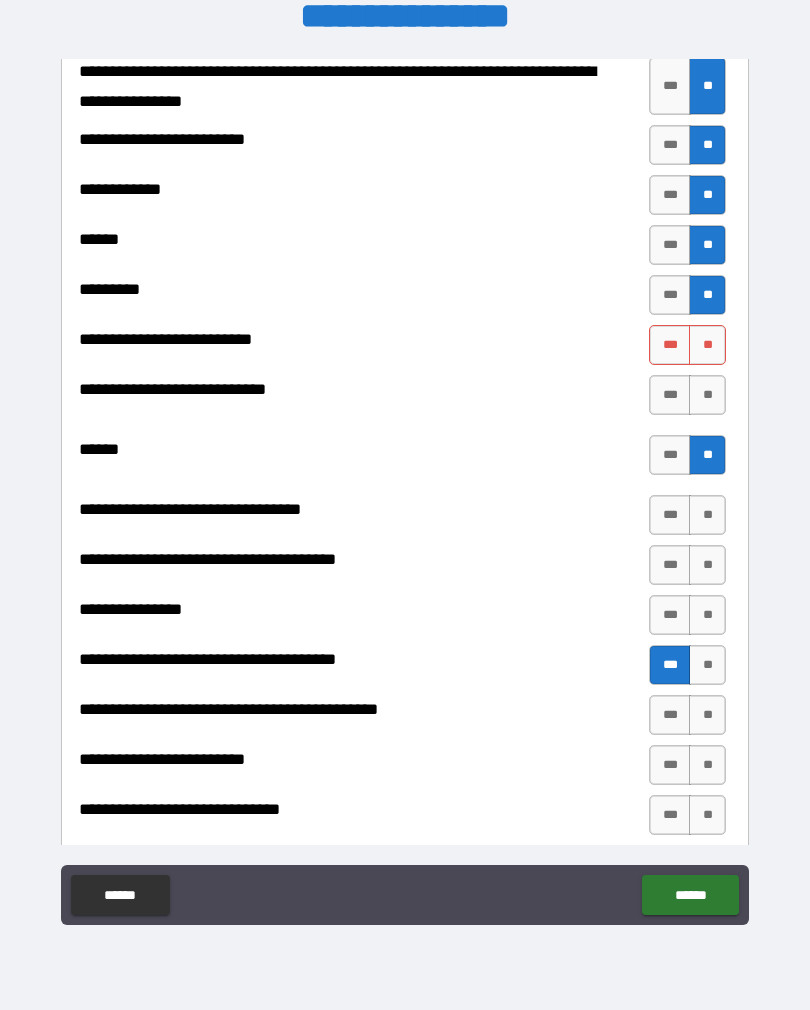 click on "**" at bounding box center [707, 345] 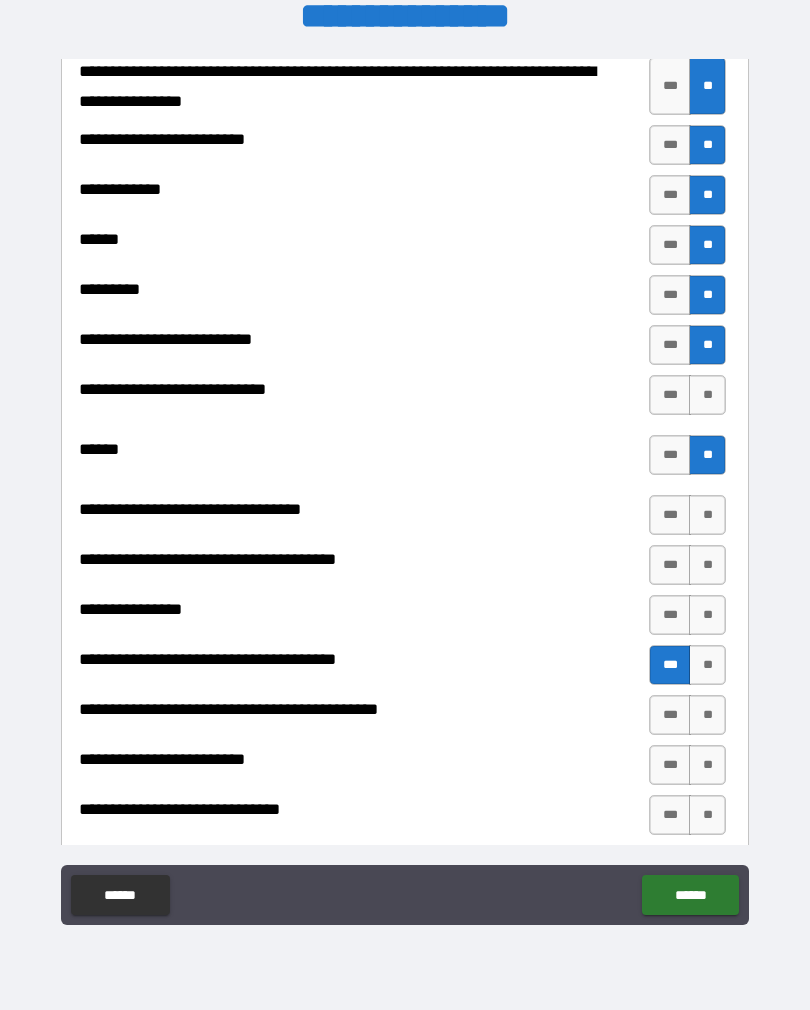 click on "**" at bounding box center [707, 395] 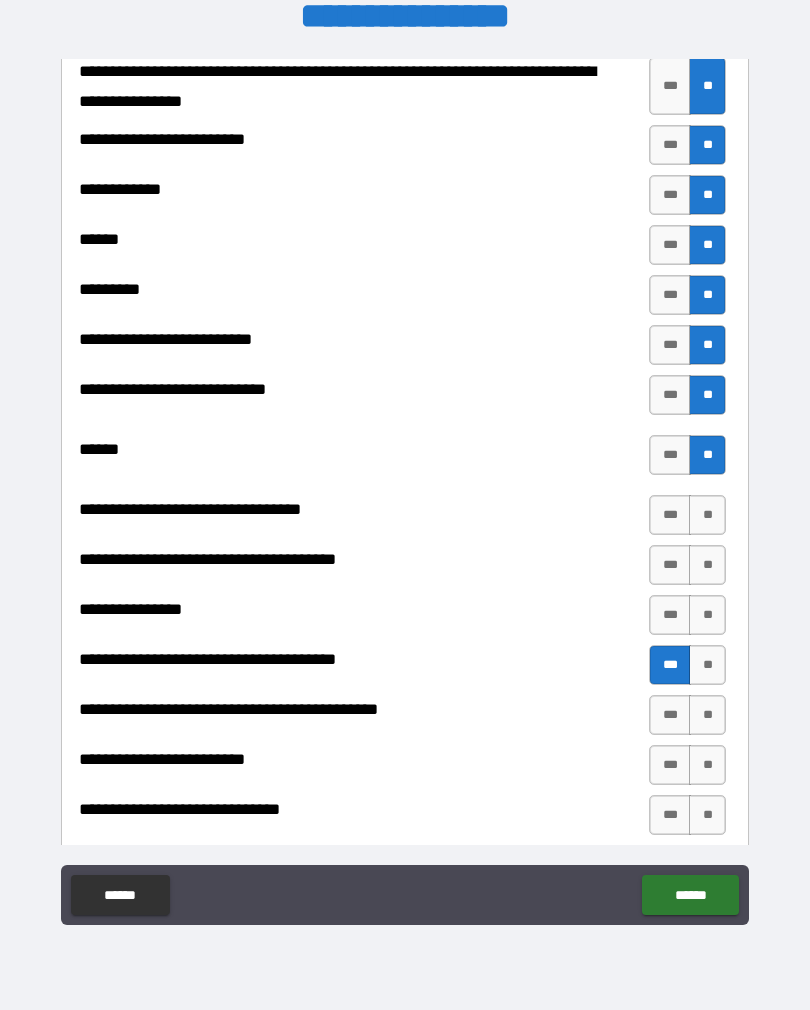 click on "**" at bounding box center [707, 515] 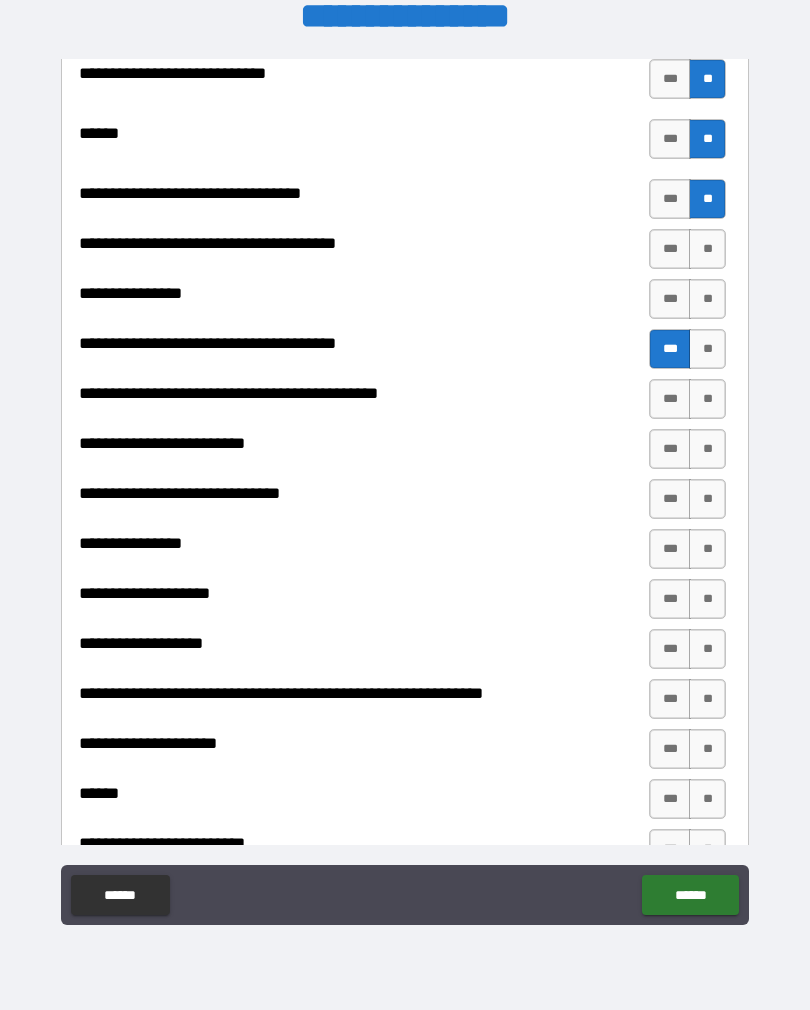 scroll, scrollTop: 1122, scrollLeft: 0, axis: vertical 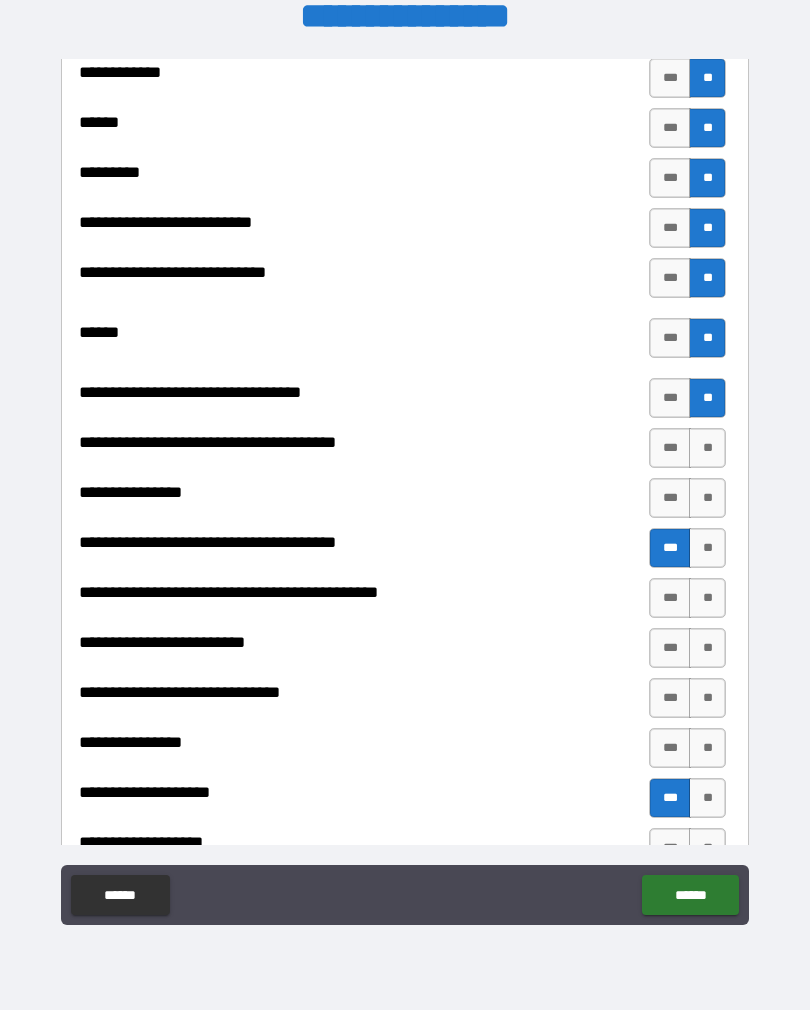 click on "**" at bounding box center (707, 448) 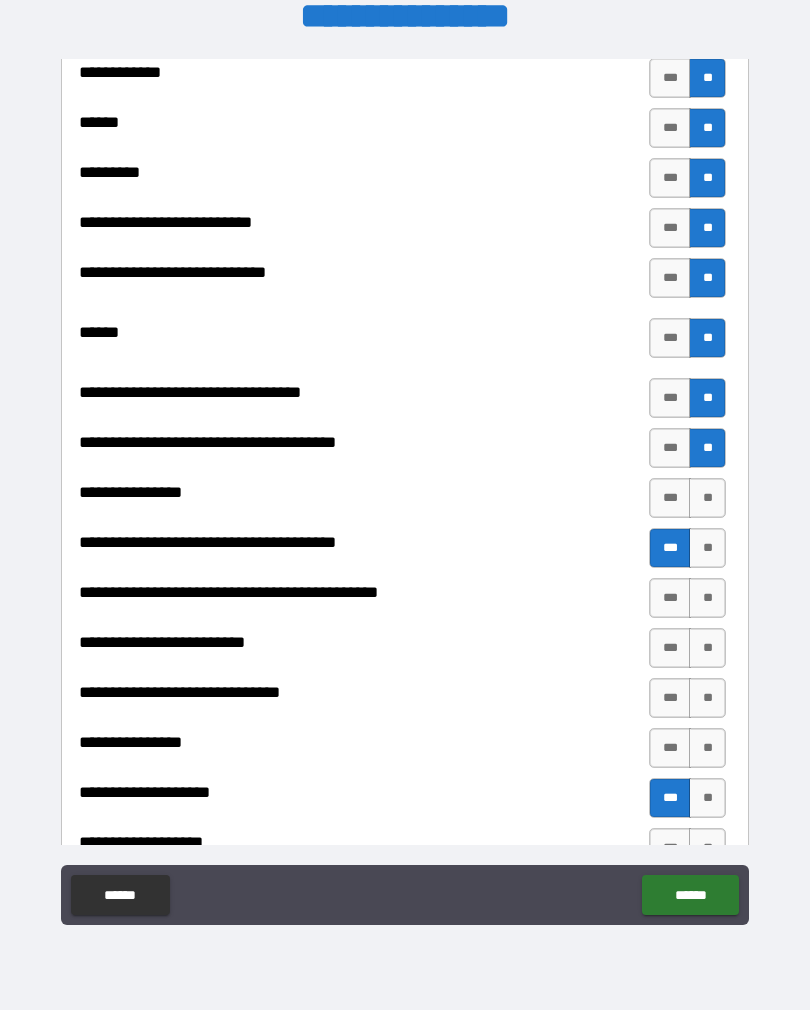 click on "**" at bounding box center [707, 498] 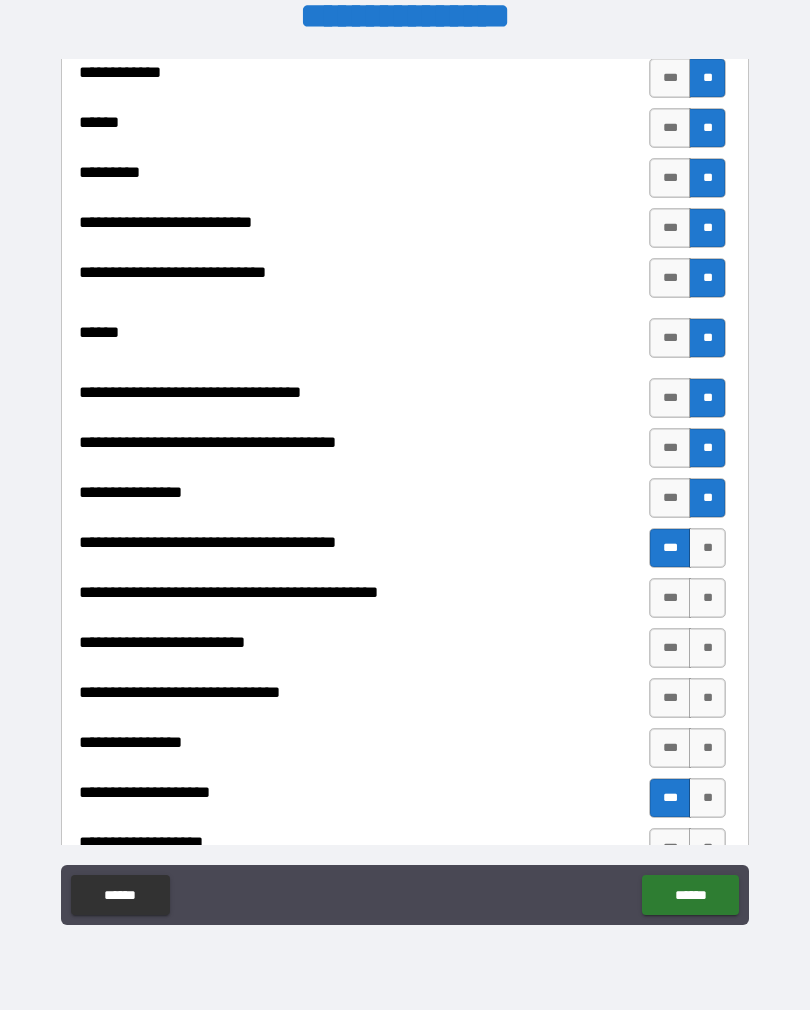 click on "**" at bounding box center [707, 598] 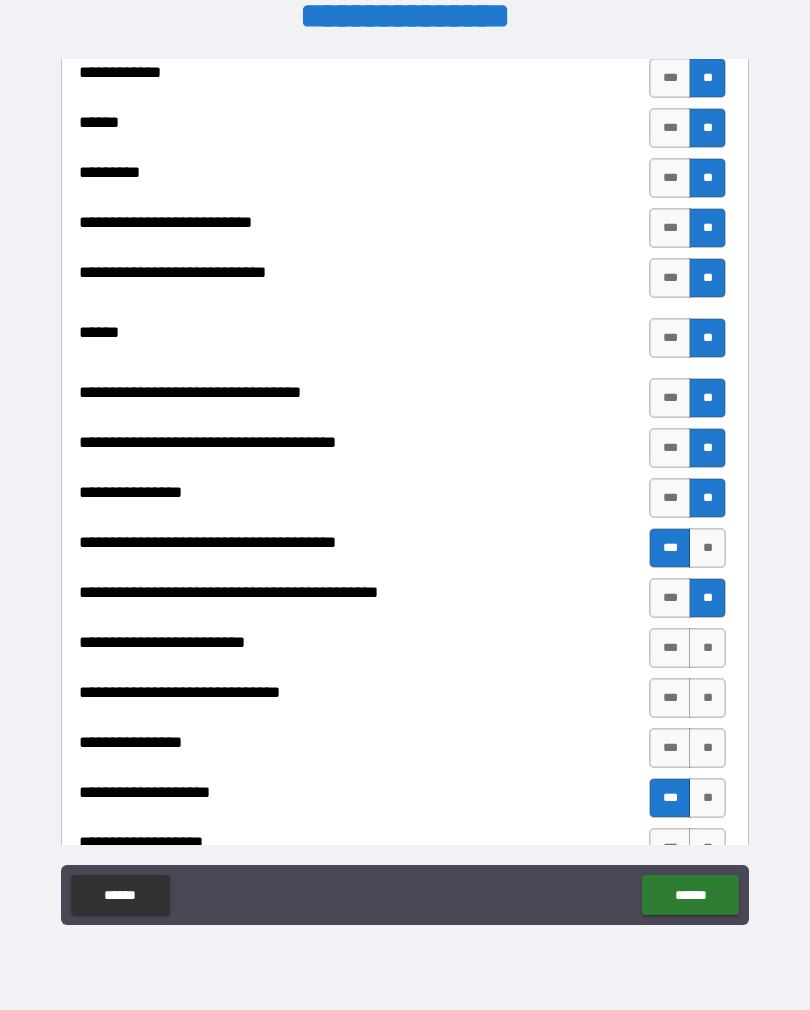 click on "**" at bounding box center [707, 648] 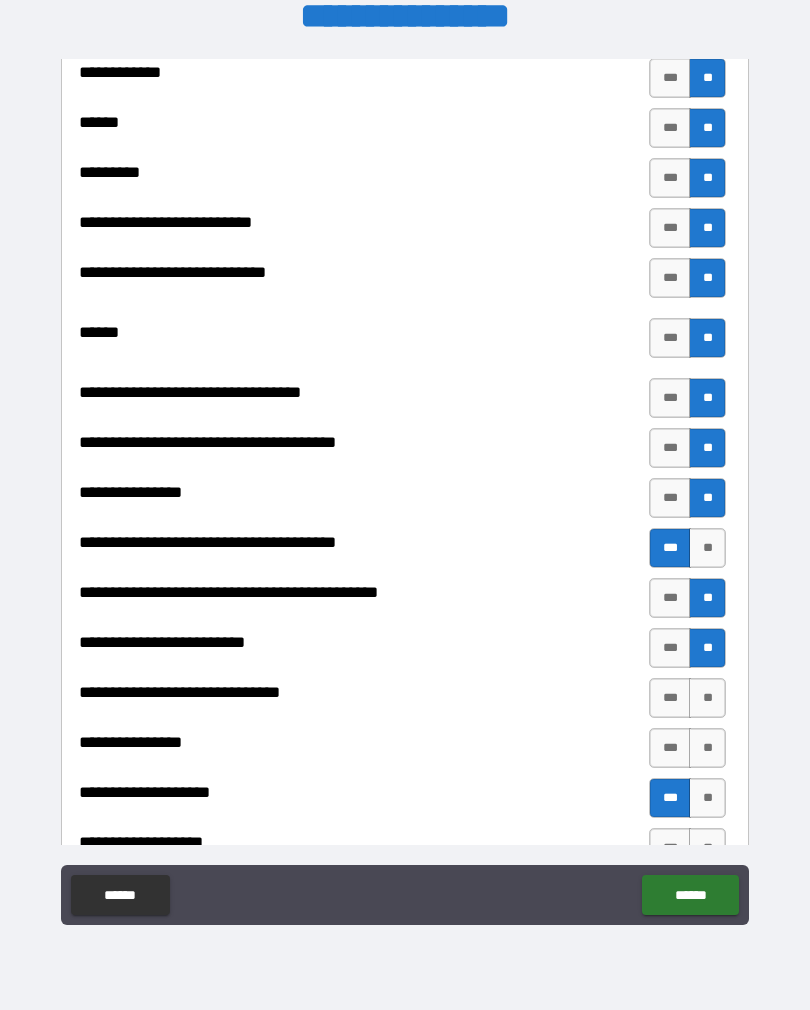 click on "**" at bounding box center [707, 698] 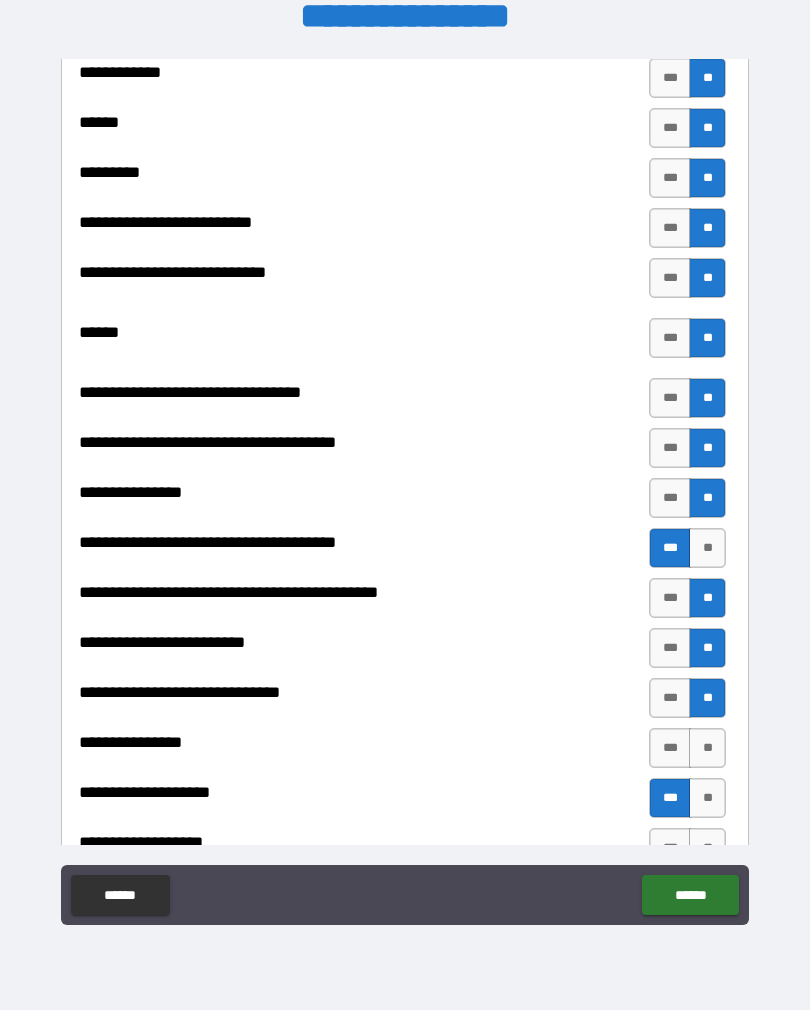 click on "**" at bounding box center [707, 698] 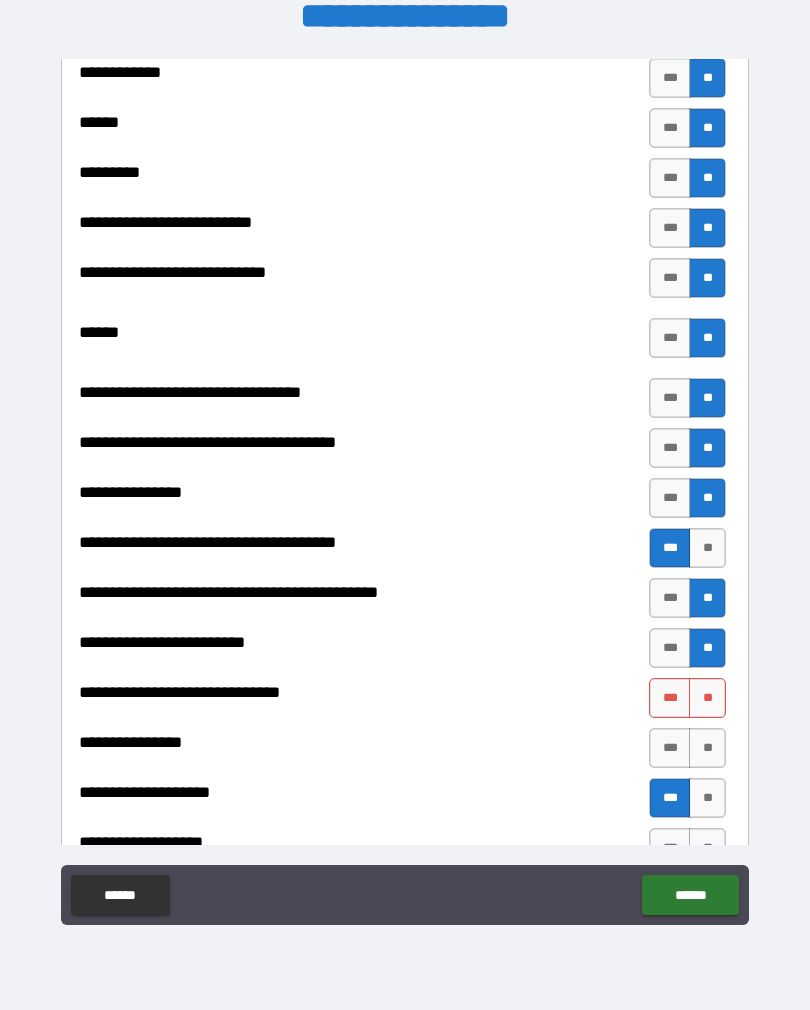 click on "**" at bounding box center [707, 698] 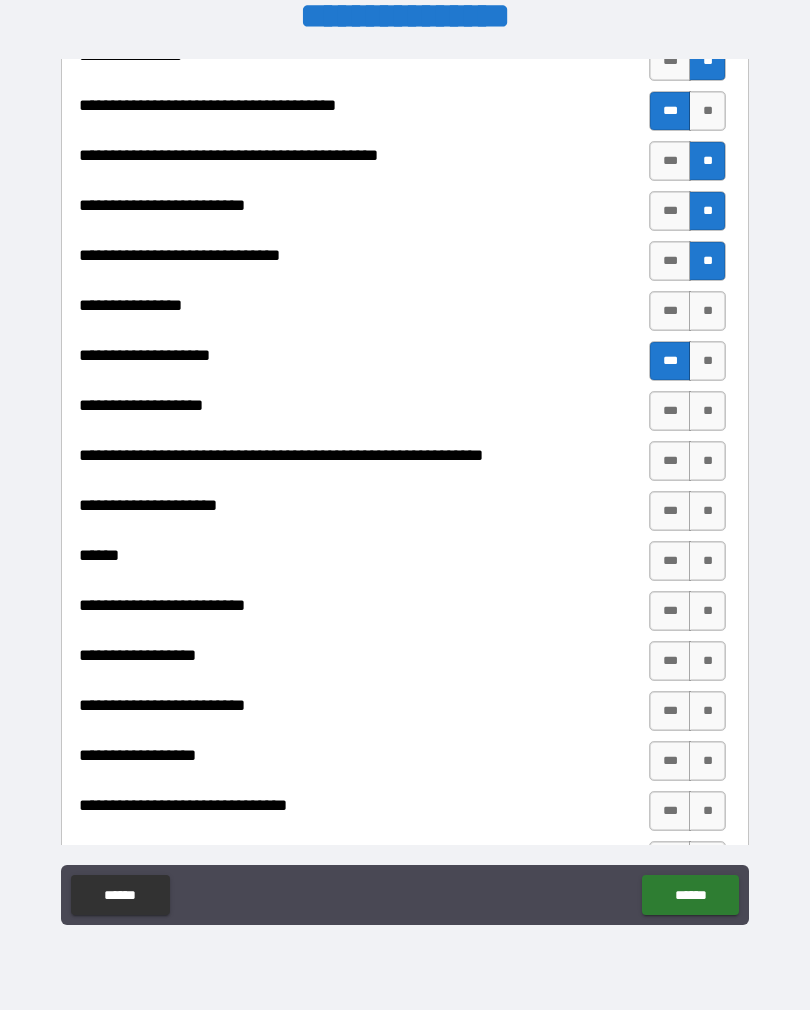 scroll, scrollTop: 1362, scrollLeft: 0, axis: vertical 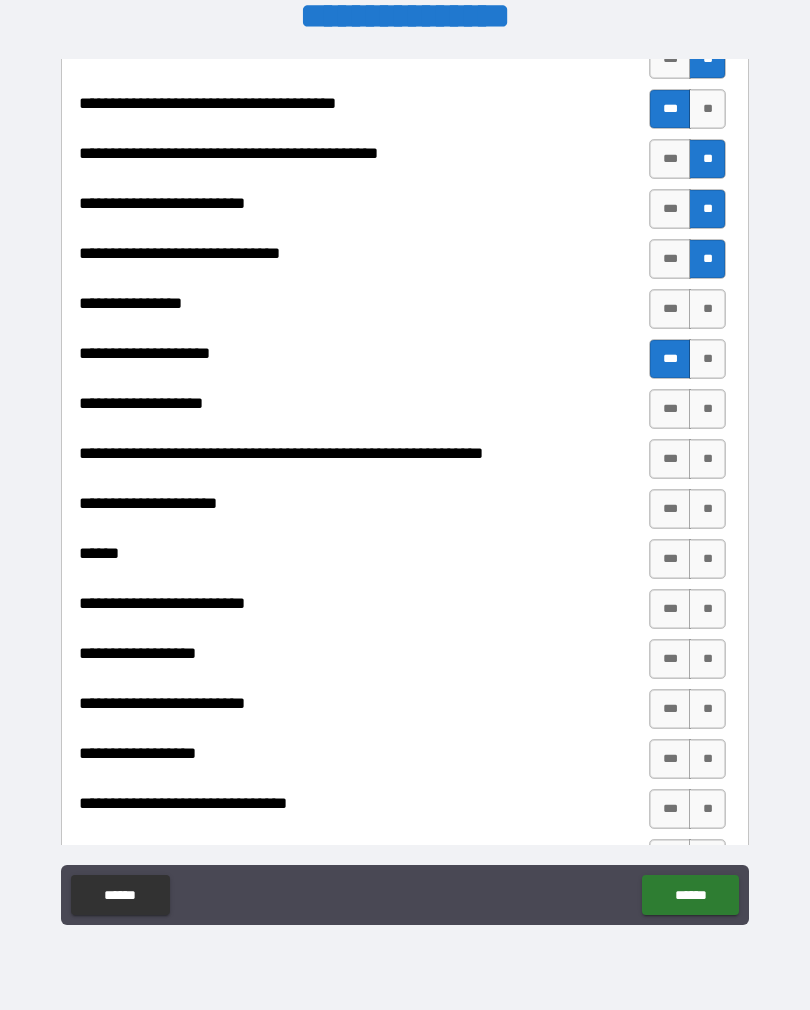 click on "**" at bounding box center (707, 409) 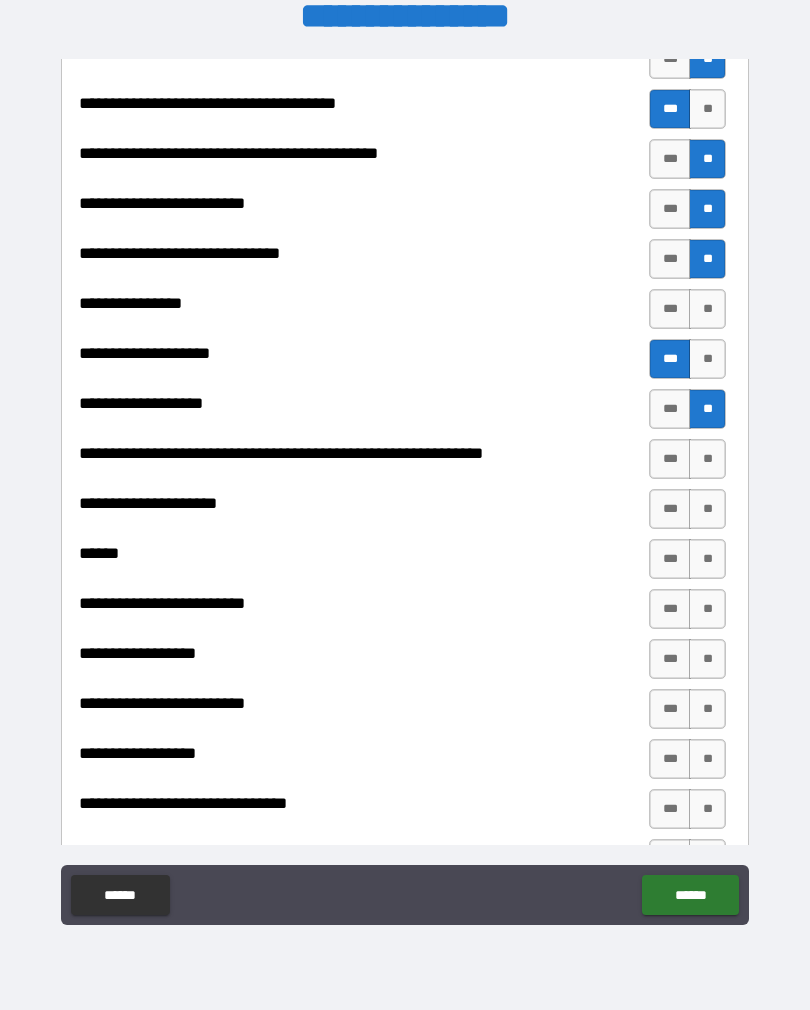 click on "**" at bounding box center (707, 459) 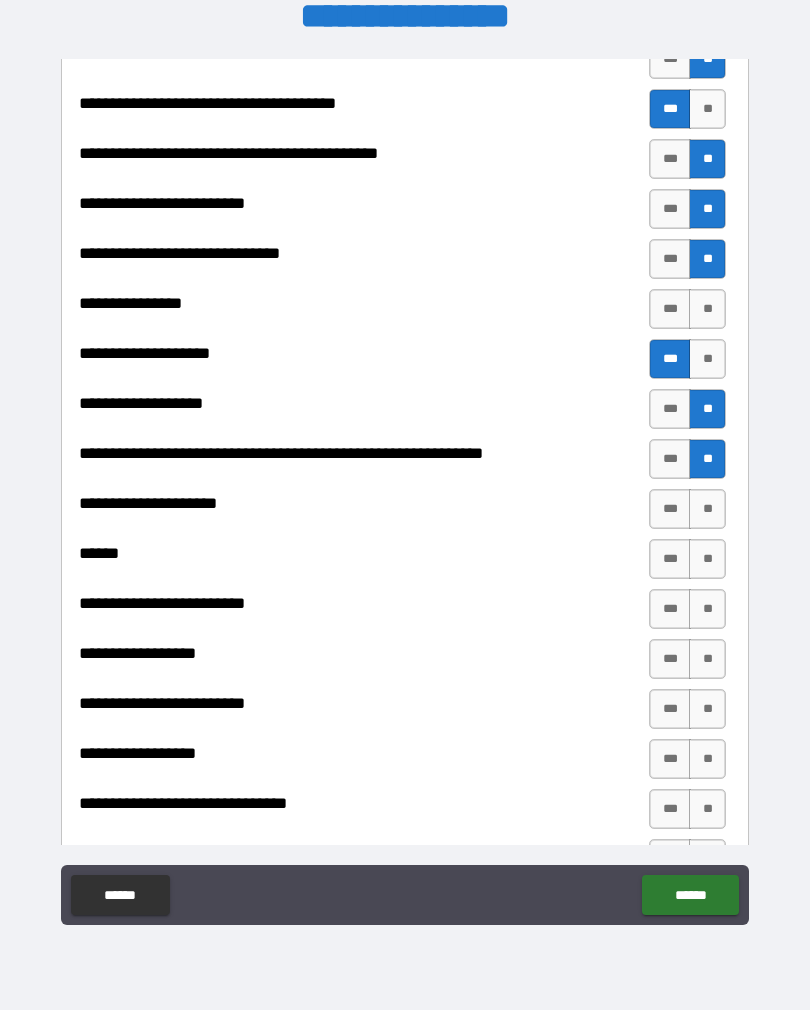 click on "**" at bounding box center [707, 509] 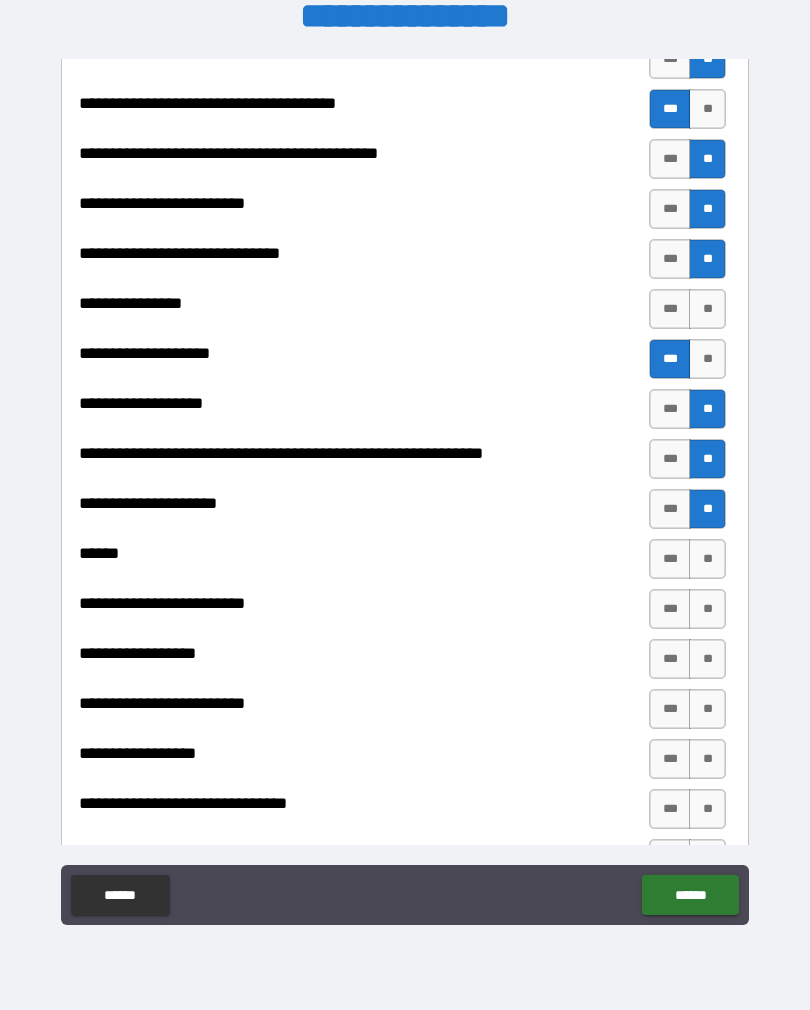click on "**" at bounding box center [707, 559] 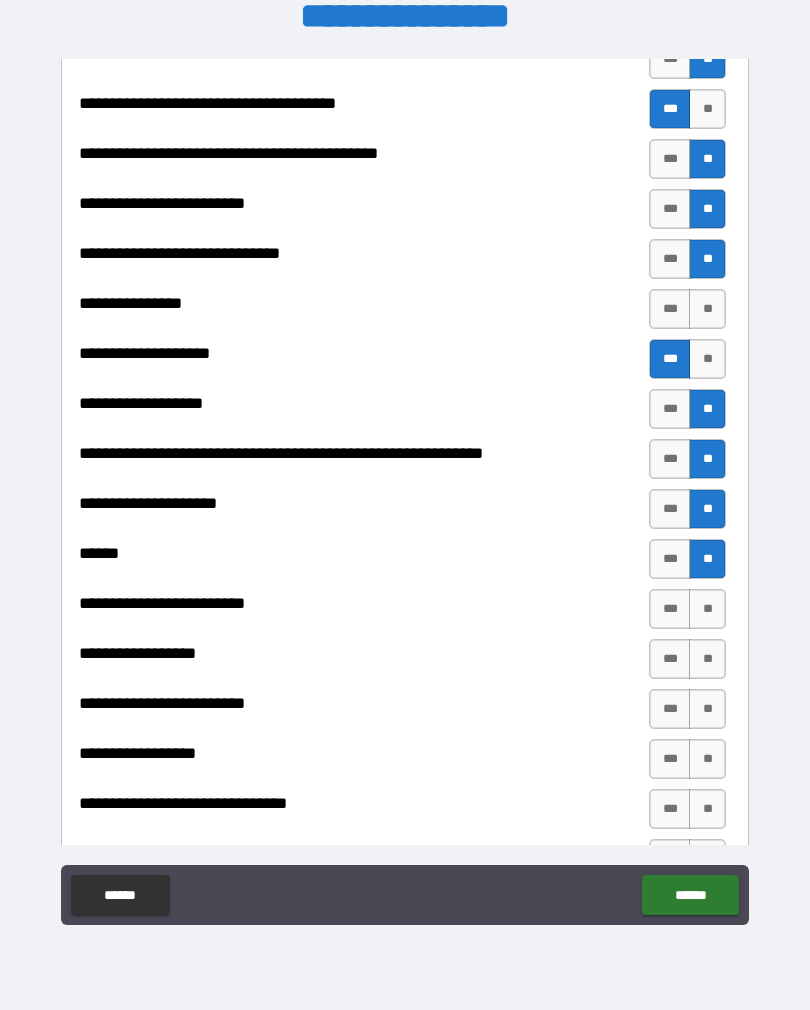 click on "**" at bounding box center (707, 609) 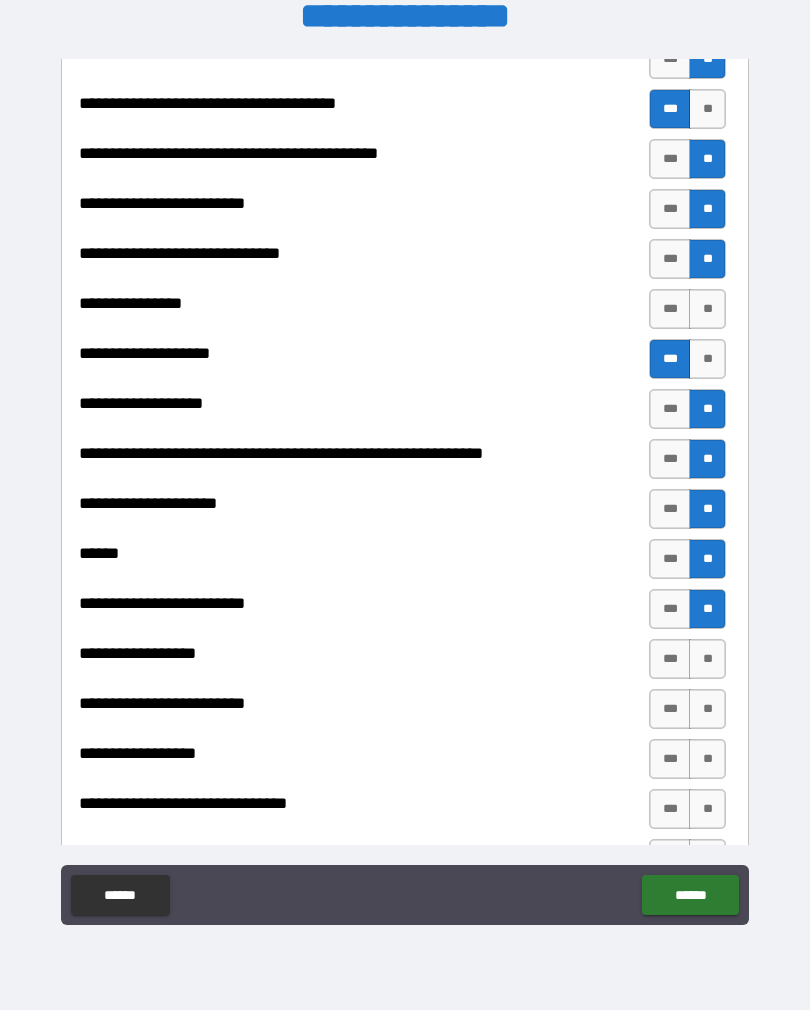 click on "**" at bounding box center [707, 659] 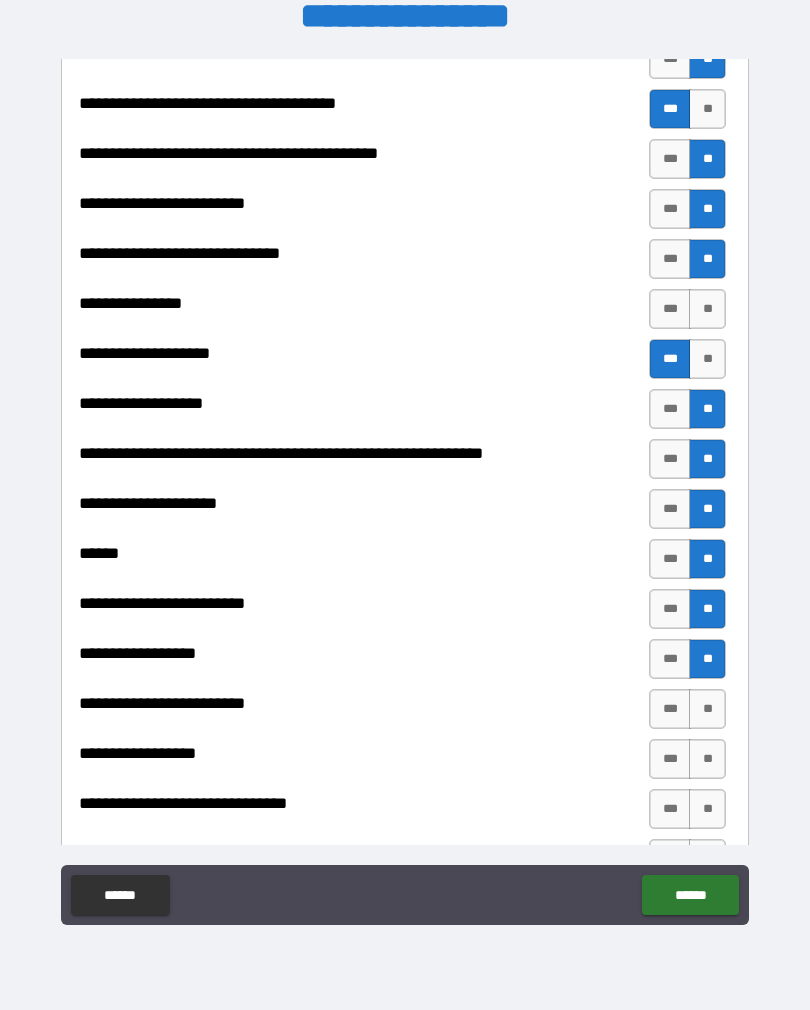 click on "**" at bounding box center (707, 709) 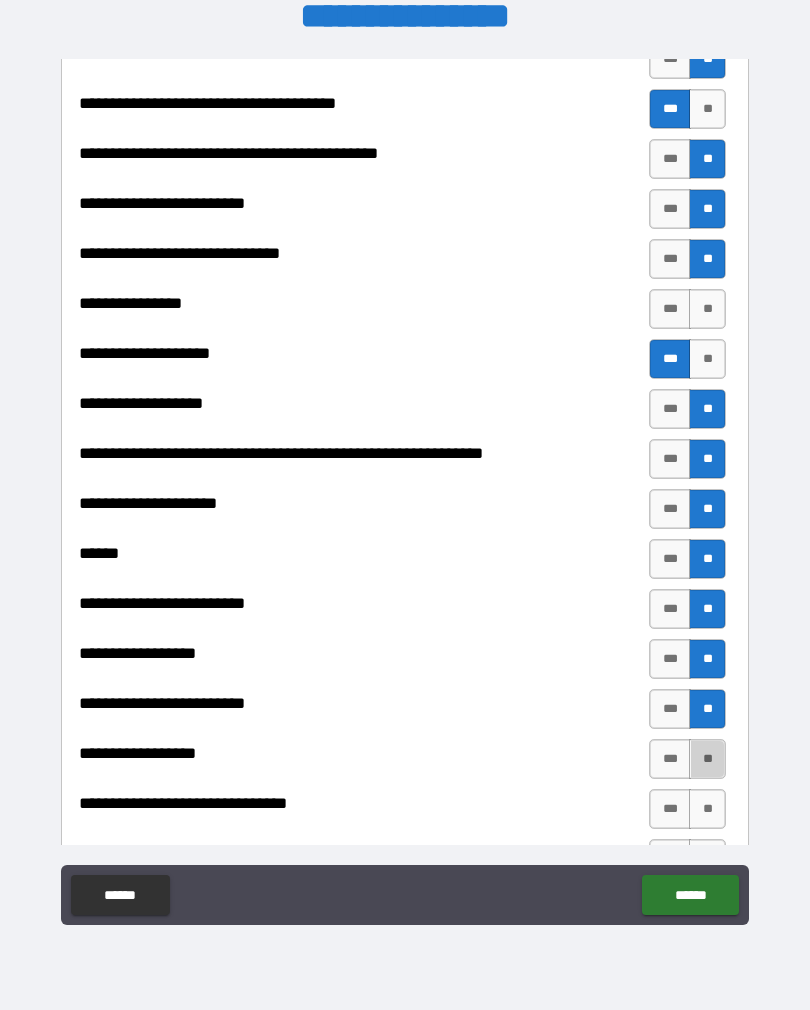 click on "**" at bounding box center [707, 759] 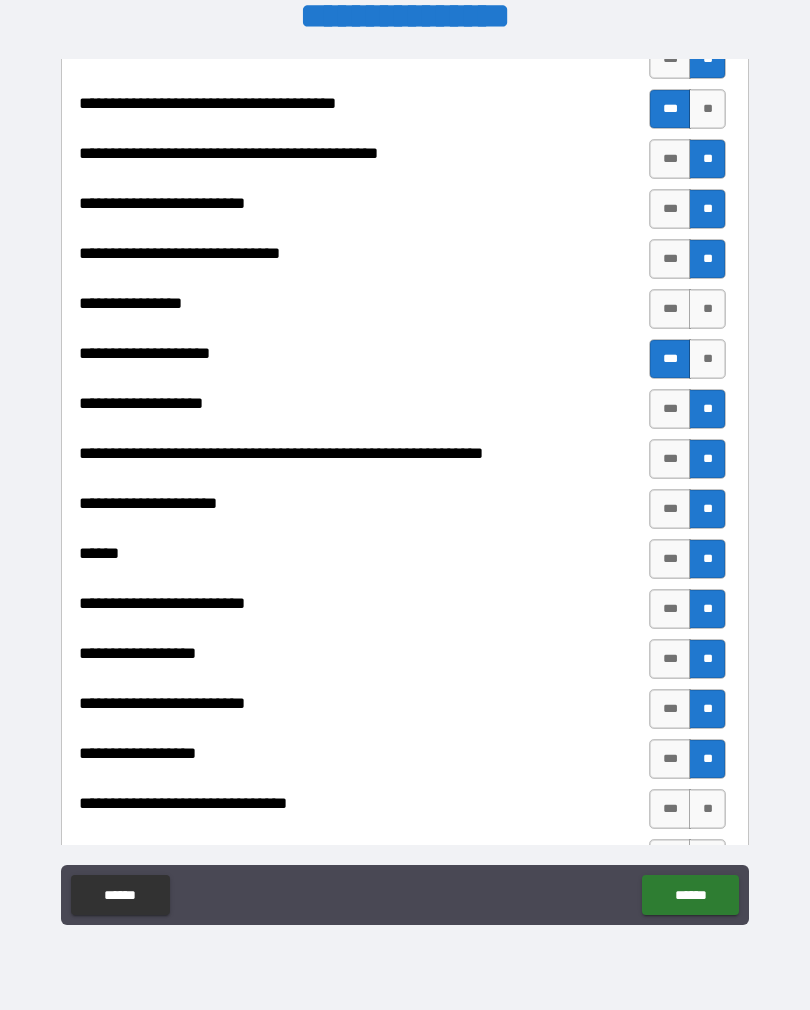 click on "**" at bounding box center [707, 809] 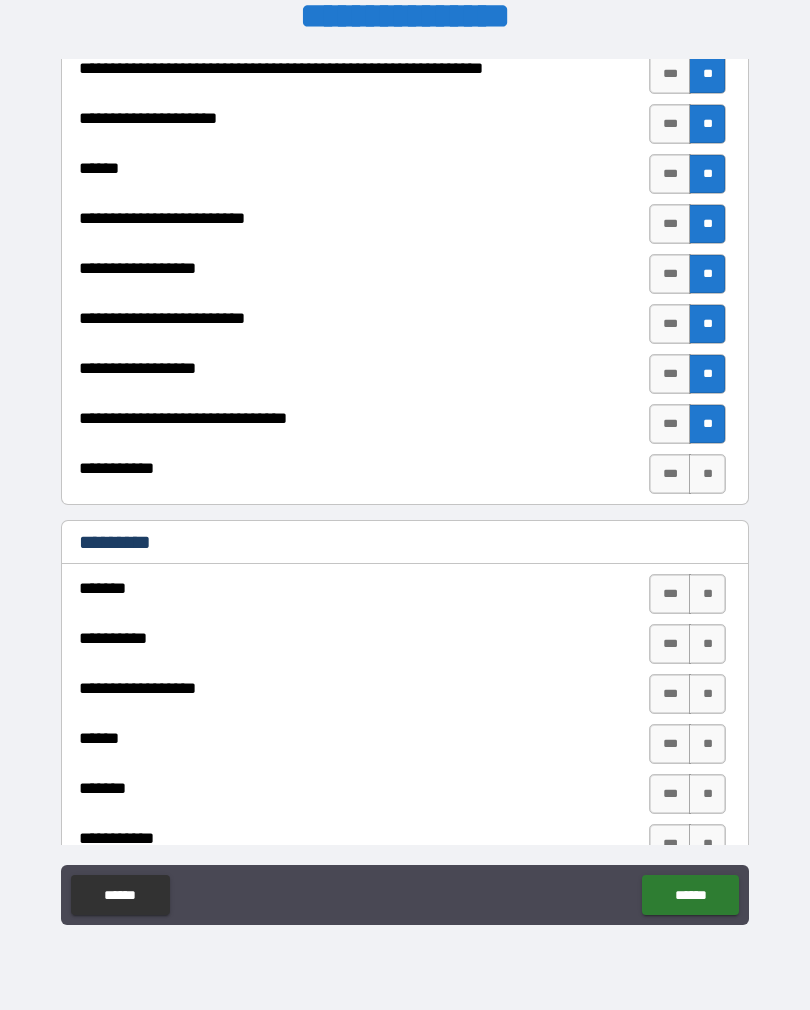 scroll, scrollTop: 1765, scrollLeft: 0, axis: vertical 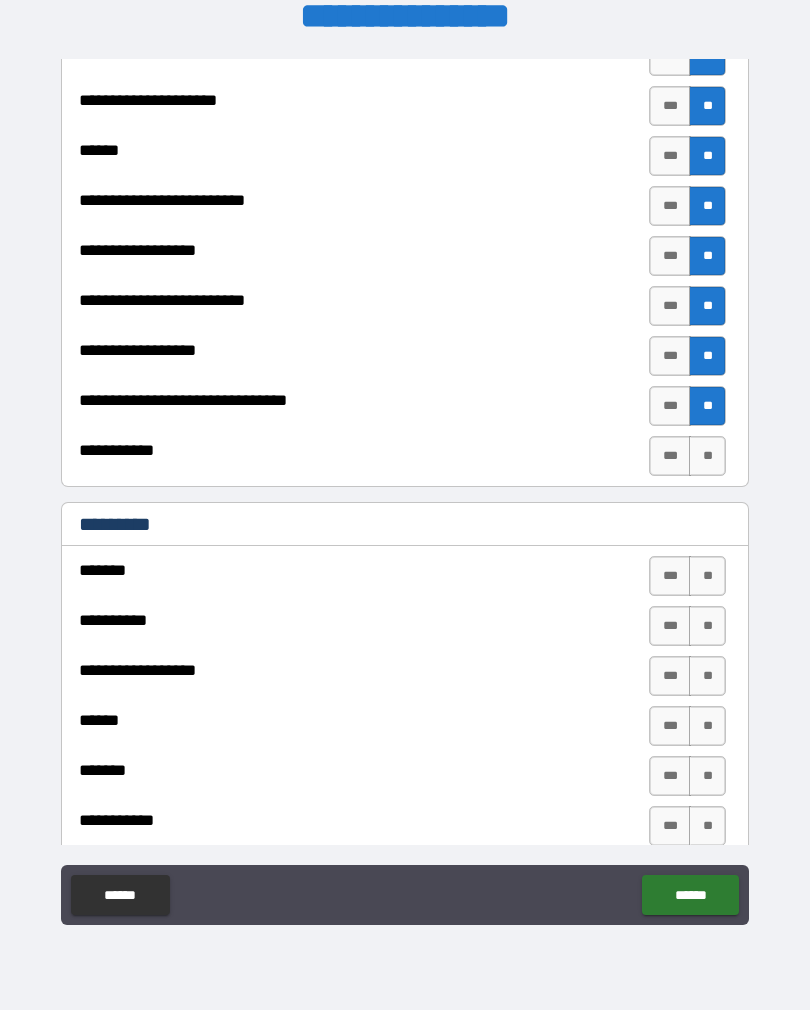 click on "**" at bounding box center [707, 456] 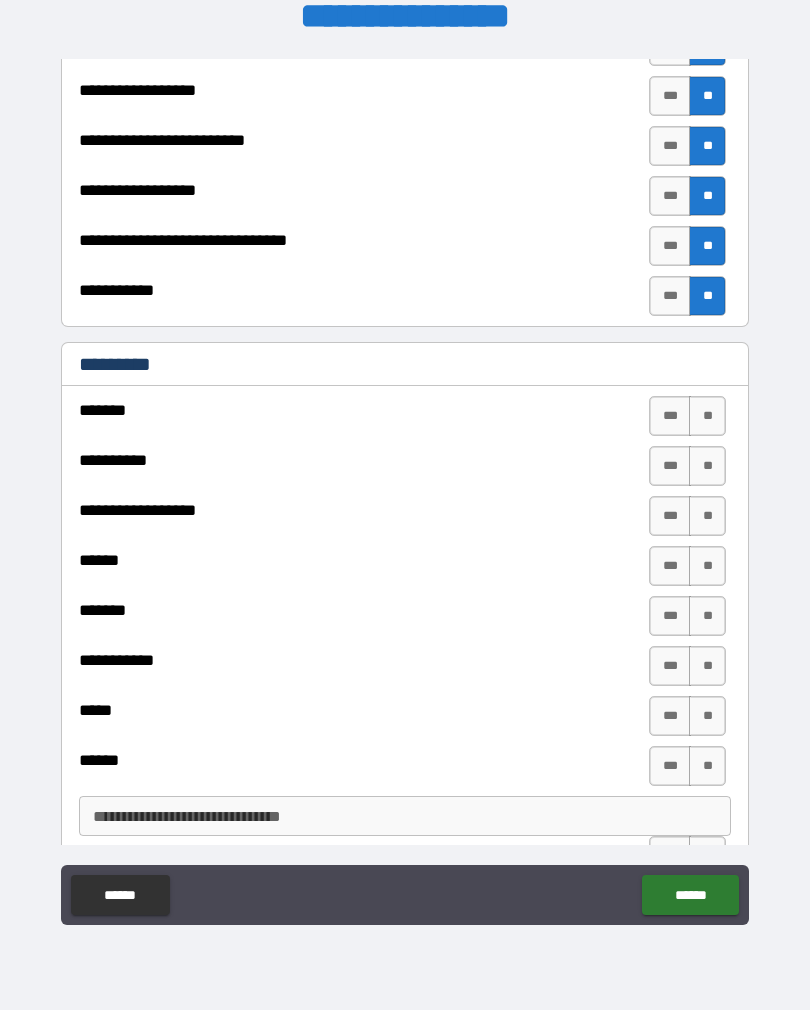 scroll, scrollTop: 1935, scrollLeft: 0, axis: vertical 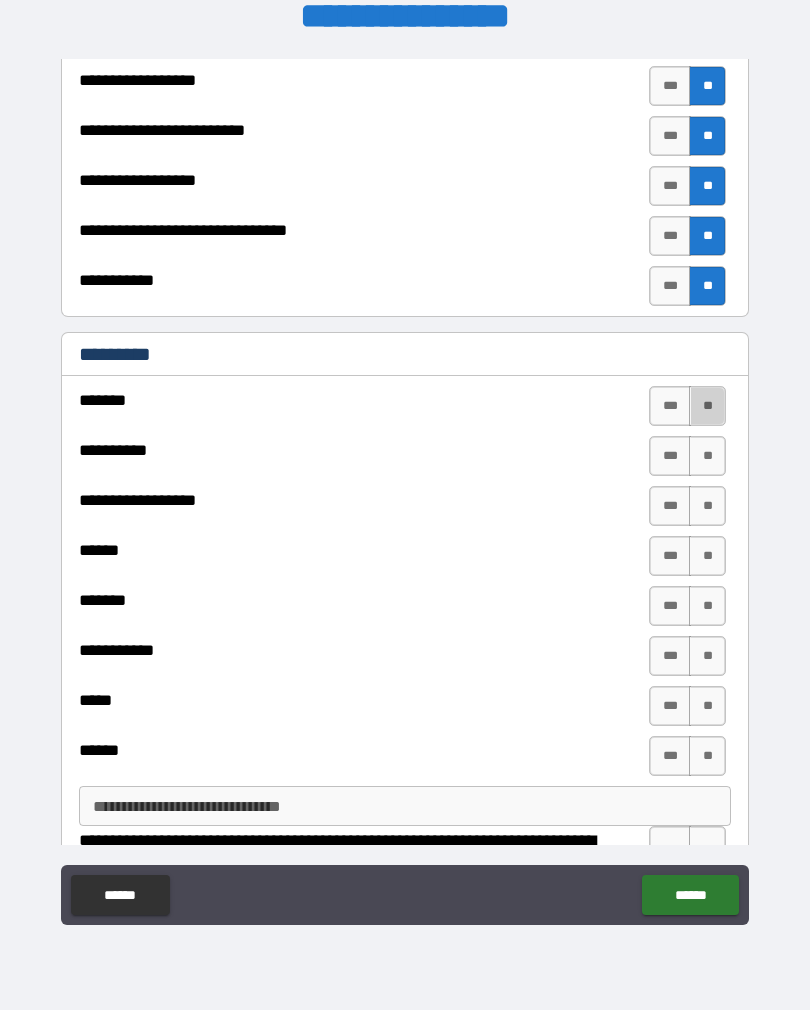 click on "**" at bounding box center (707, 406) 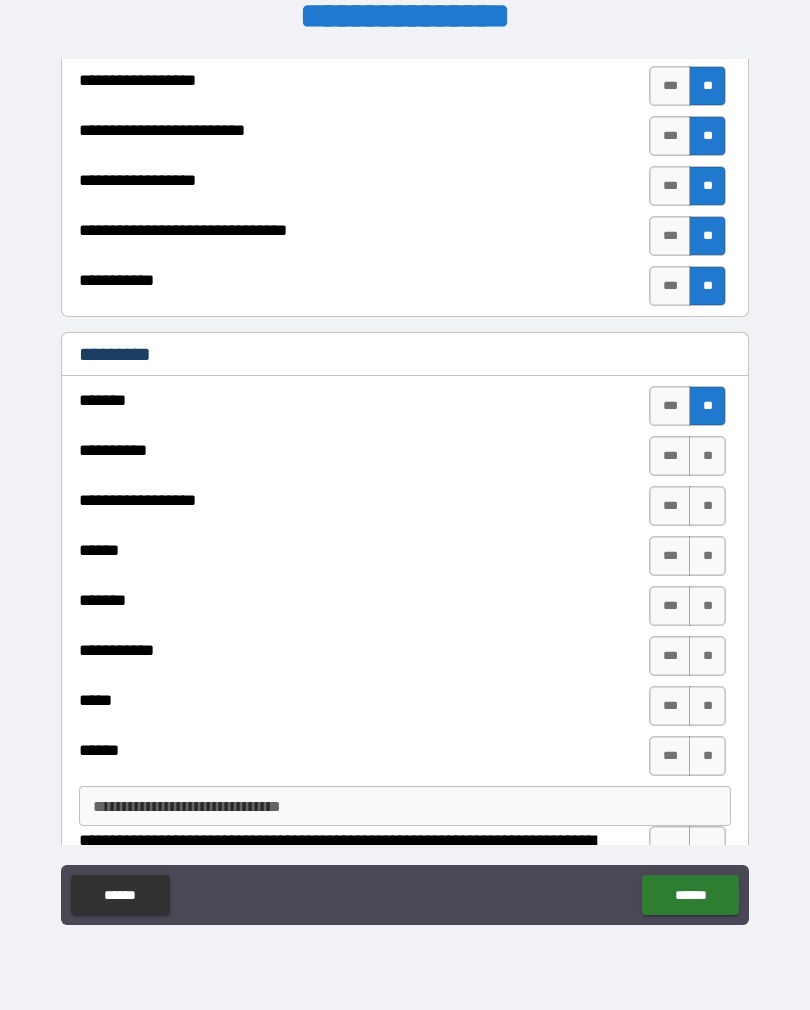 click on "**" at bounding box center [707, 456] 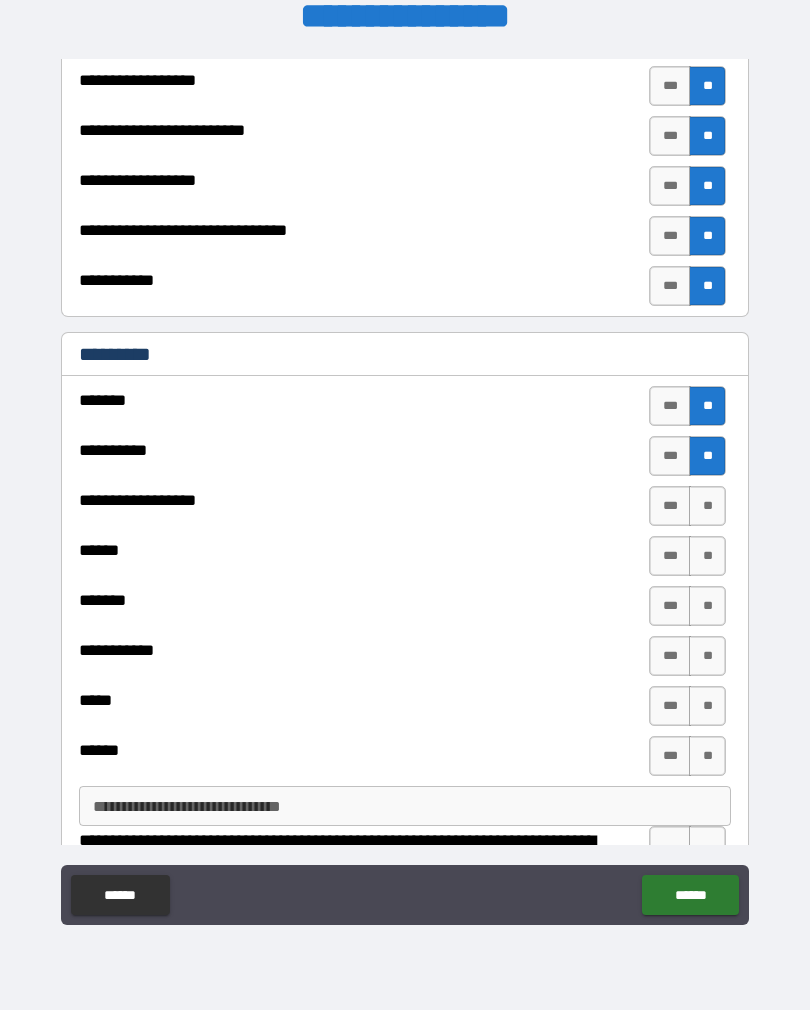 click on "**" at bounding box center [707, 506] 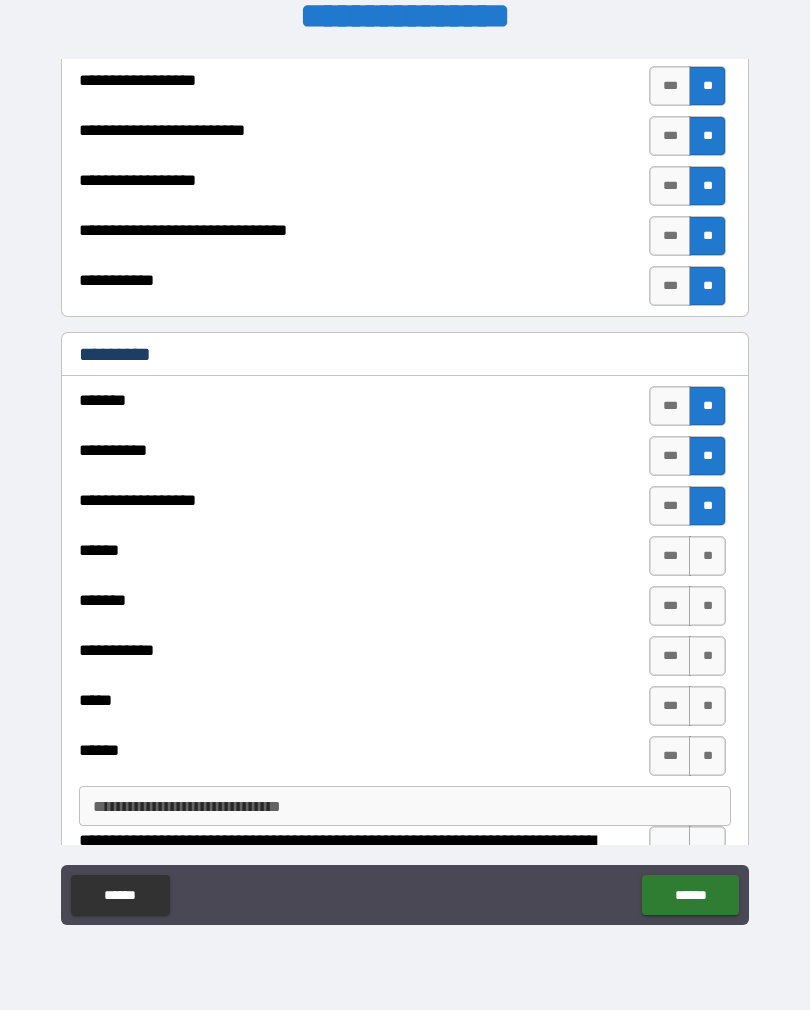 click on "**" at bounding box center [707, 556] 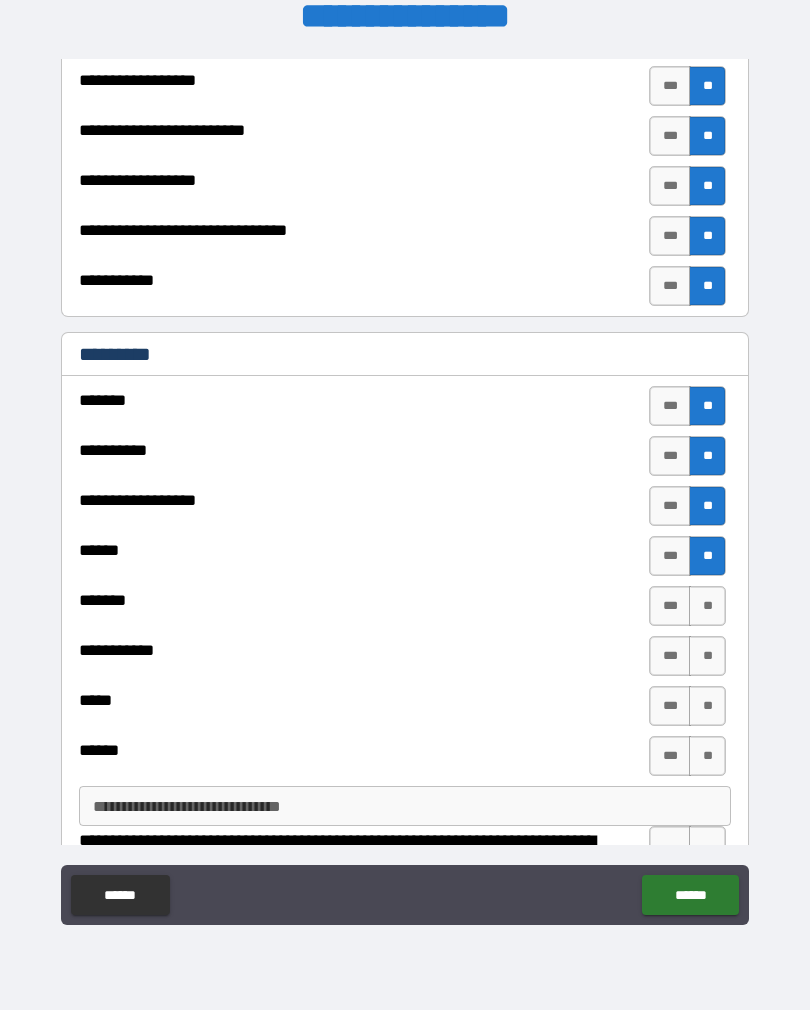 click on "**" at bounding box center (707, 606) 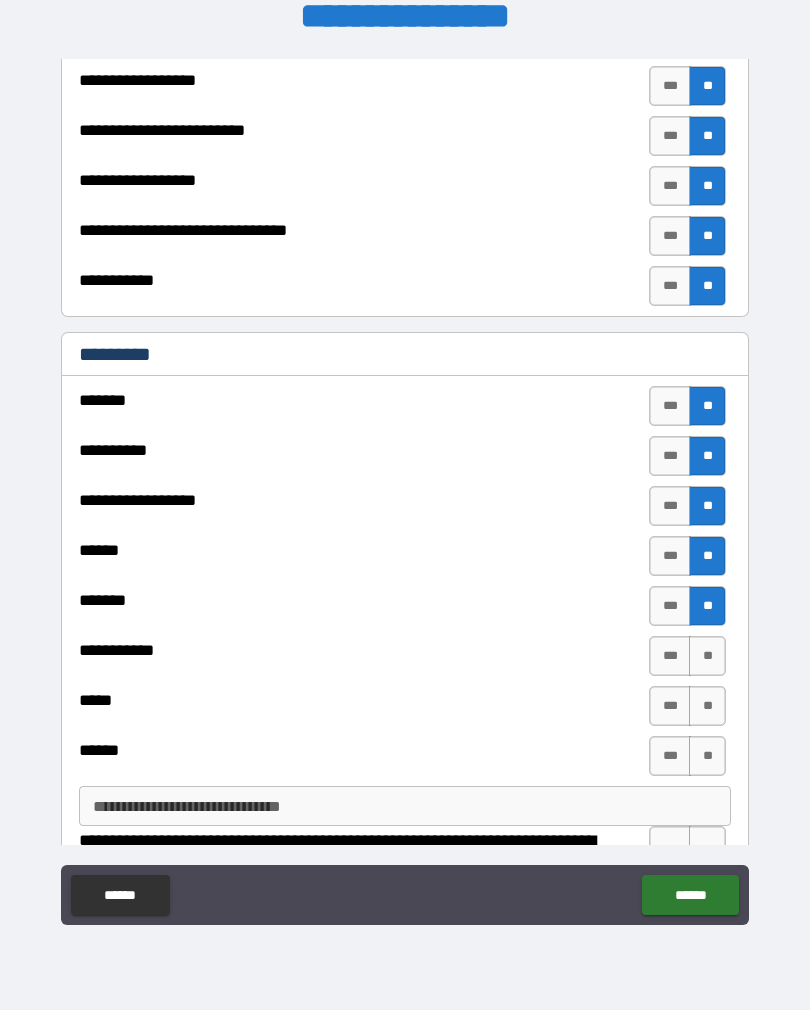 click on "**" at bounding box center (707, 606) 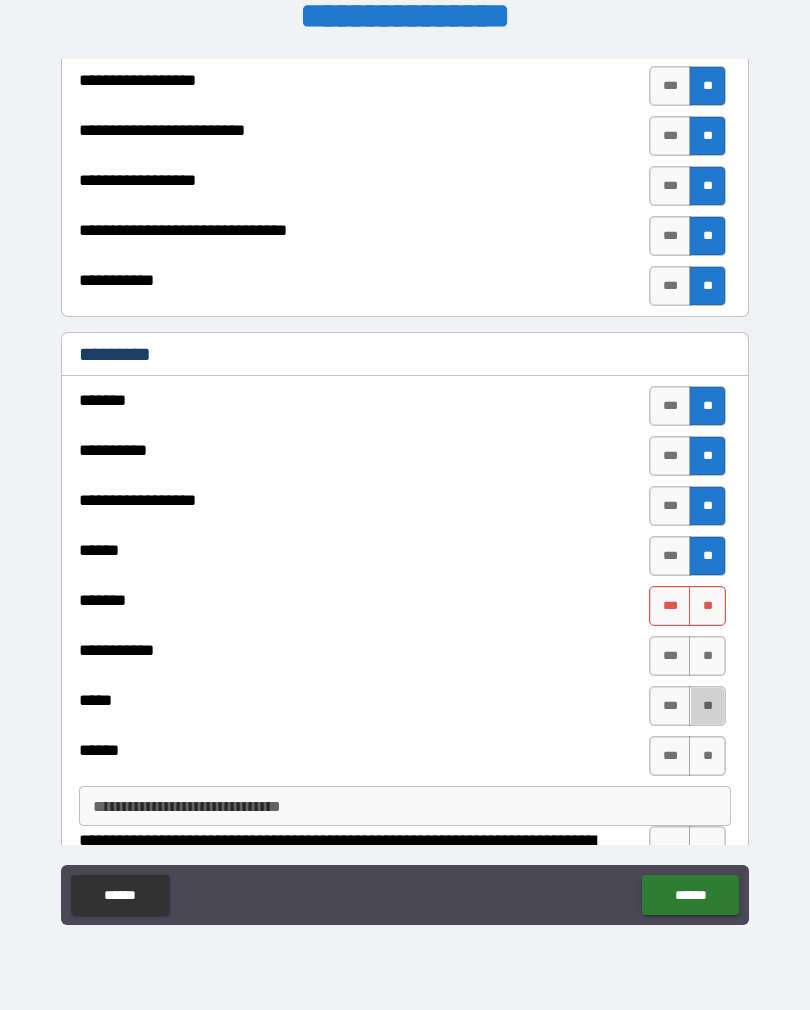 click on "**" at bounding box center (707, 706) 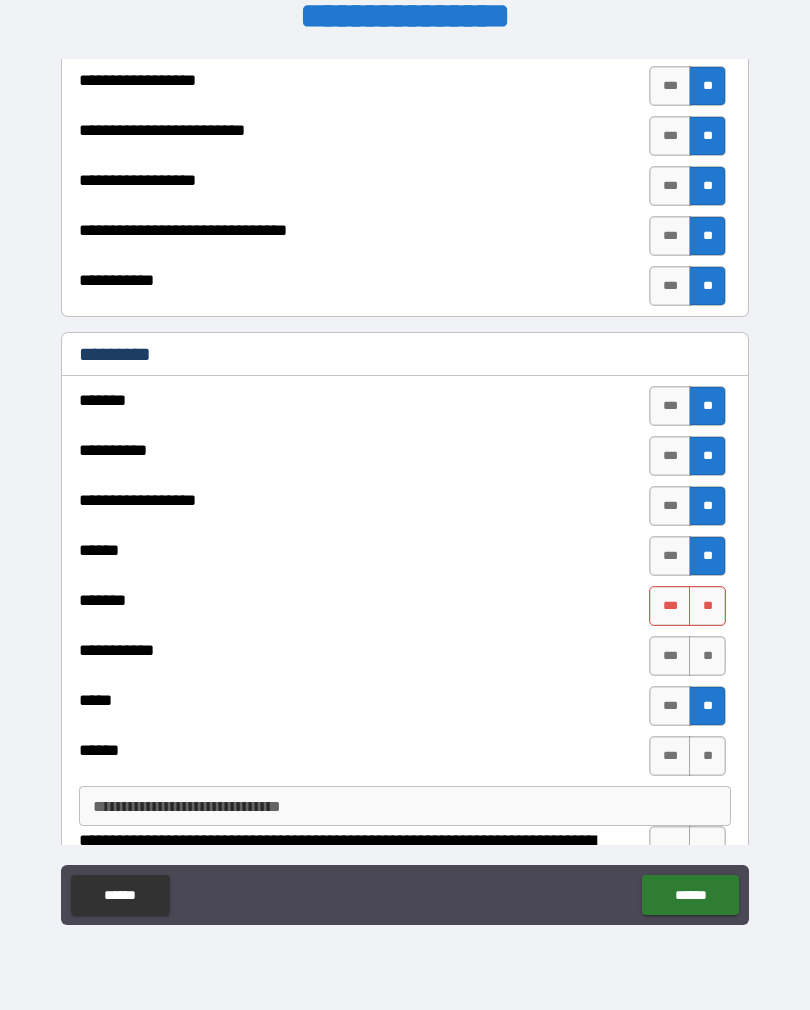 click on "**" at bounding box center (707, 706) 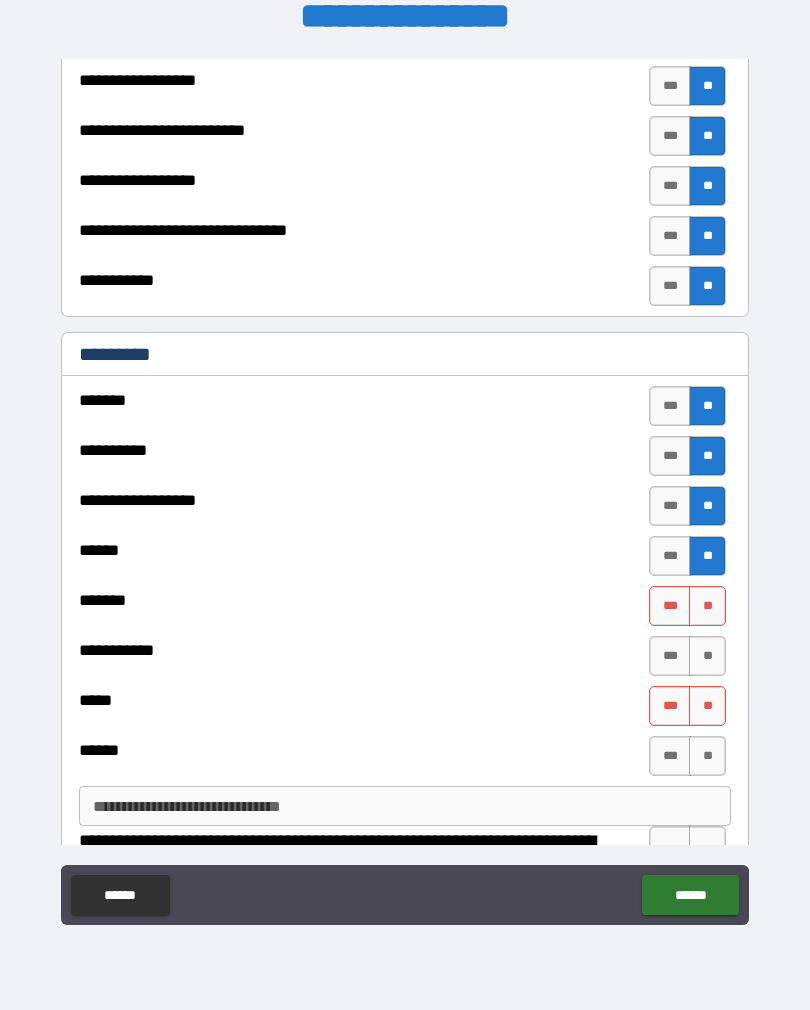 click on "**" at bounding box center (707, 756) 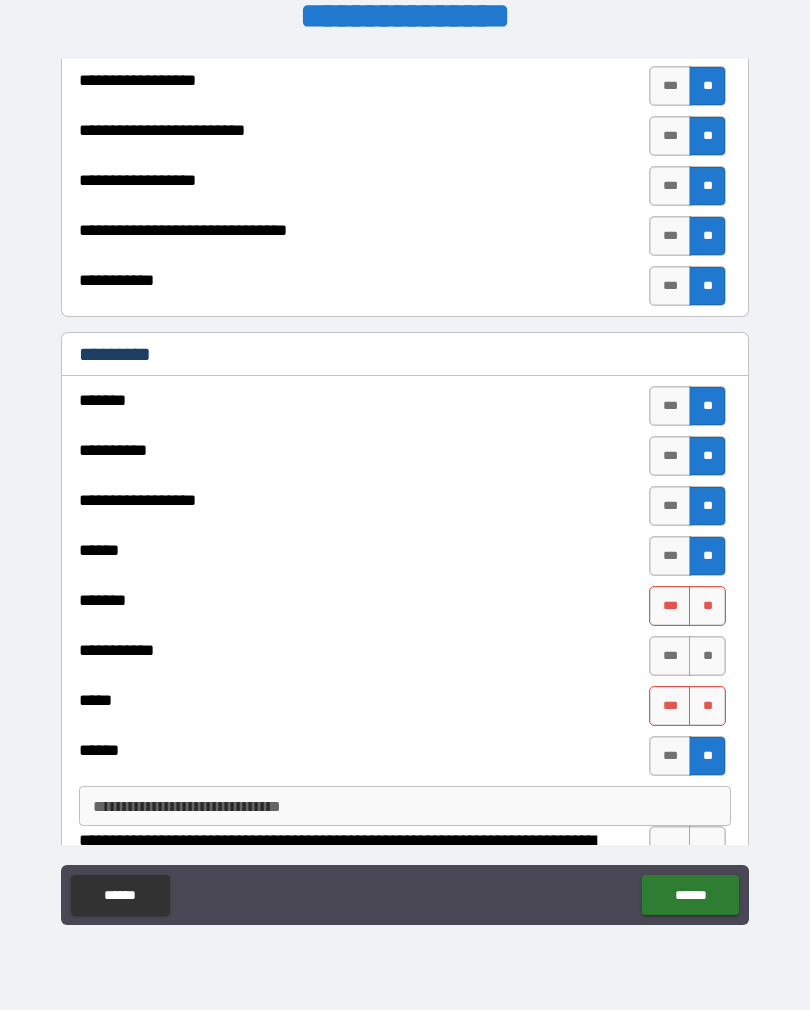 click on "**" at bounding box center [707, 606] 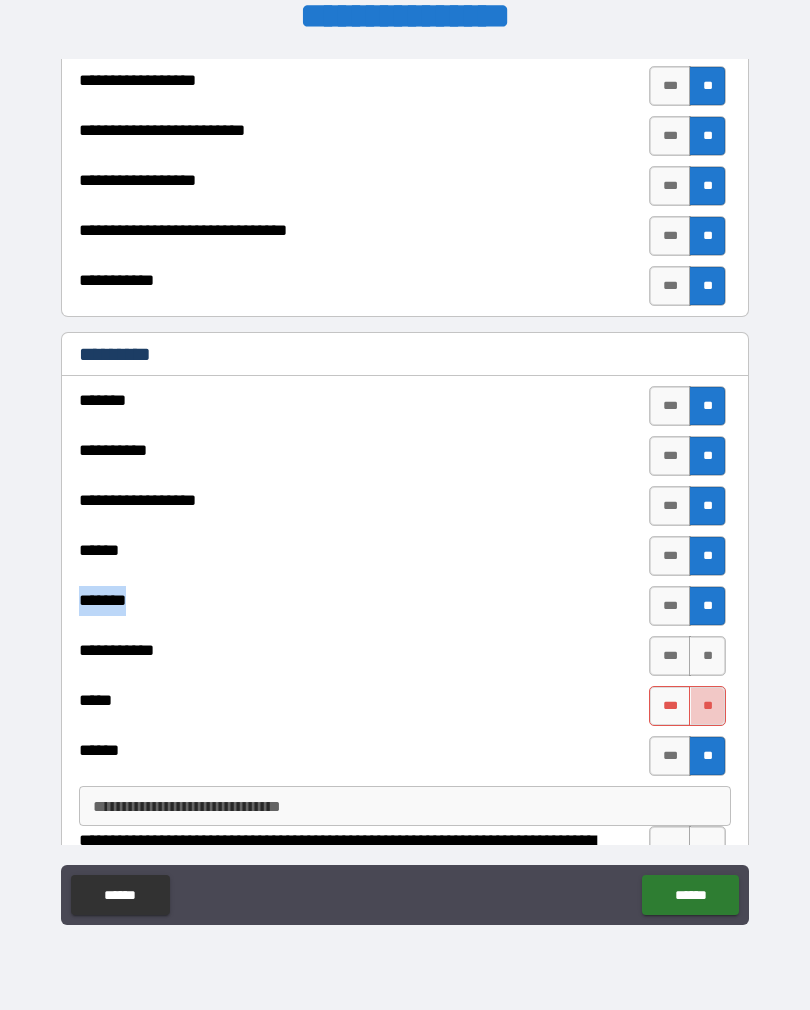 click on "**" at bounding box center [707, 706] 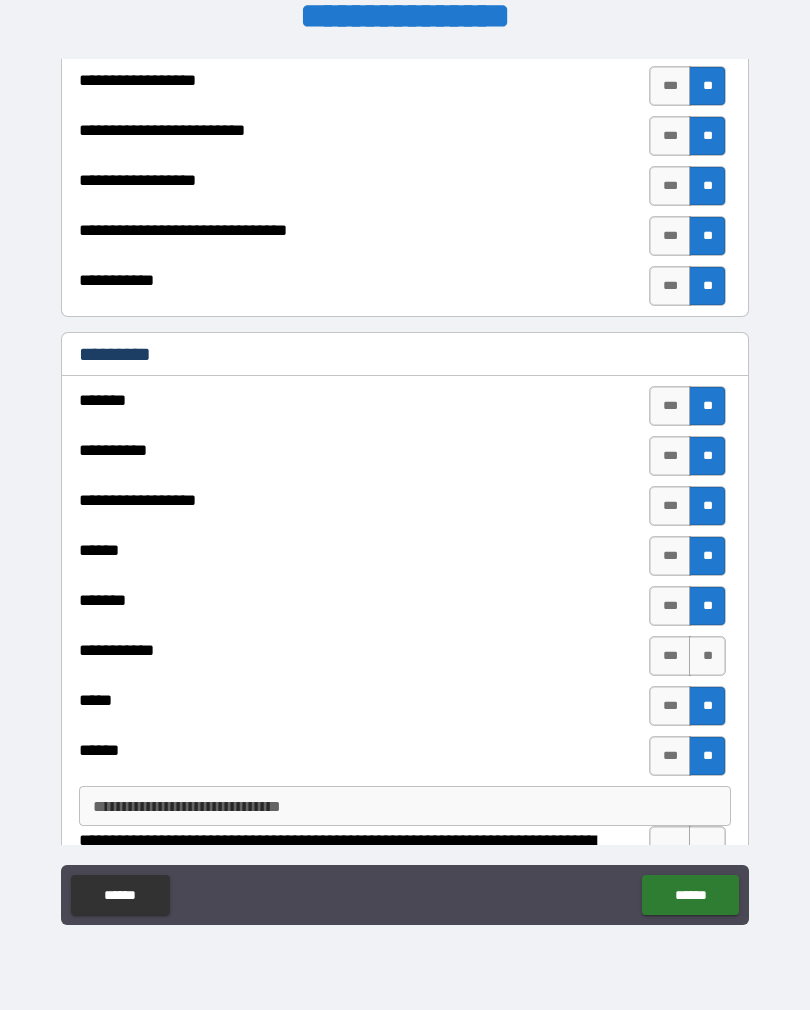 click on "**" at bounding box center (707, 656) 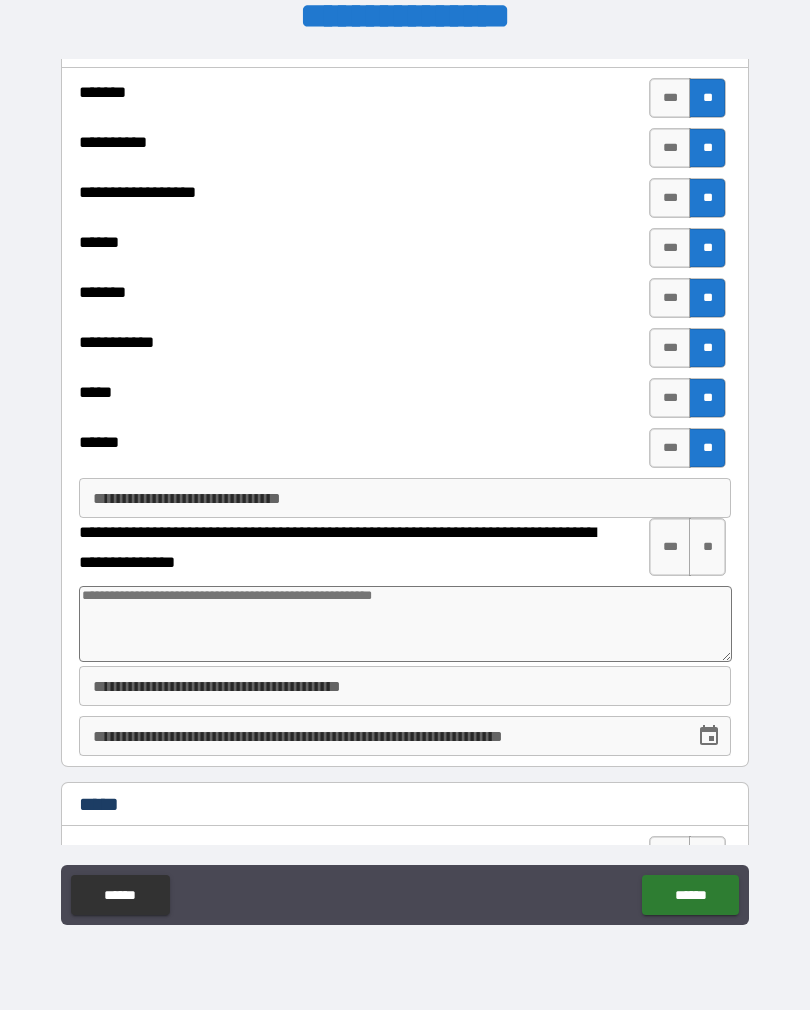 scroll, scrollTop: 2254, scrollLeft: 0, axis: vertical 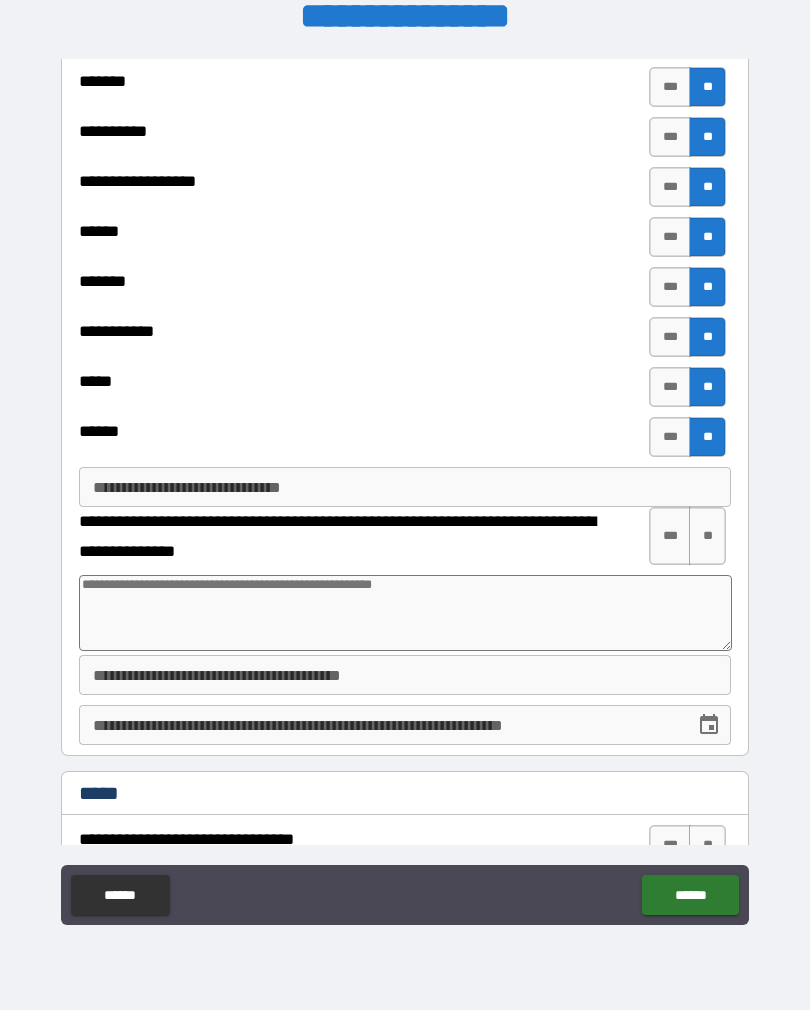 click on "***" at bounding box center [670, 536] 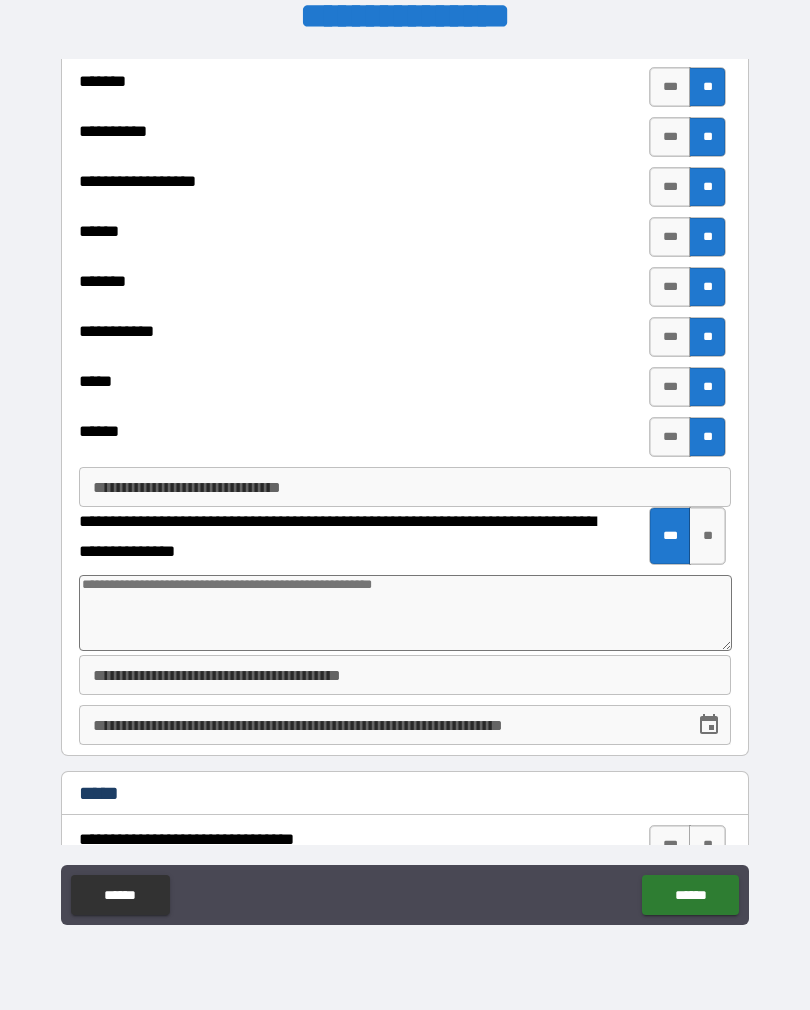 type on "*" 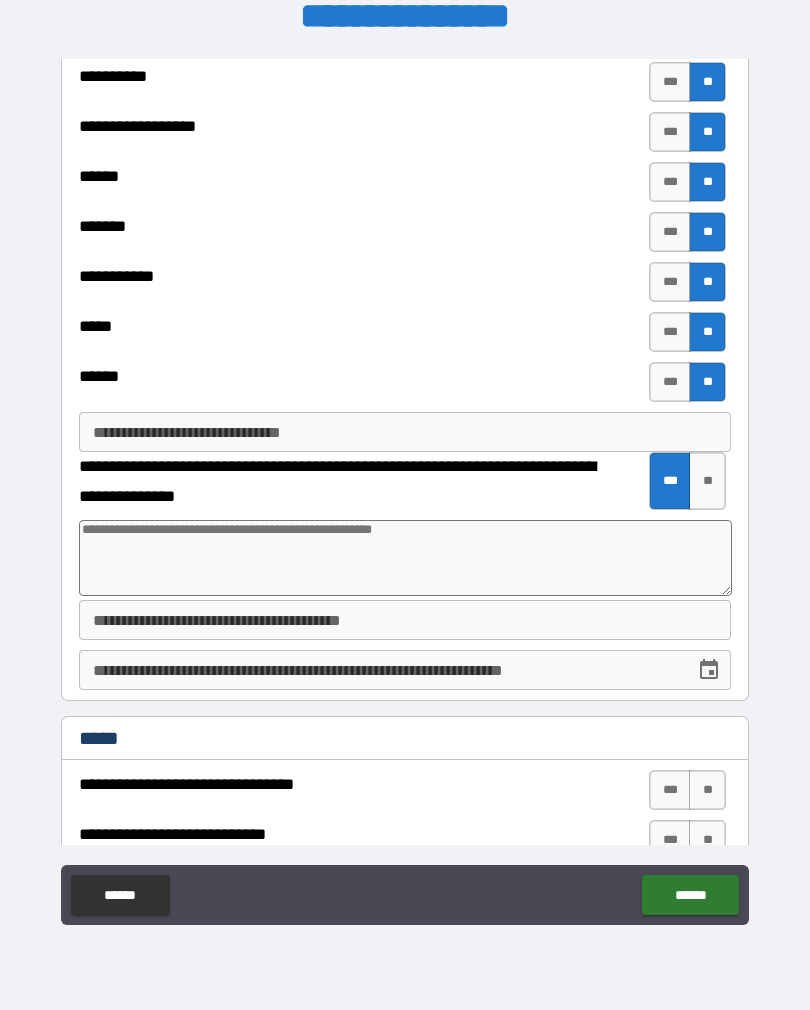 click on "**********" at bounding box center [405, 620] 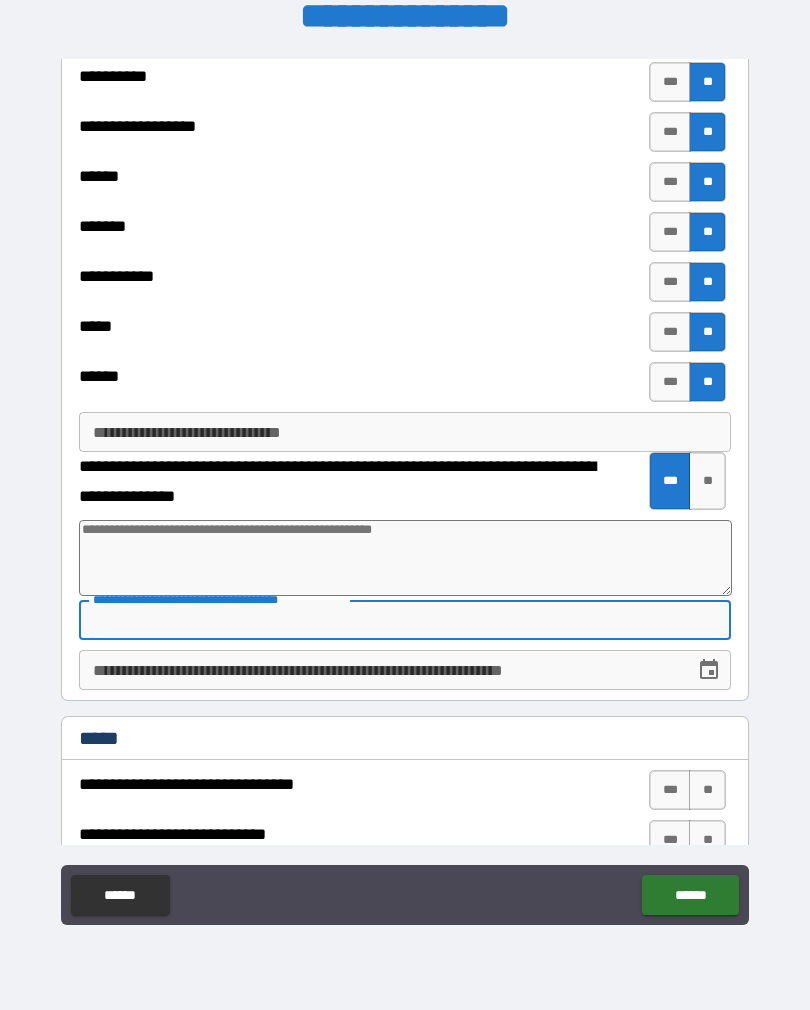 type on "*" 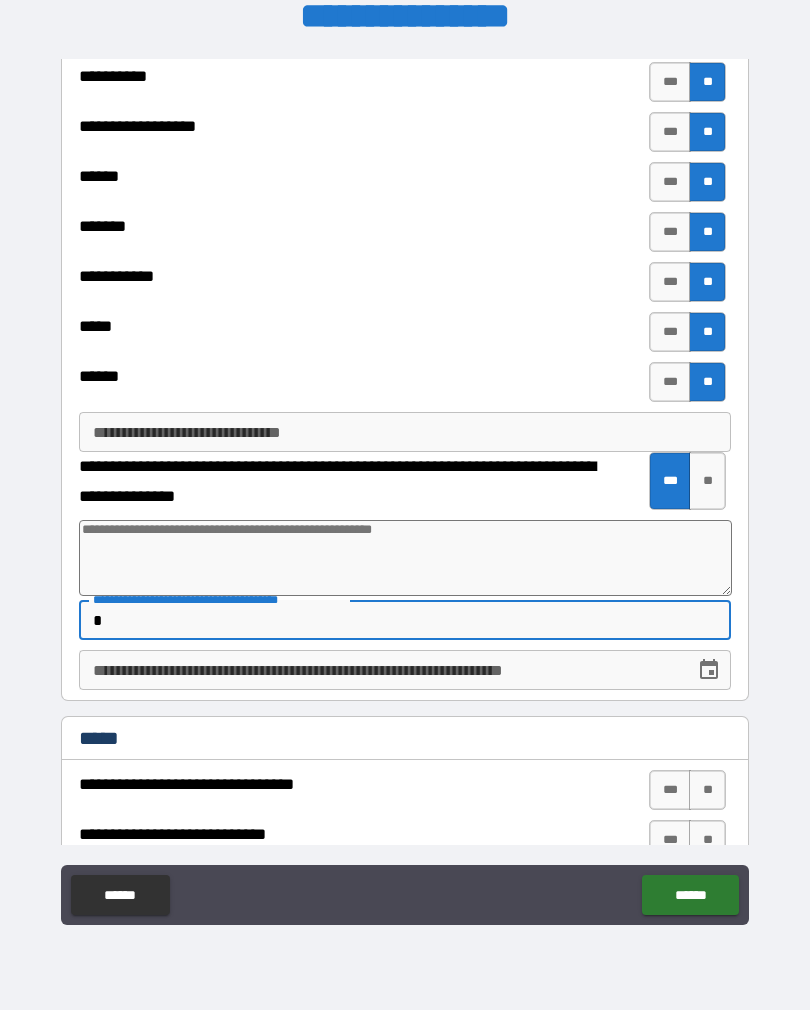 type on "*" 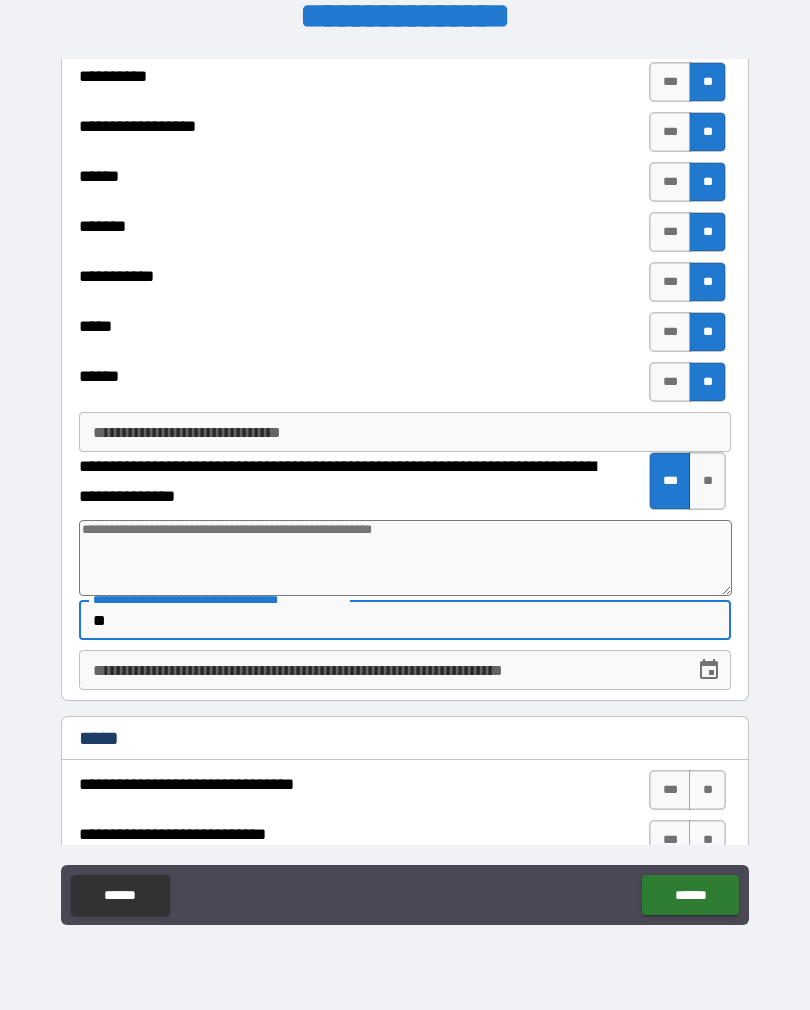 type on "*" 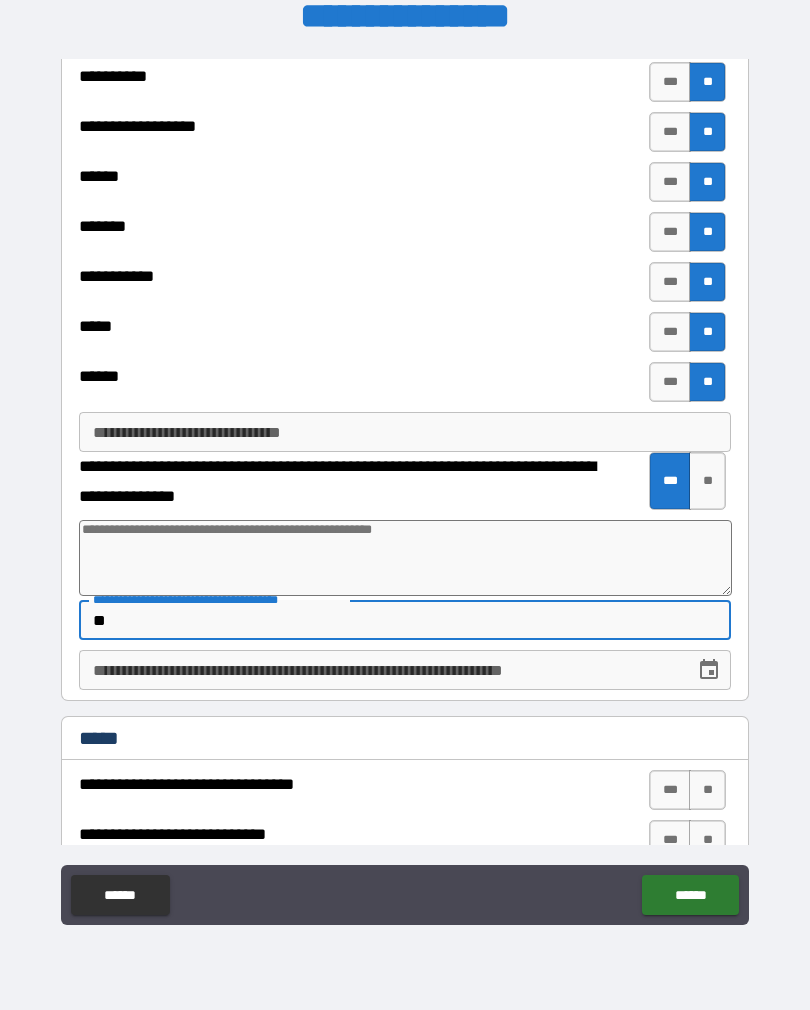 type on "***" 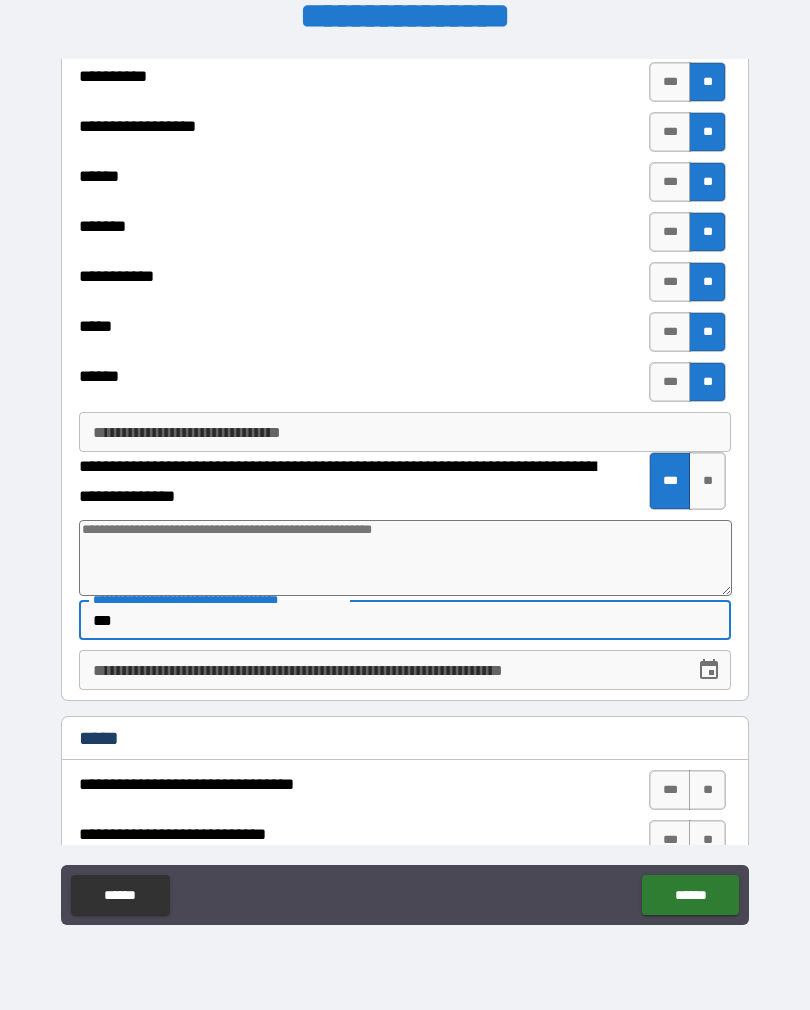 type on "*" 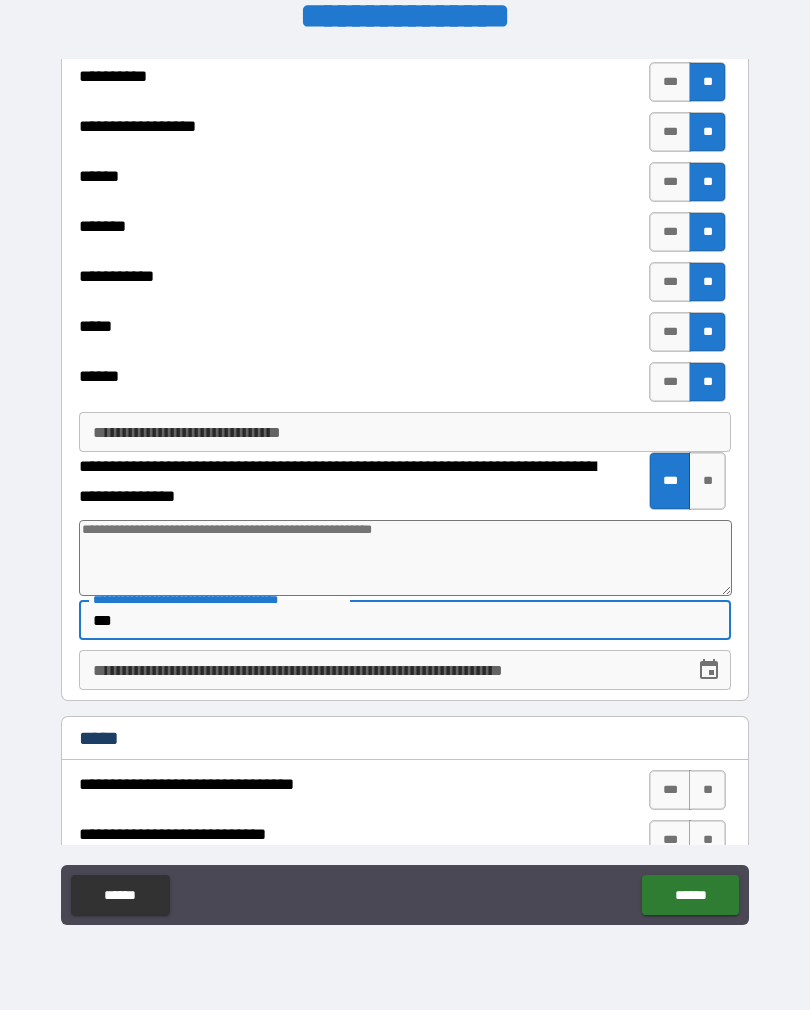 type on "****" 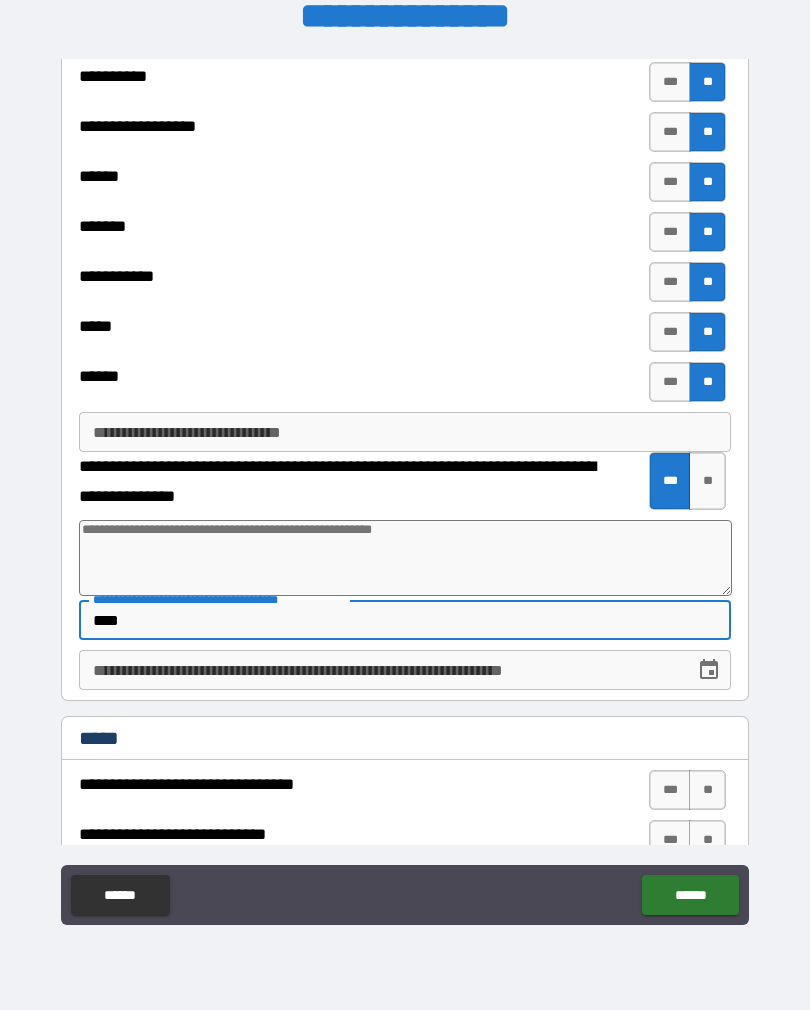 type on "*" 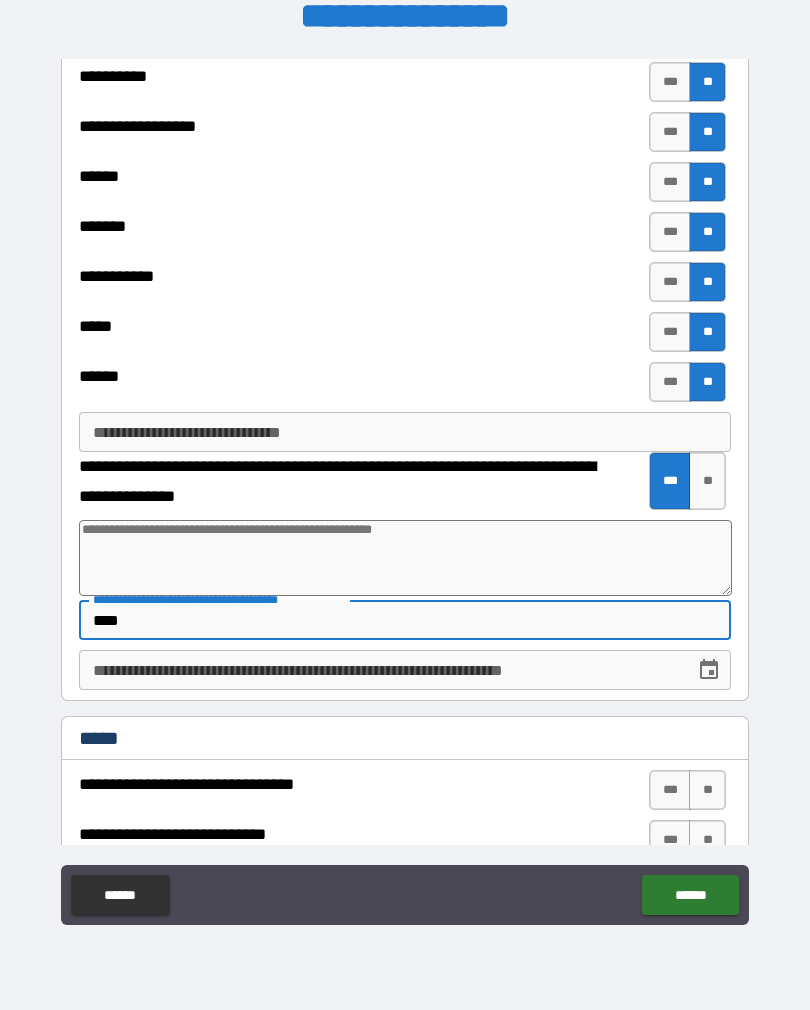type on "*****" 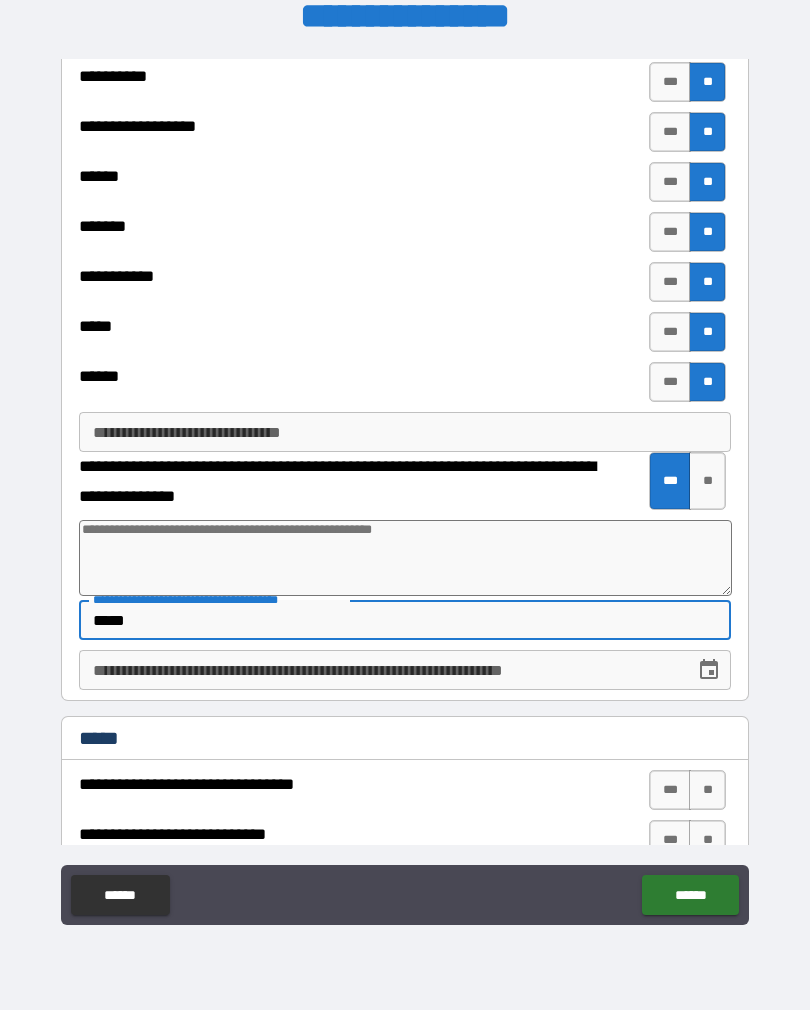 type on "*" 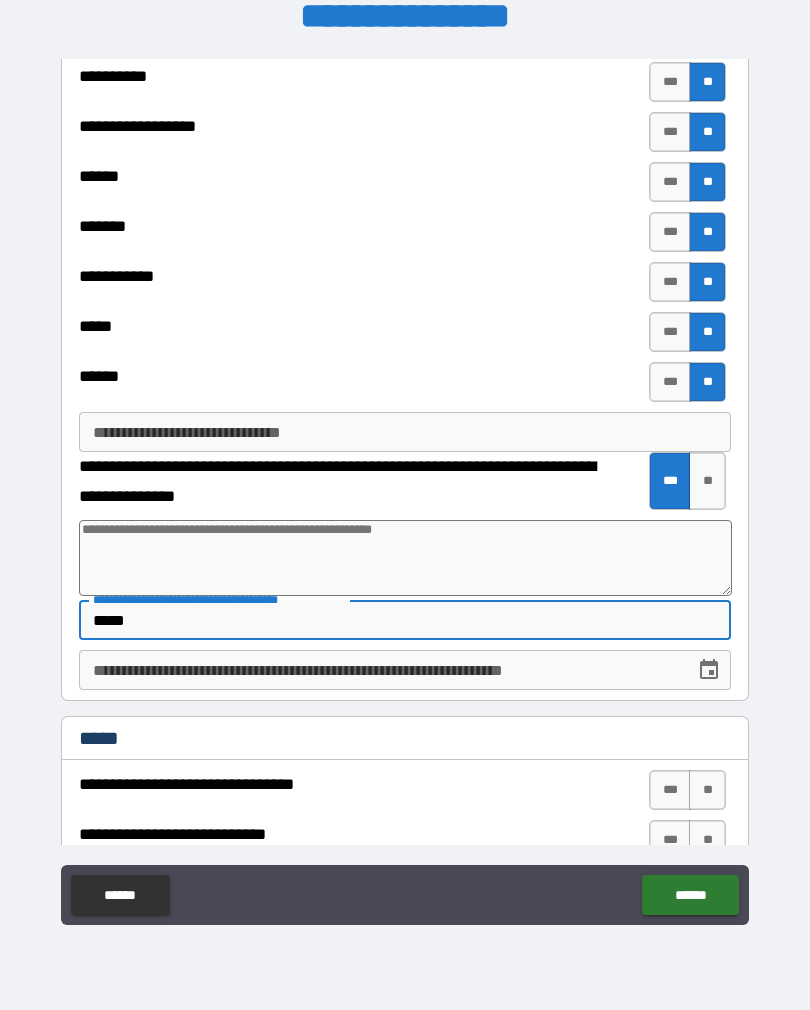 type on "******" 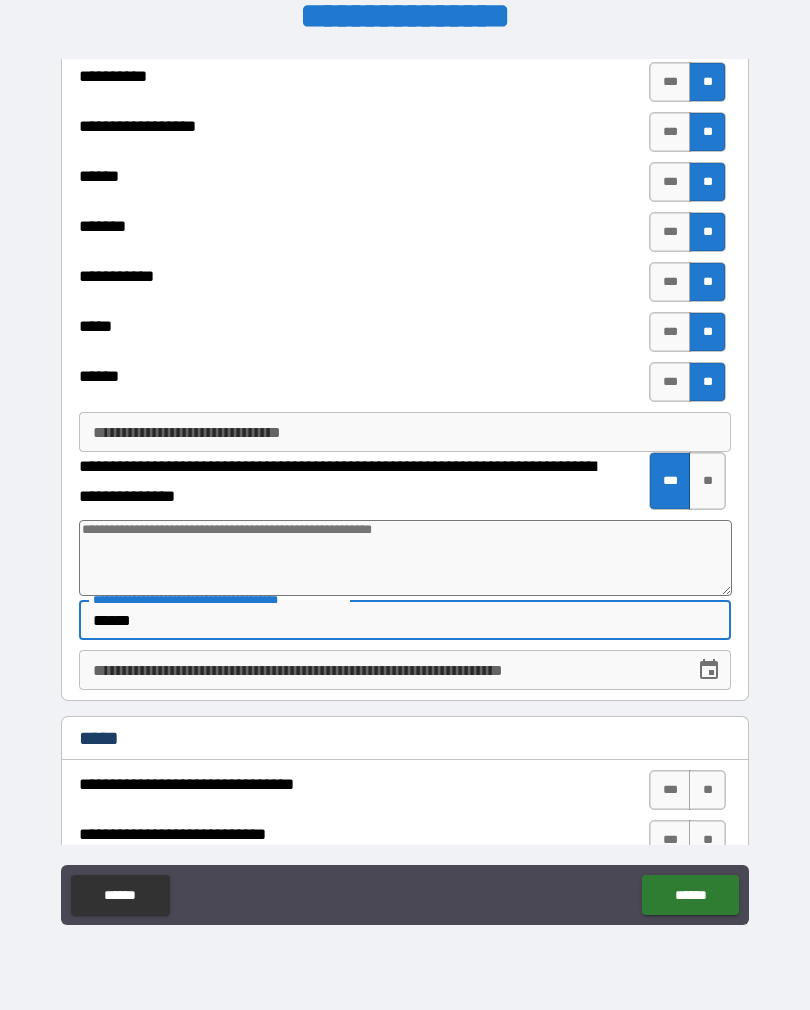 type on "*" 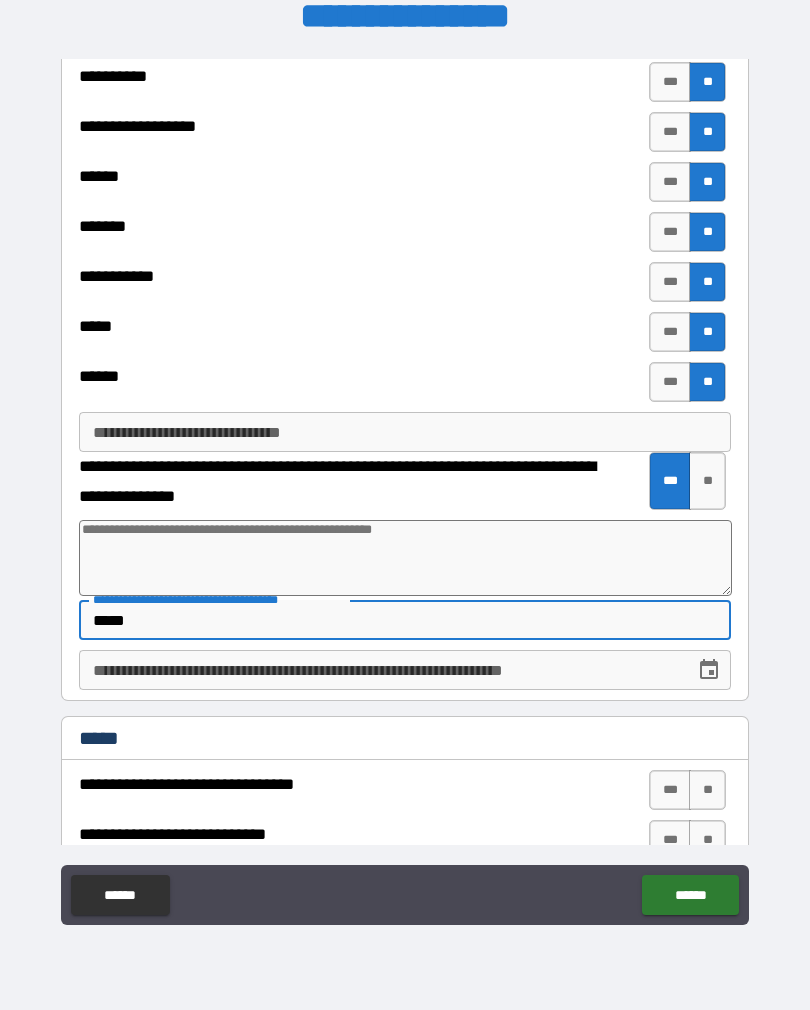type on "*****" 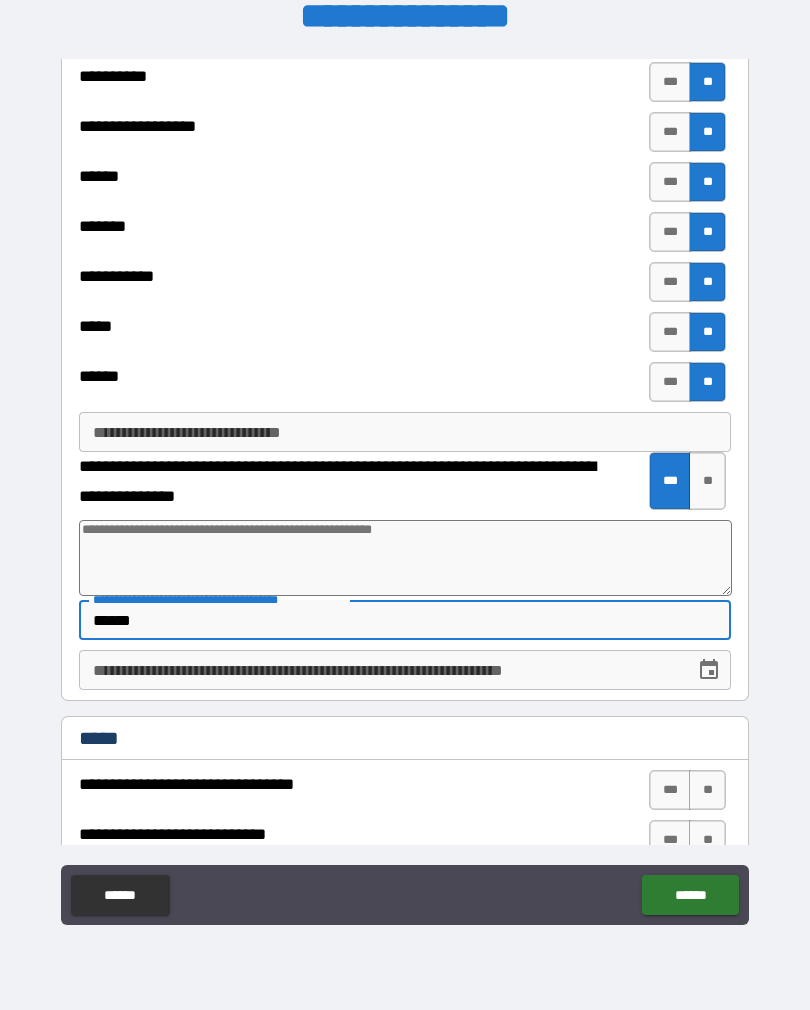 type on "*" 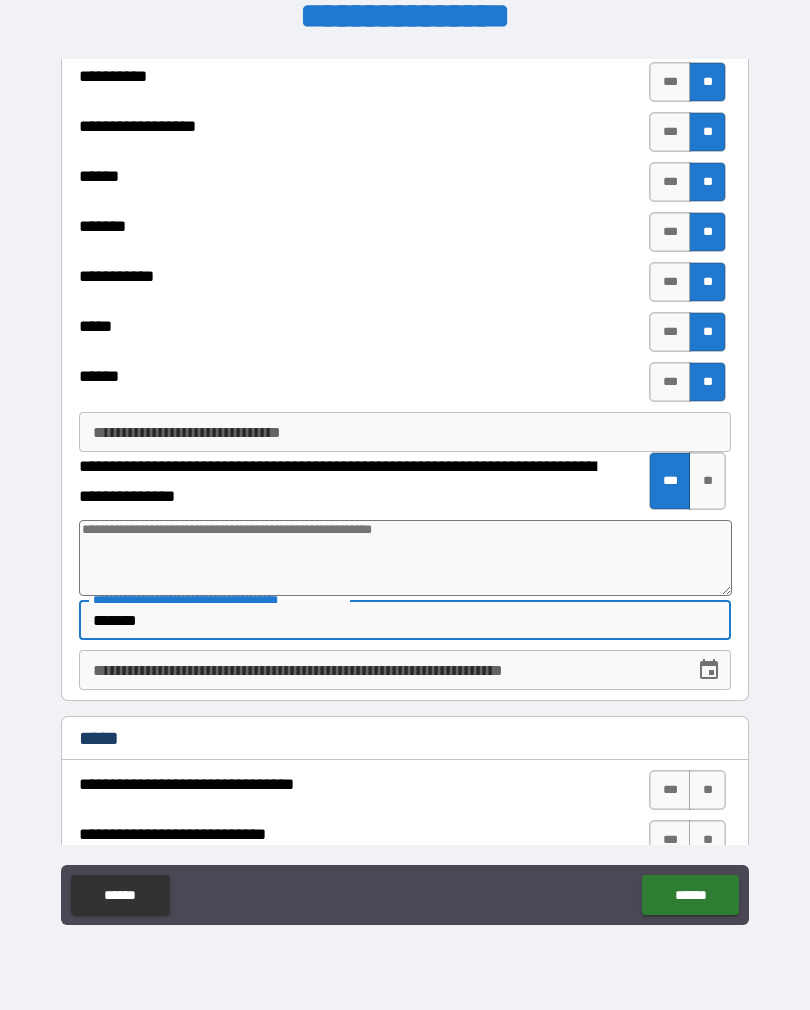 type on "*" 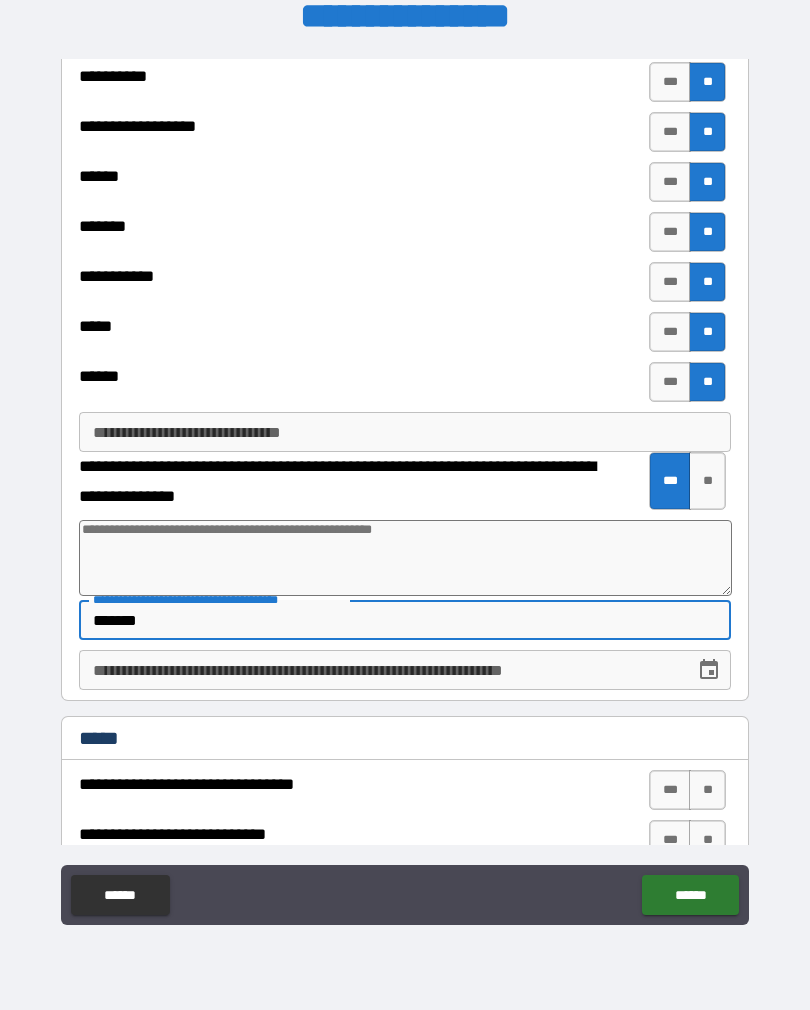 type on "********" 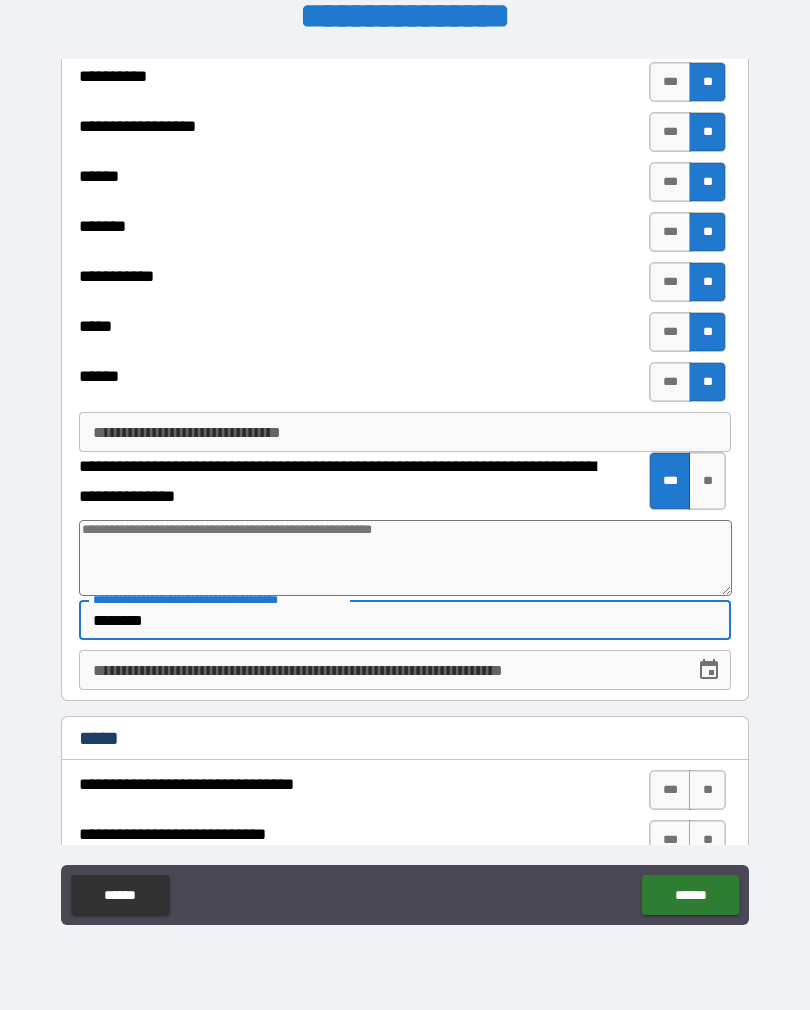 type on "*" 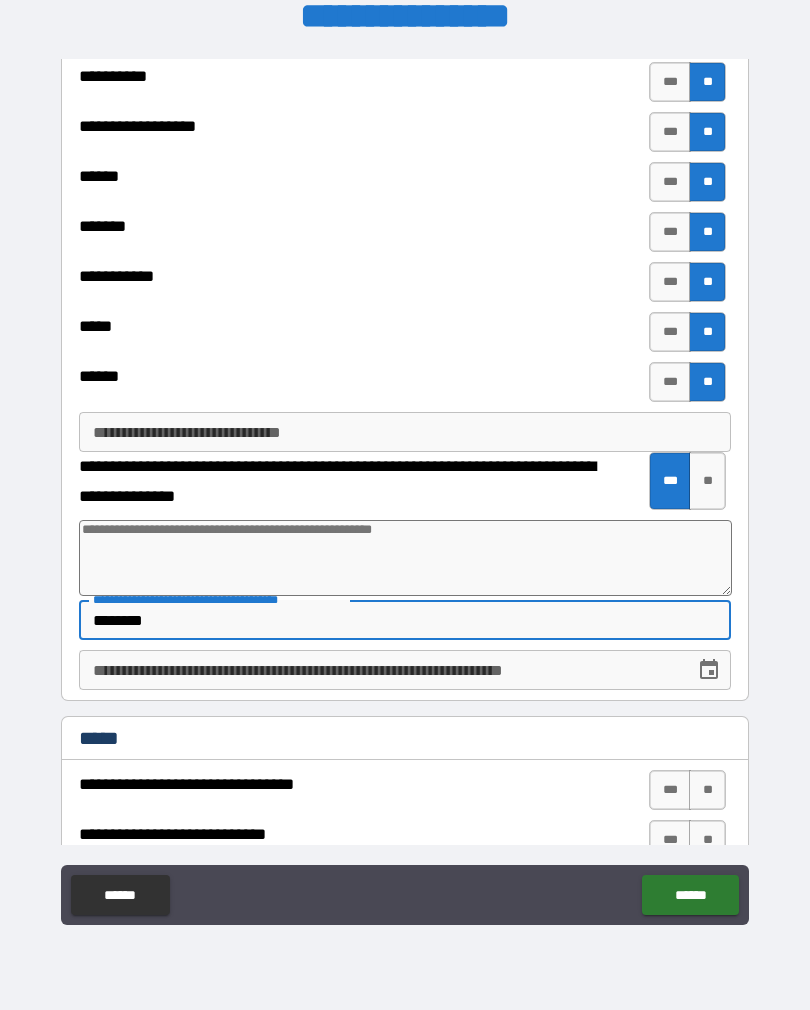 type on "*********" 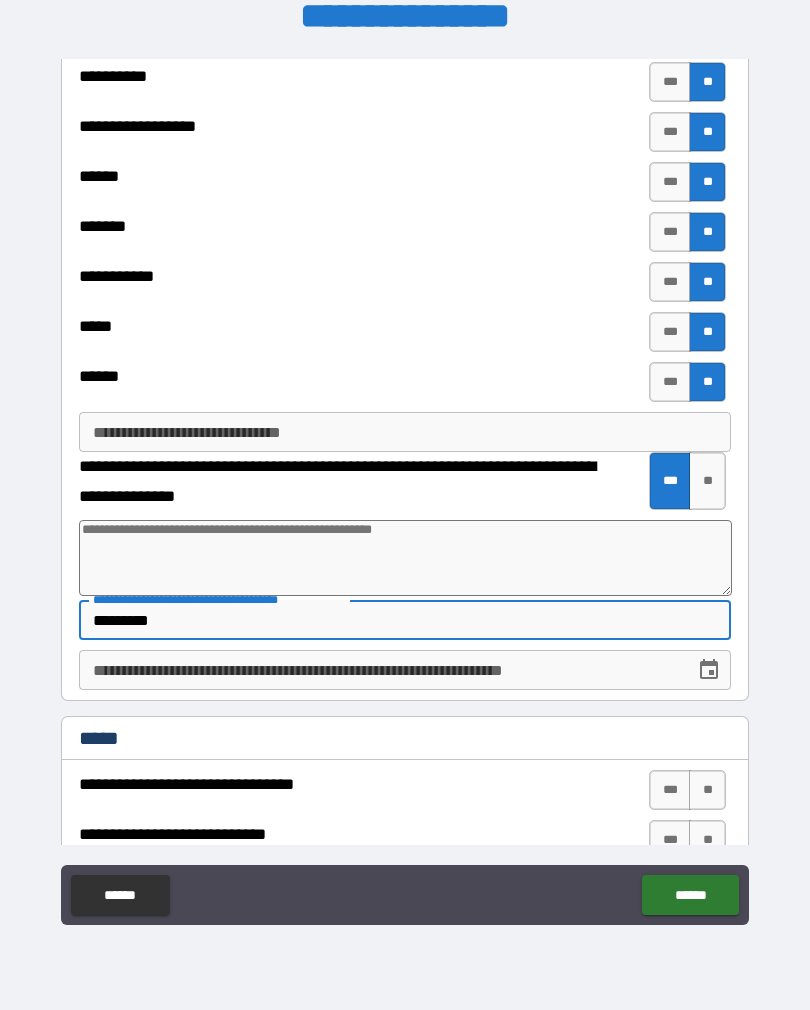 type on "*" 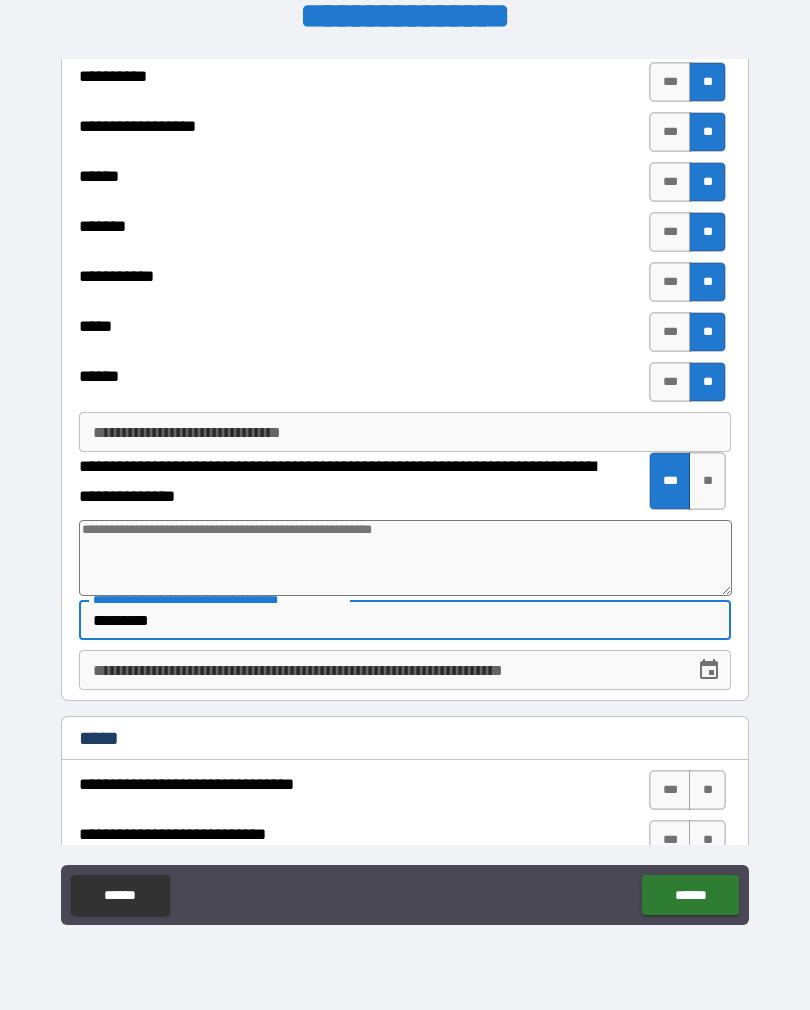 type on "**********" 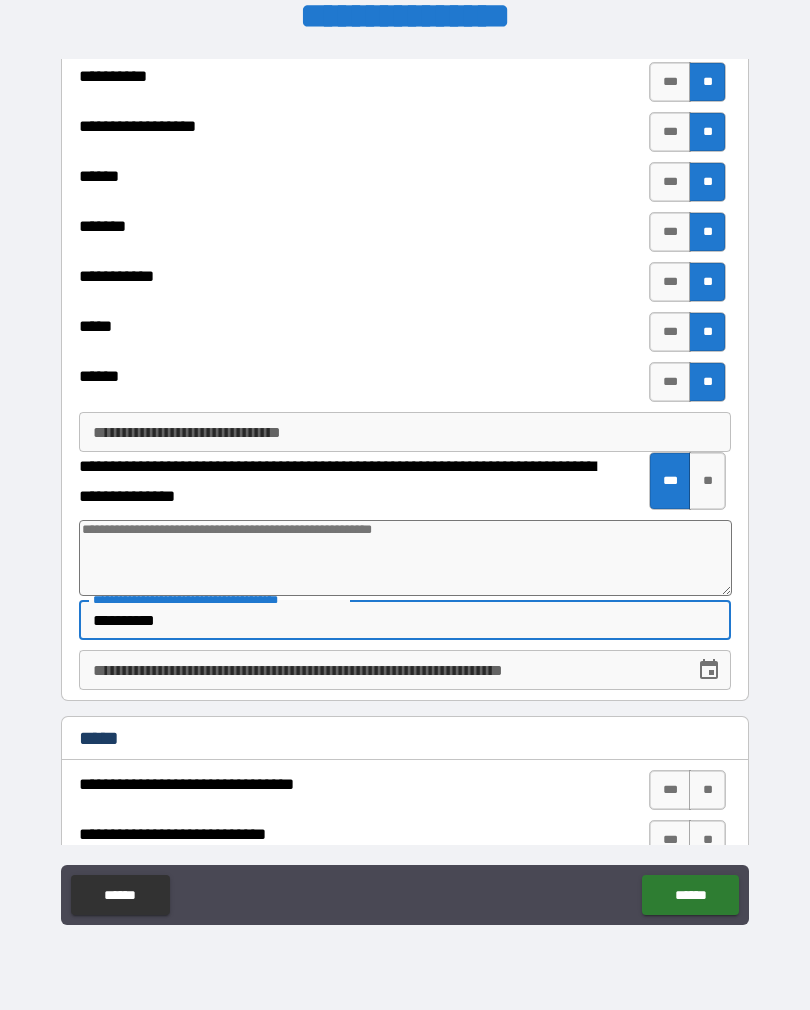 type on "*" 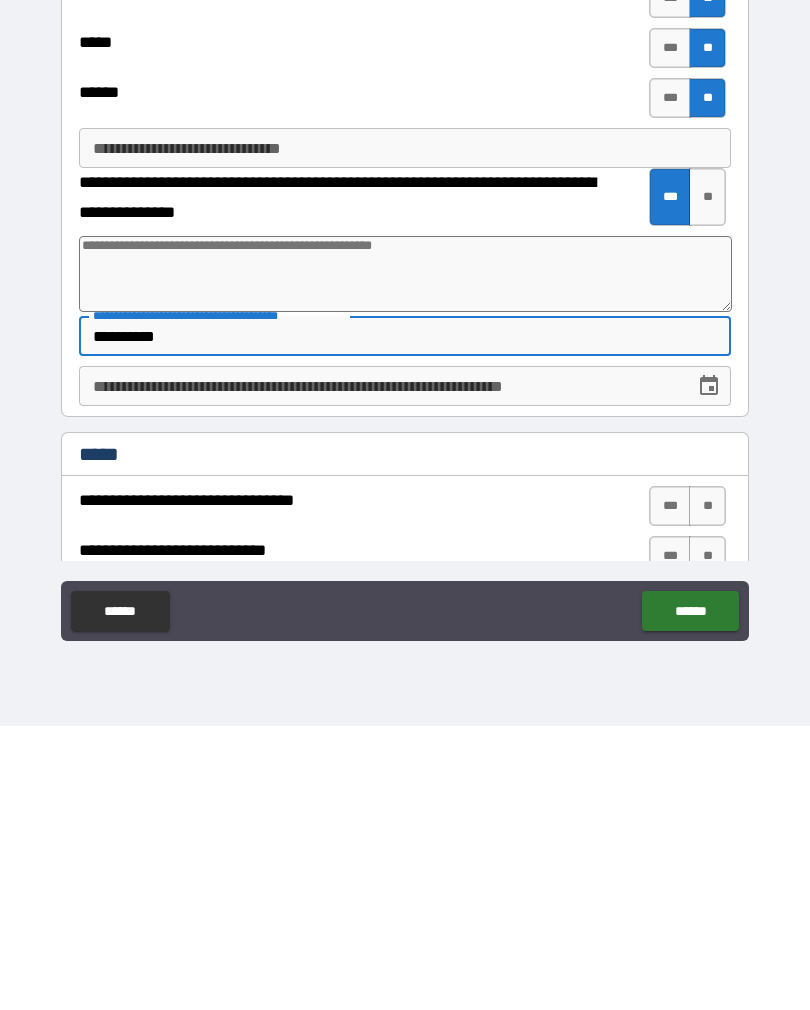 type on "**********" 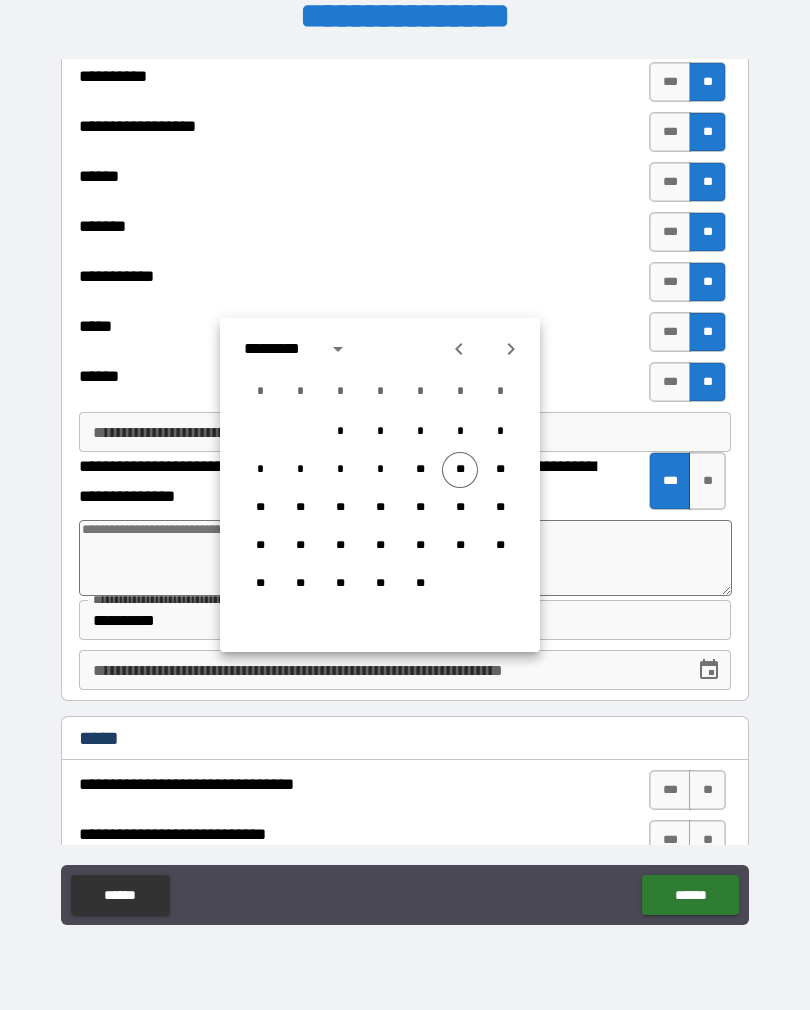 click 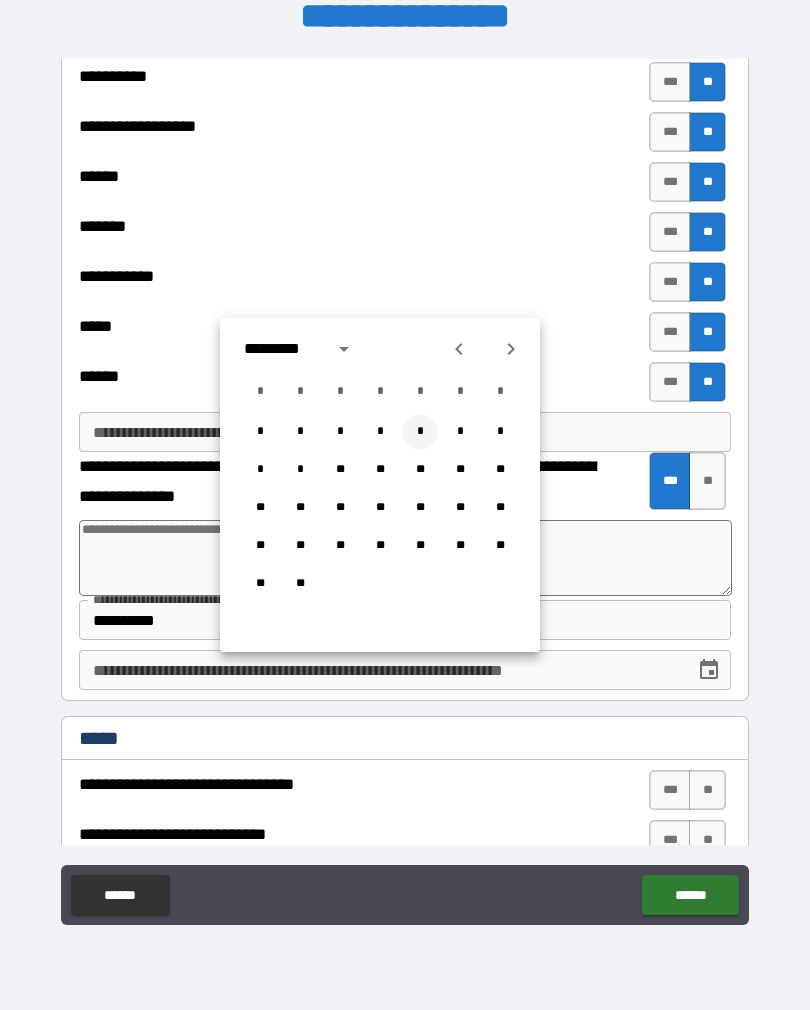 click on "*" at bounding box center [420, 432] 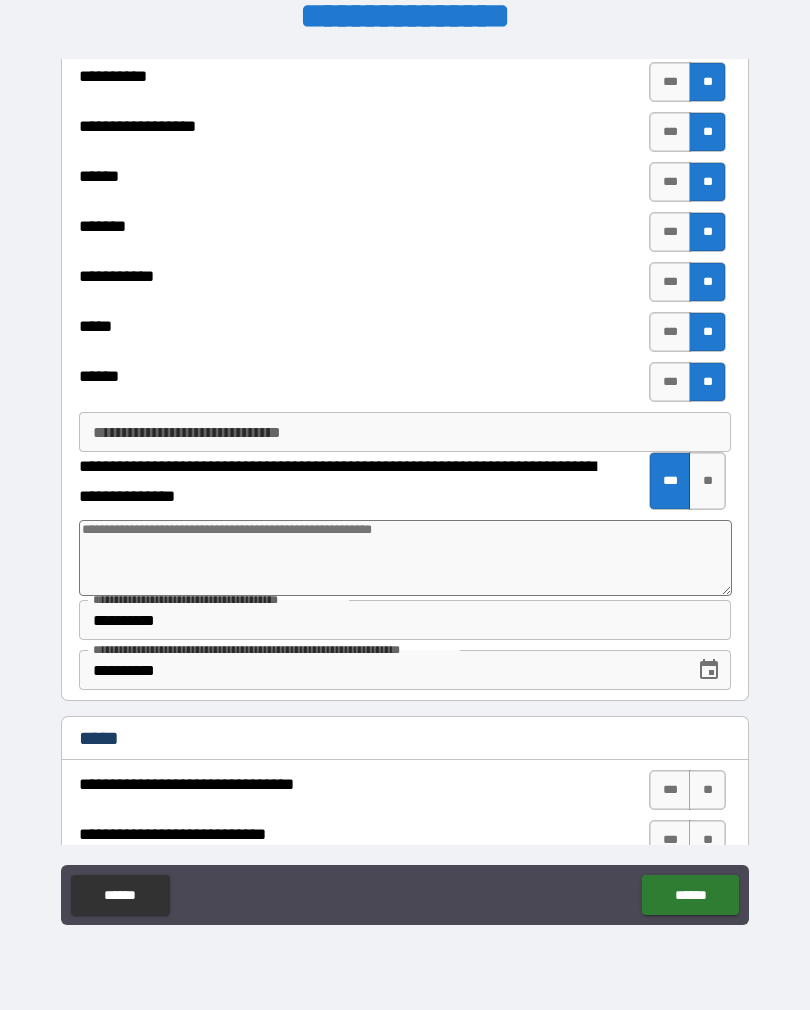 click on "**********" at bounding box center [405, 492] 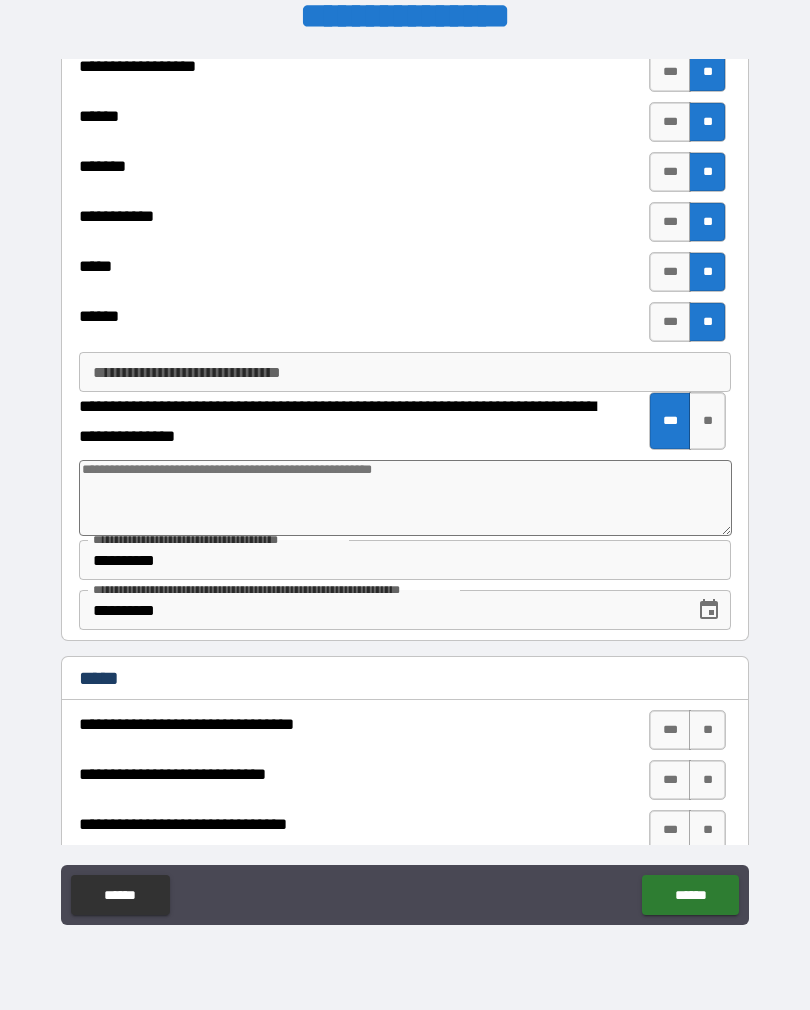 scroll, scrollTop: 2372, scrollLeft: 0, axis: vertical 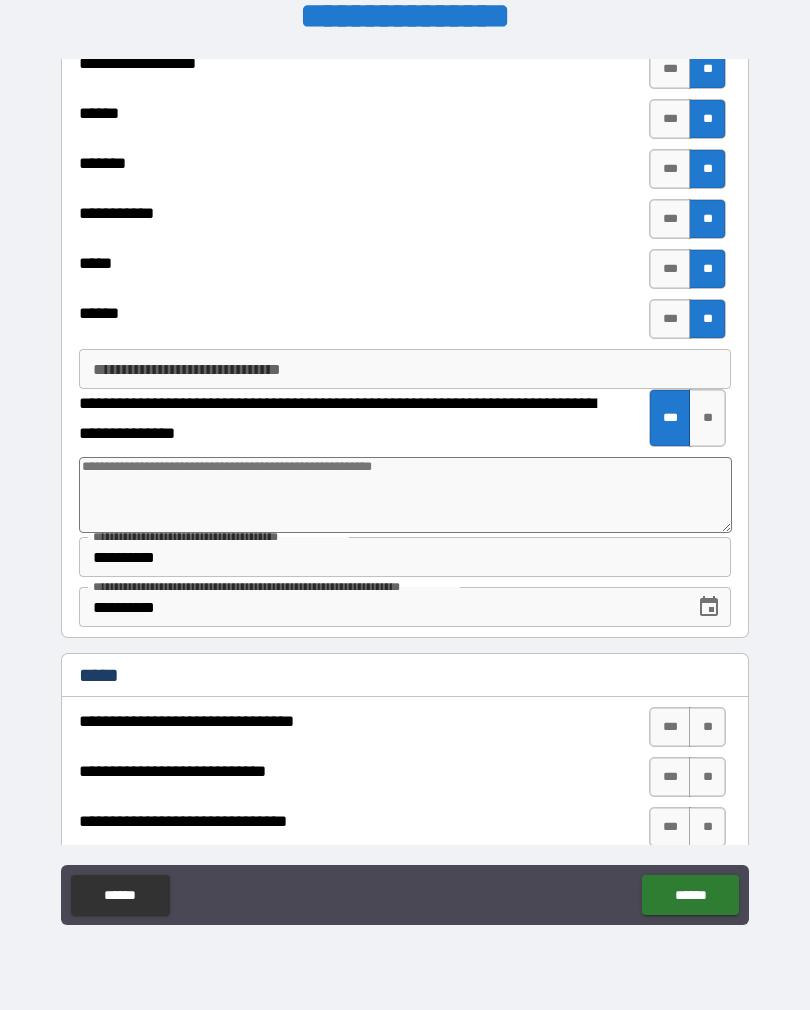 click at bounding box center (405, 495) 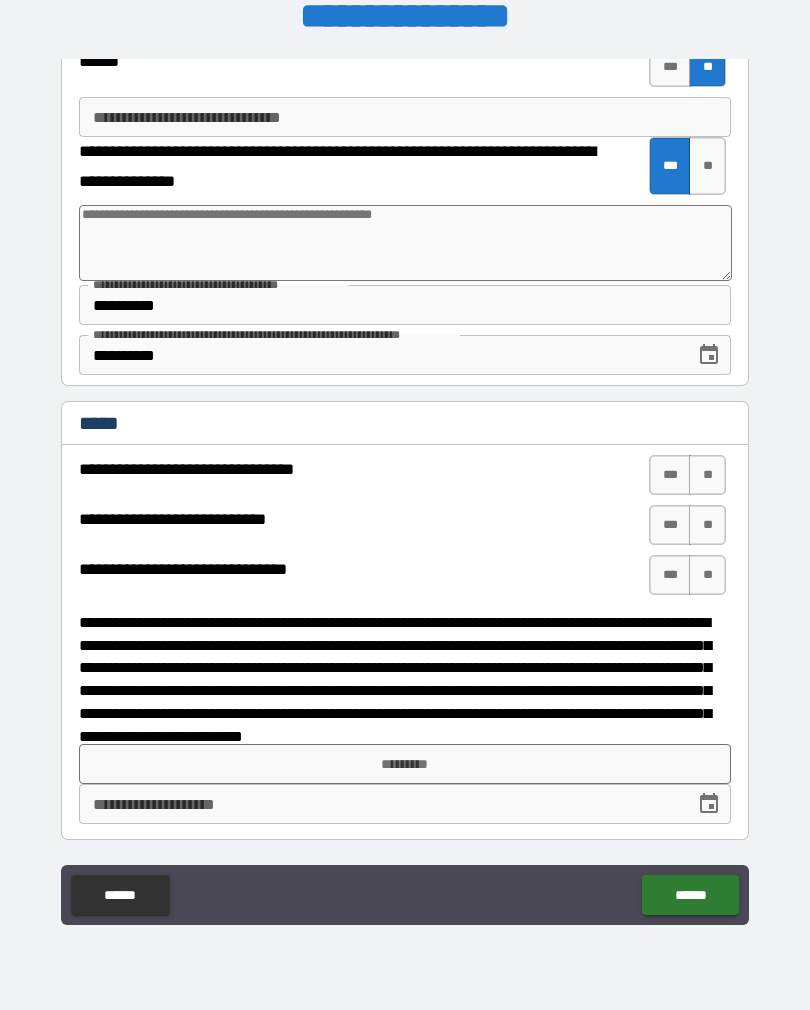 scroll, scrollTop: 2624, scrollLeft: 0, axis: vertical 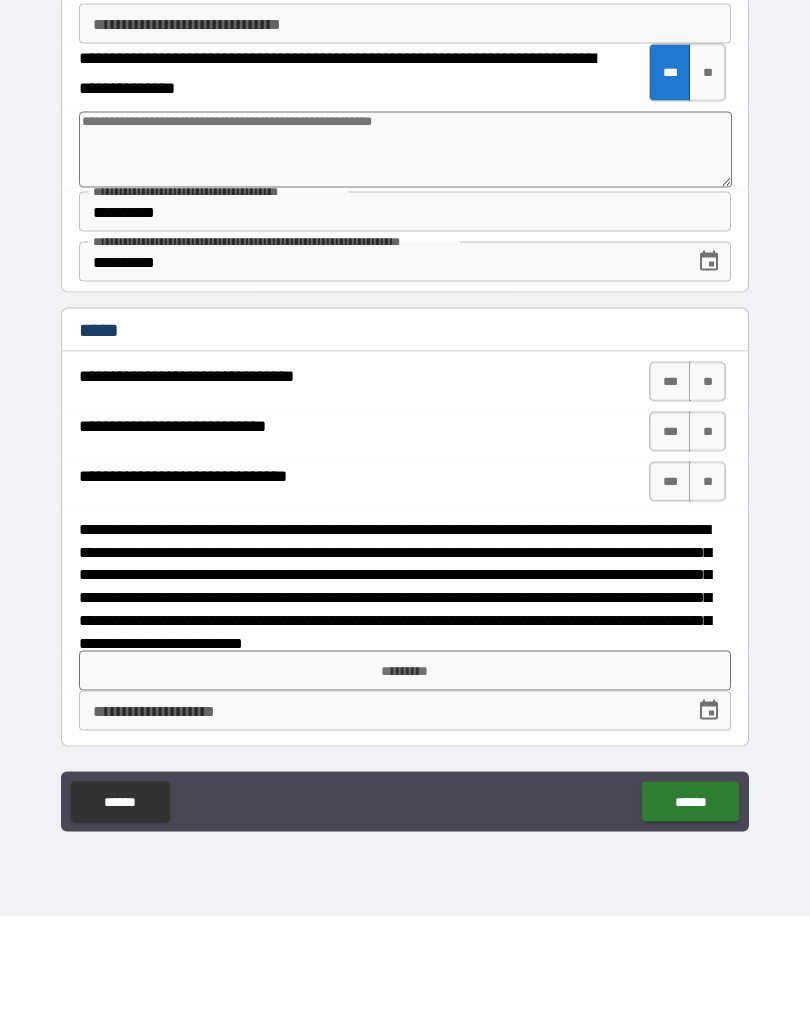 click on "**" at bounding box center (707, 475) 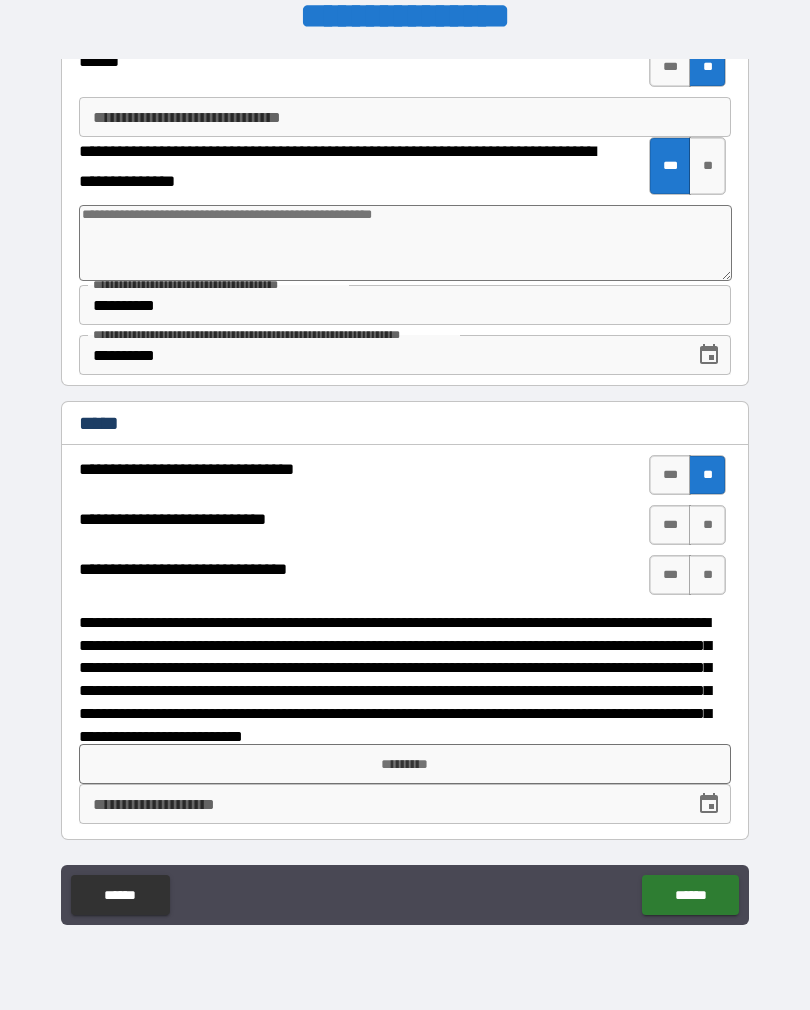 click on "**" at bounding box center [707, 525] 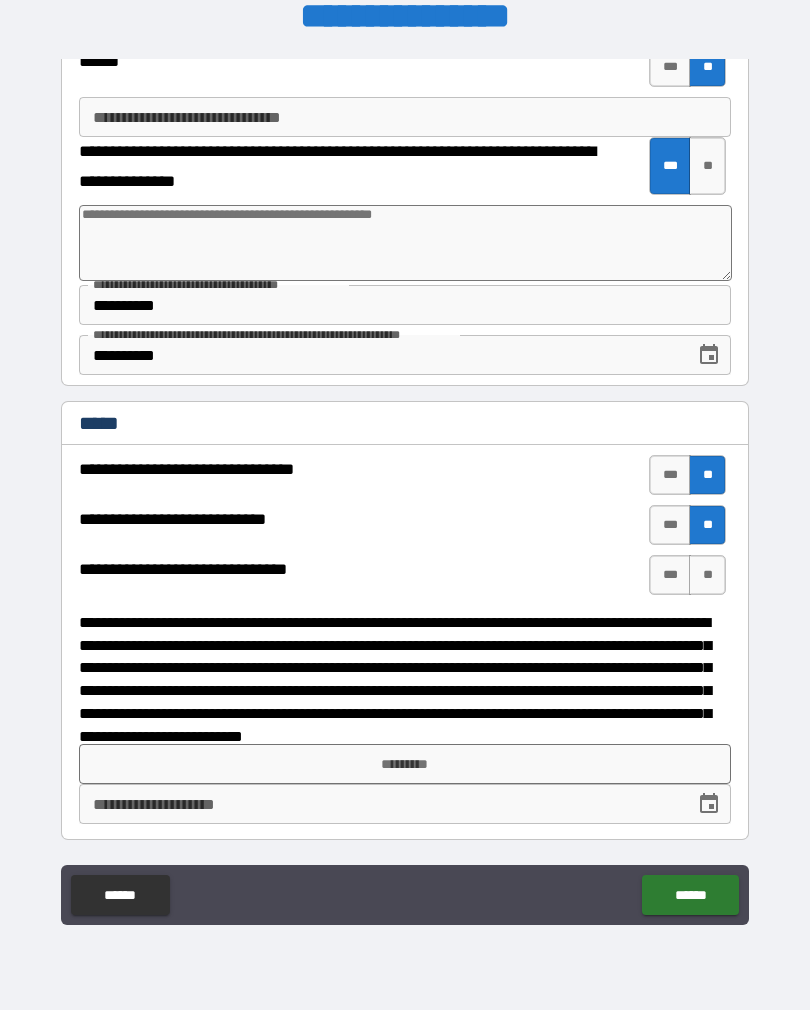 click on "**" at bounding box center [707, 575] 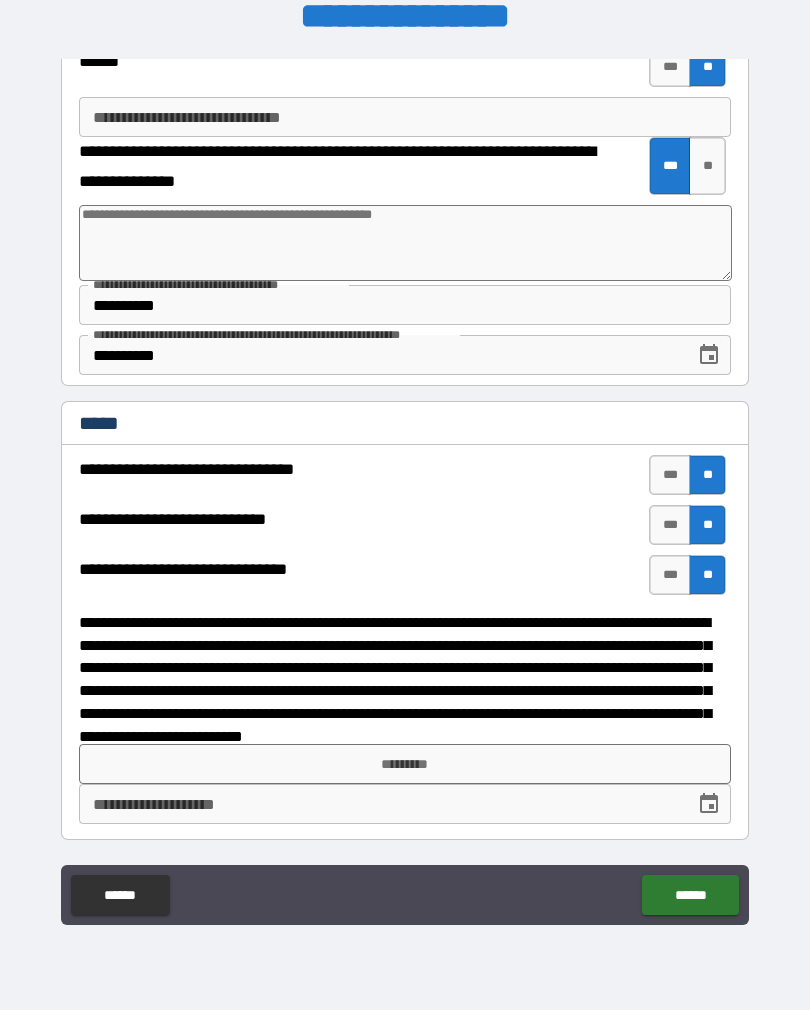 click on "*********" at bounding box center [405, 764] 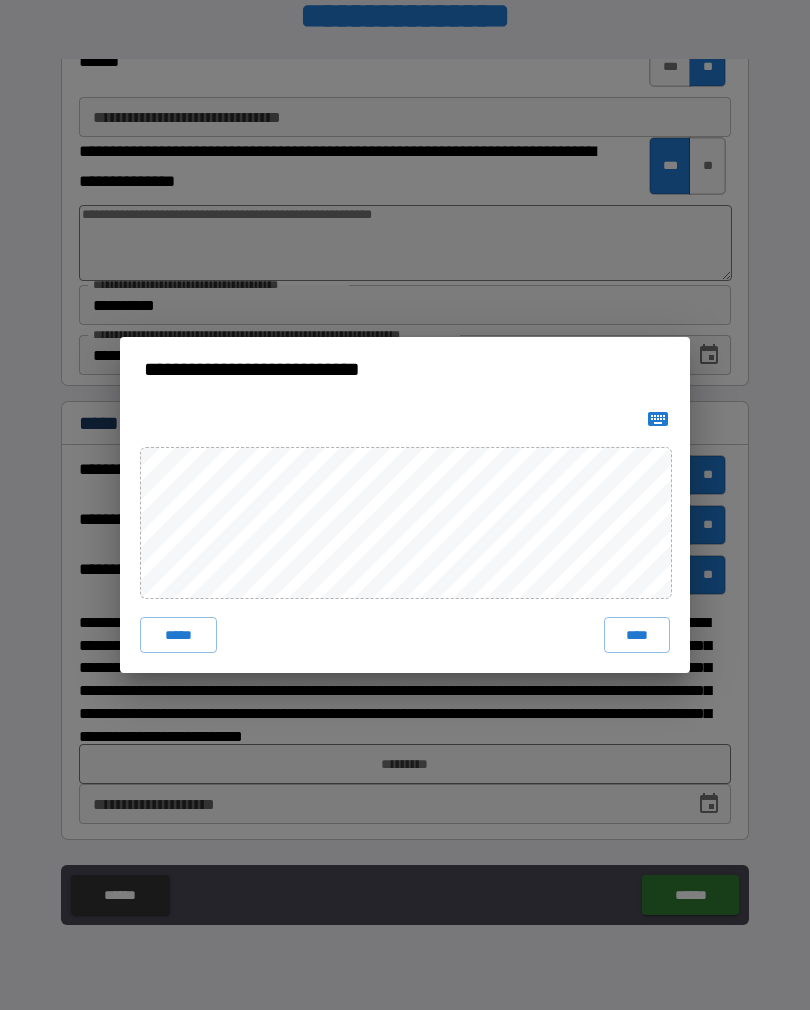 click on "****" at bounding box center [637, 635] 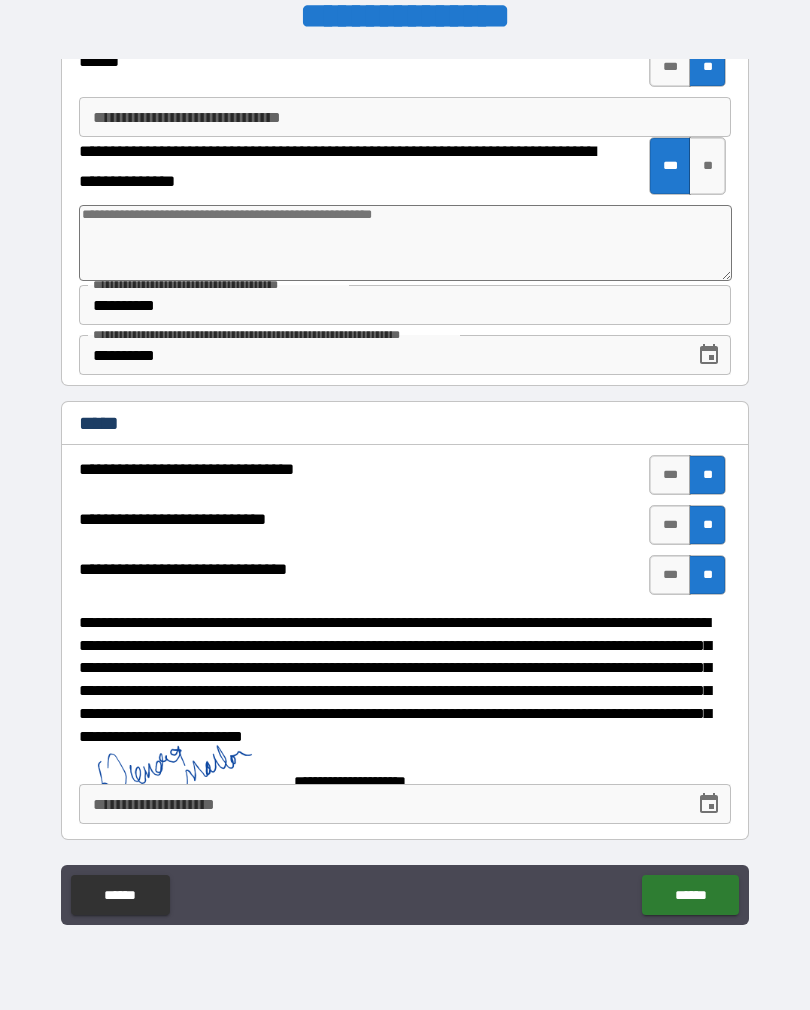 scroll, scrollTop: 2614, scrollLeft: 0, axis: vertical 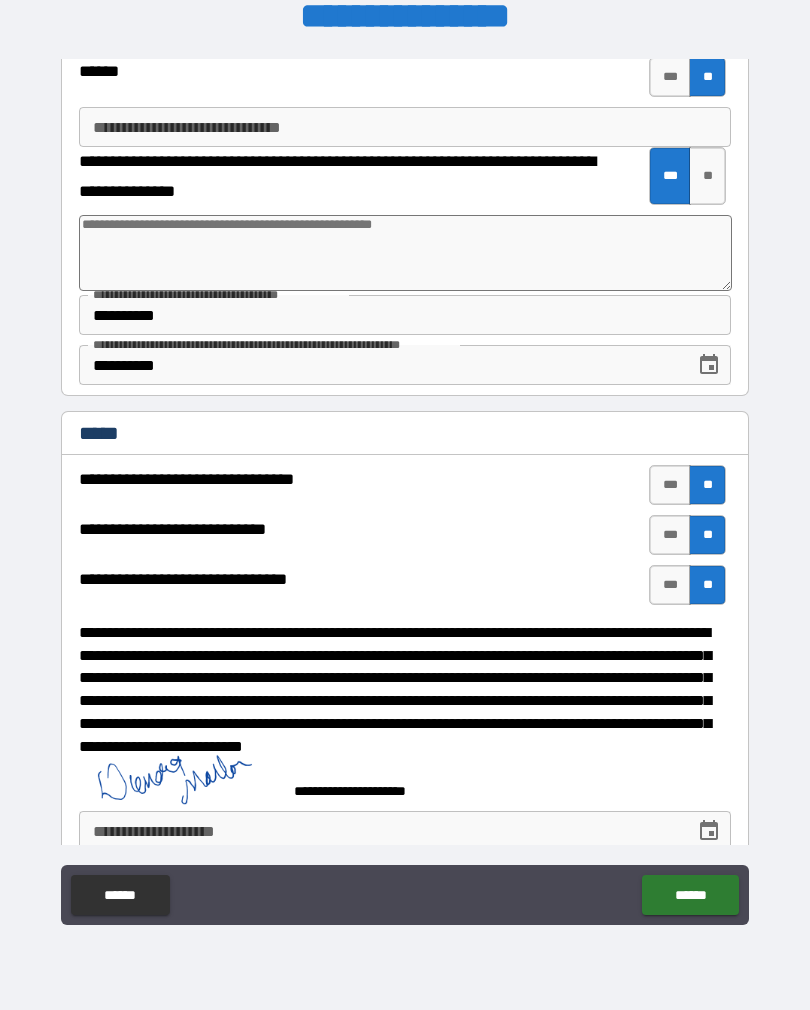 click on "******" at bounding box center [690, 895] 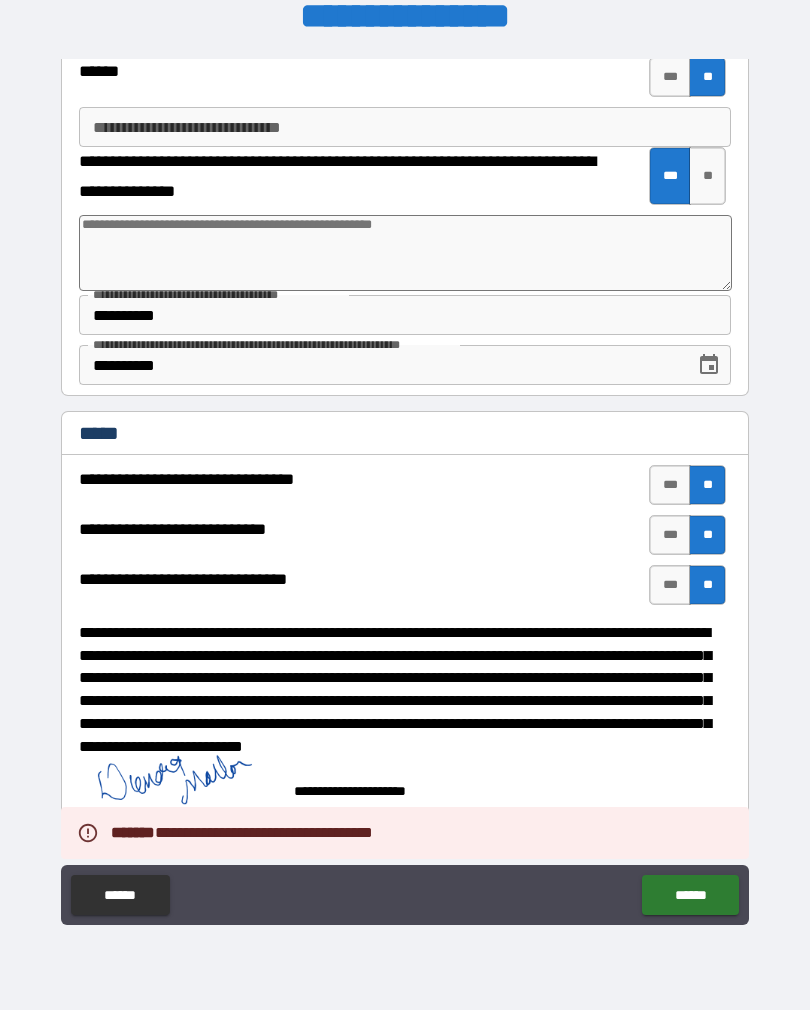 type on "*" 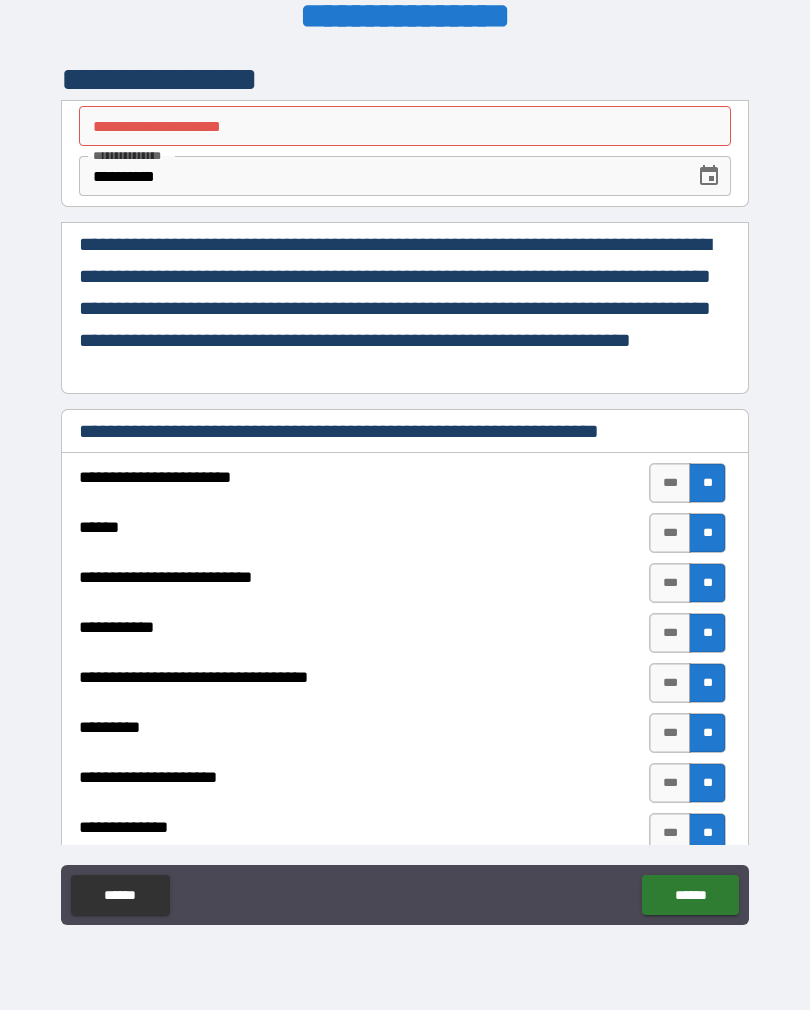 scroll, scrollTop: 0, scrollLeft: 0, axis: both 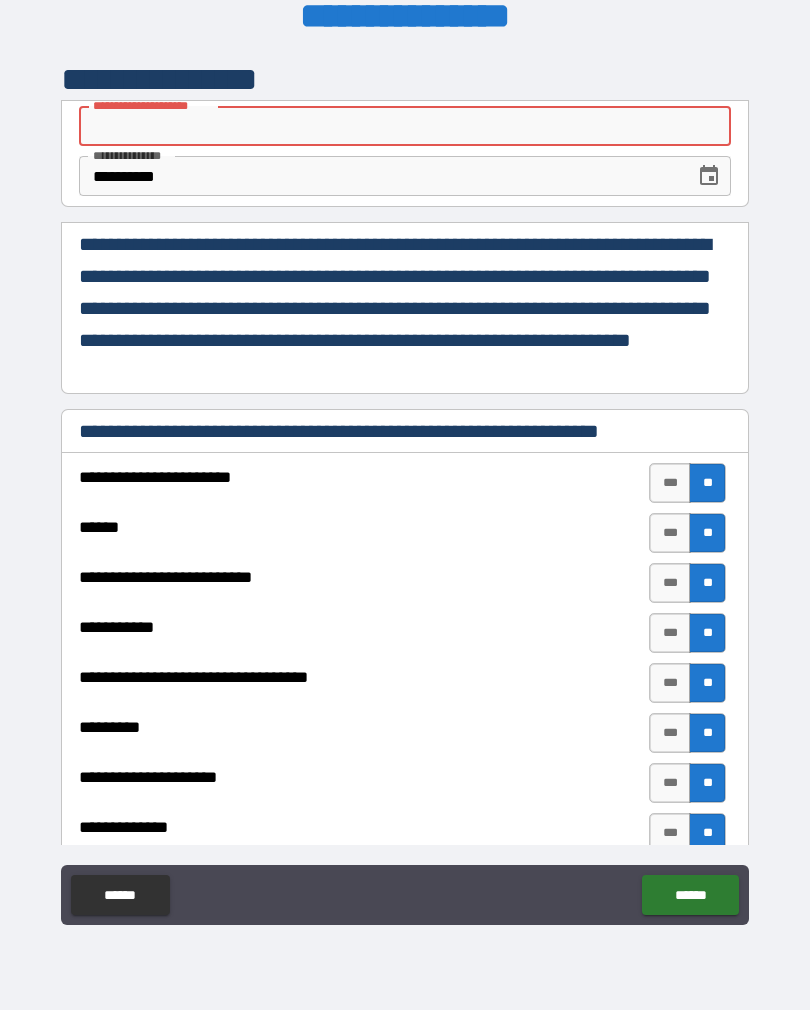 type on "*" 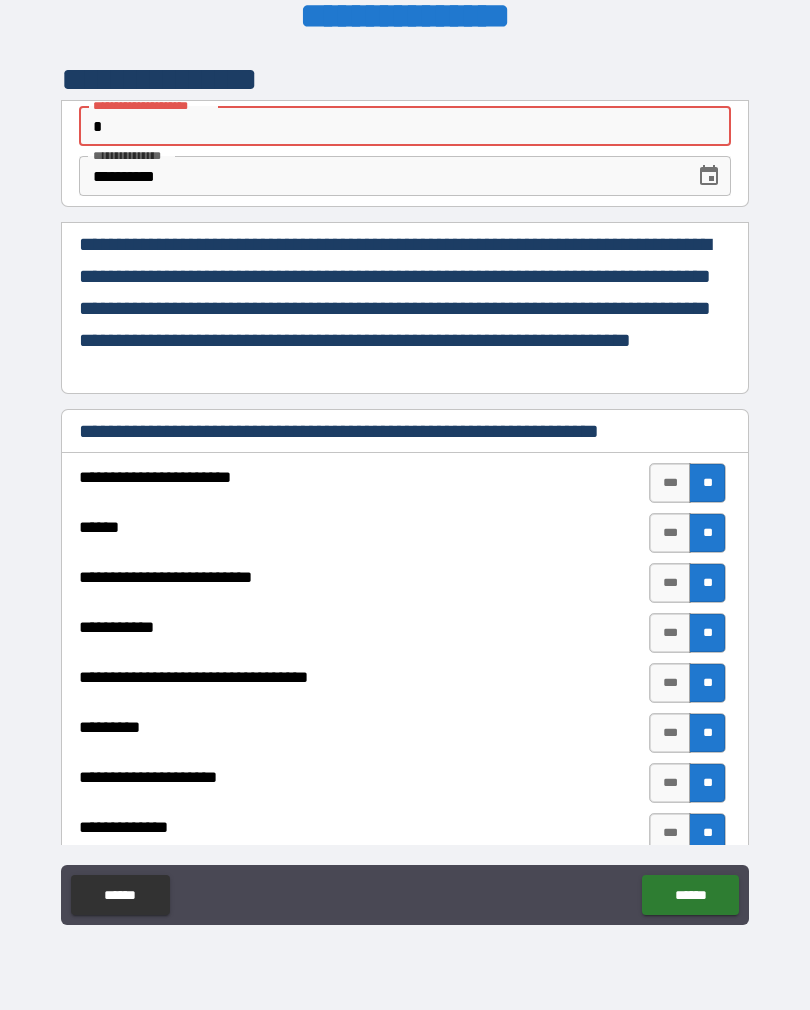 type on "*" 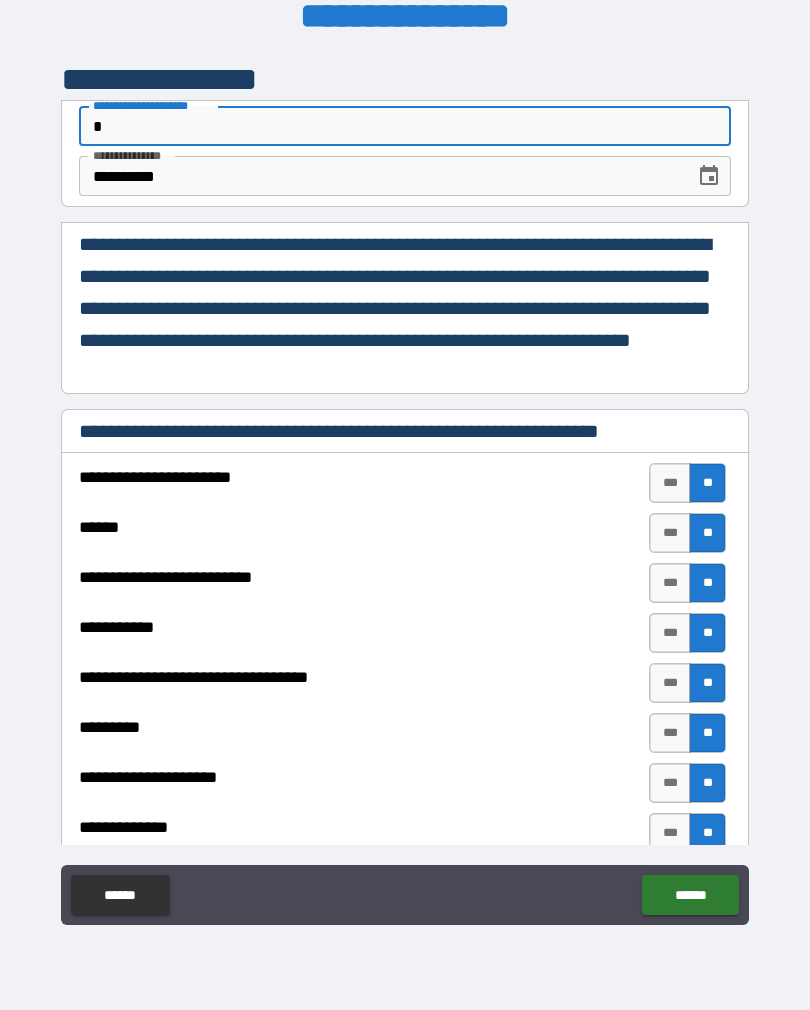 type on "**" 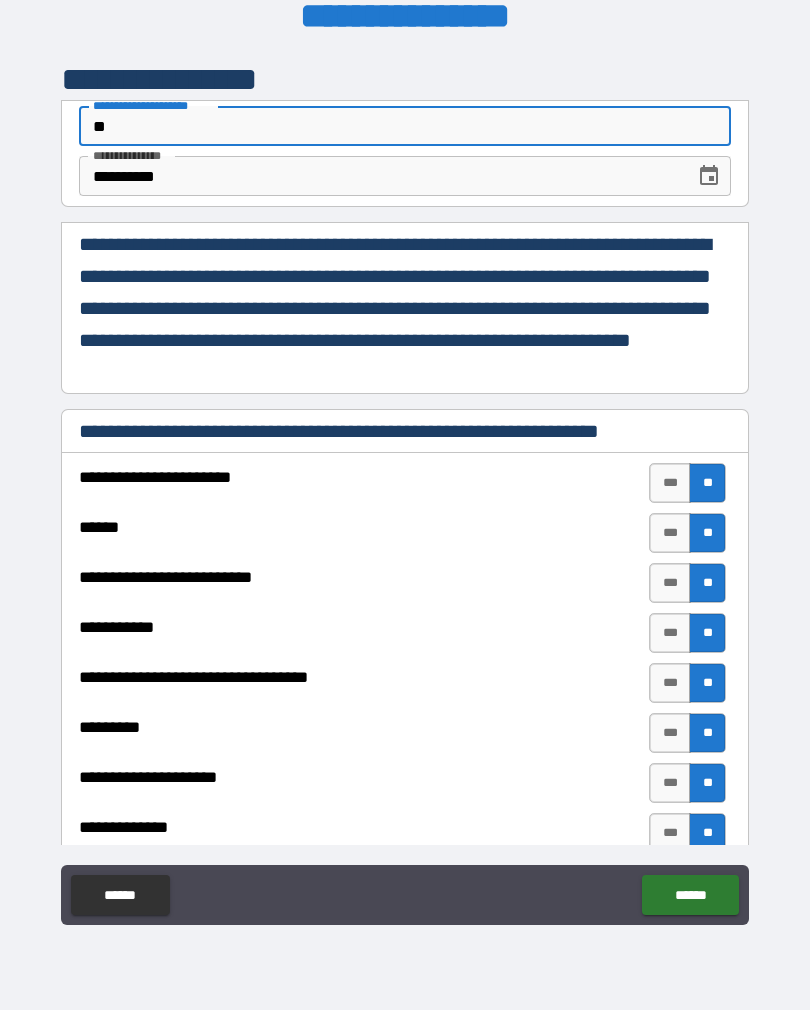 type on "*" 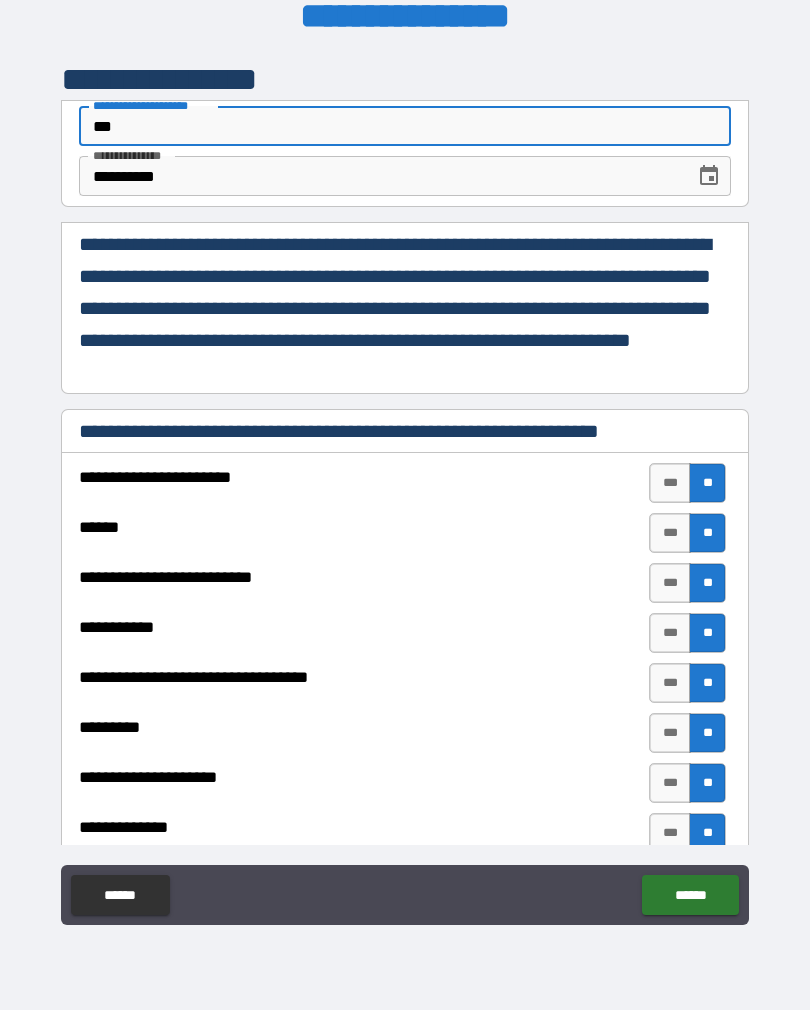 type on "*" 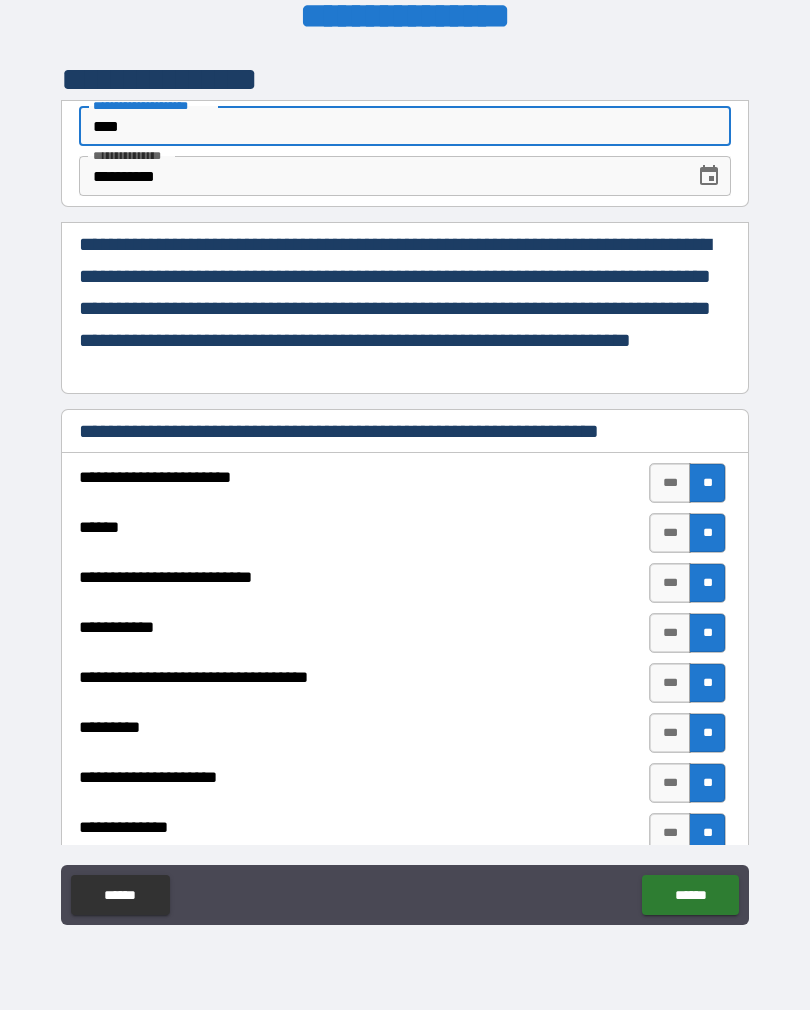type on "*" 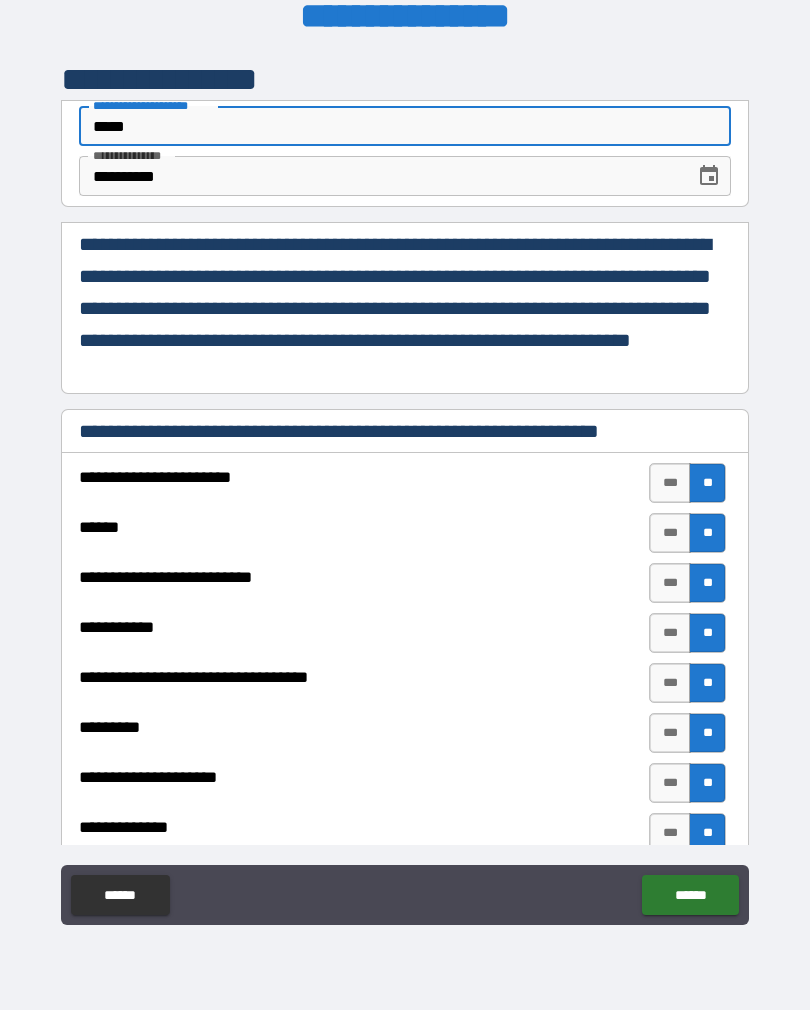 type on "*" 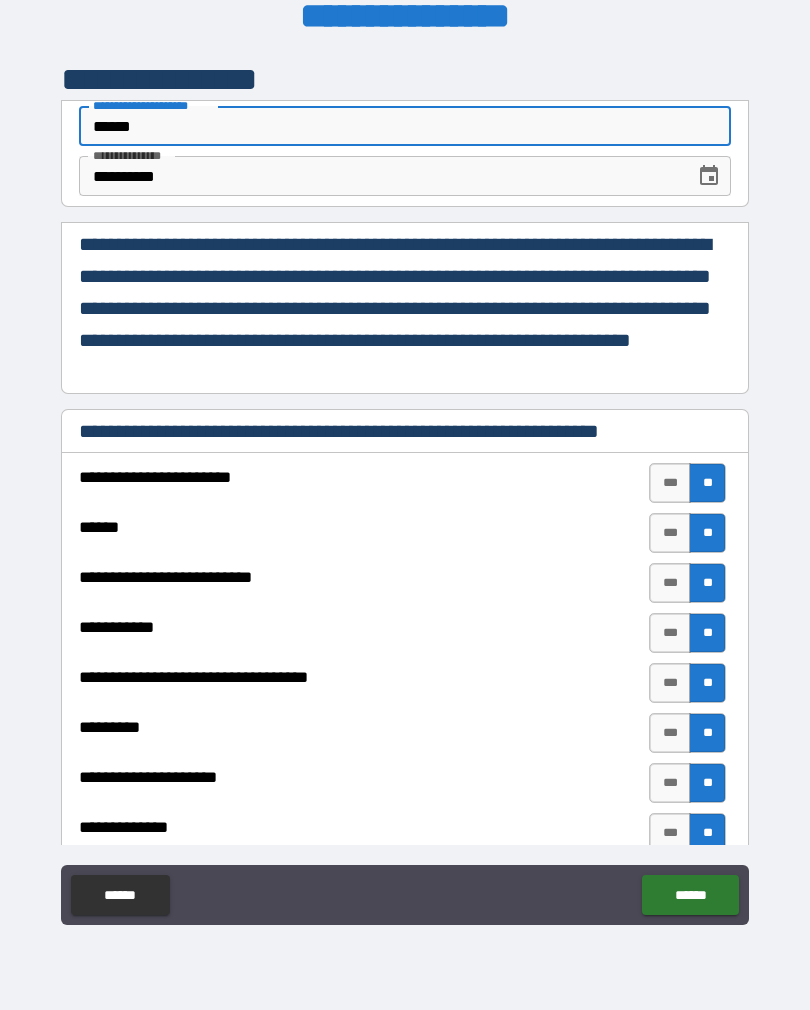 type on "*" 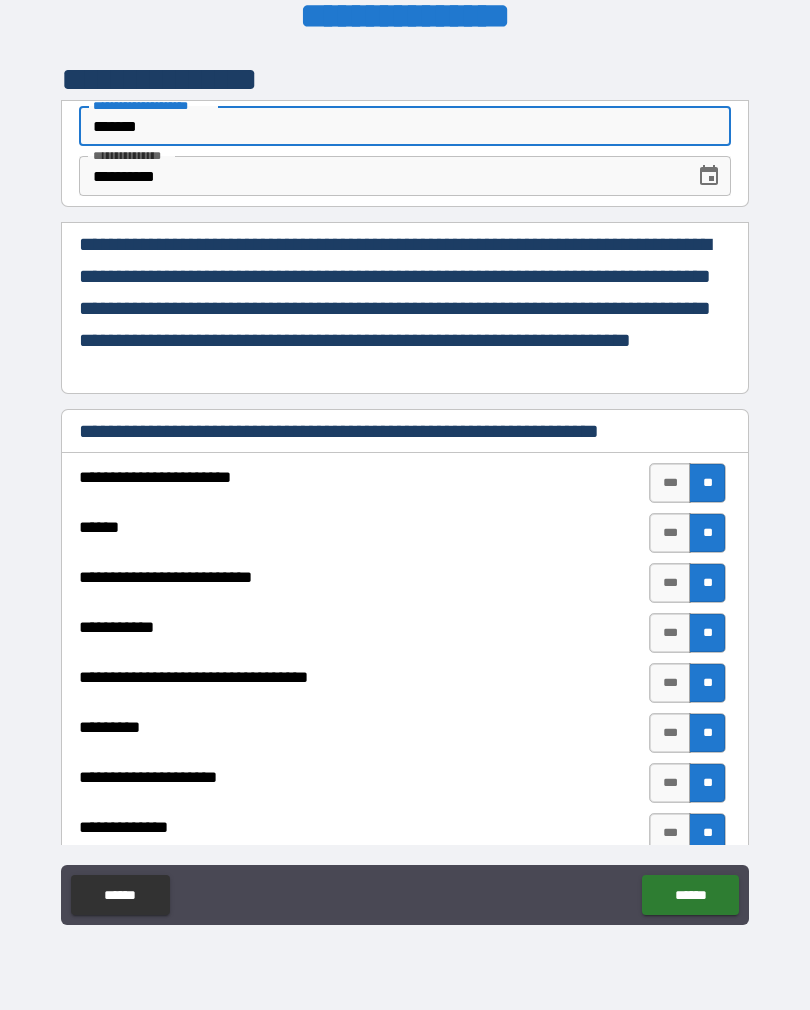 type on "*" 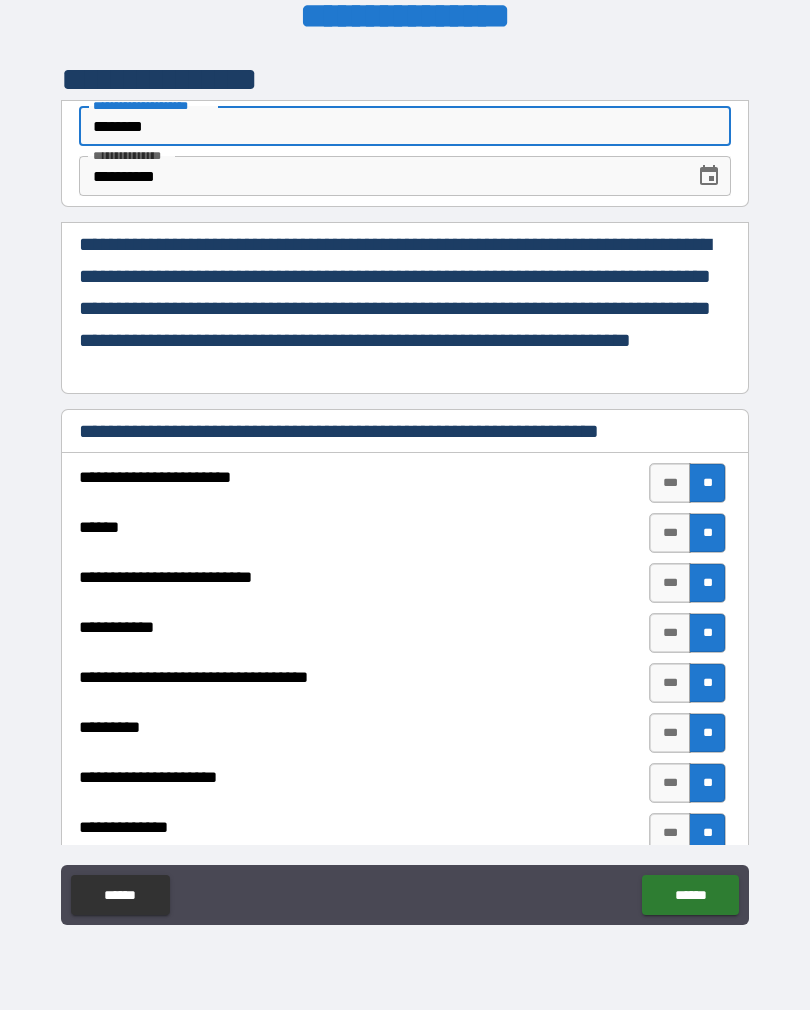 type on "*" 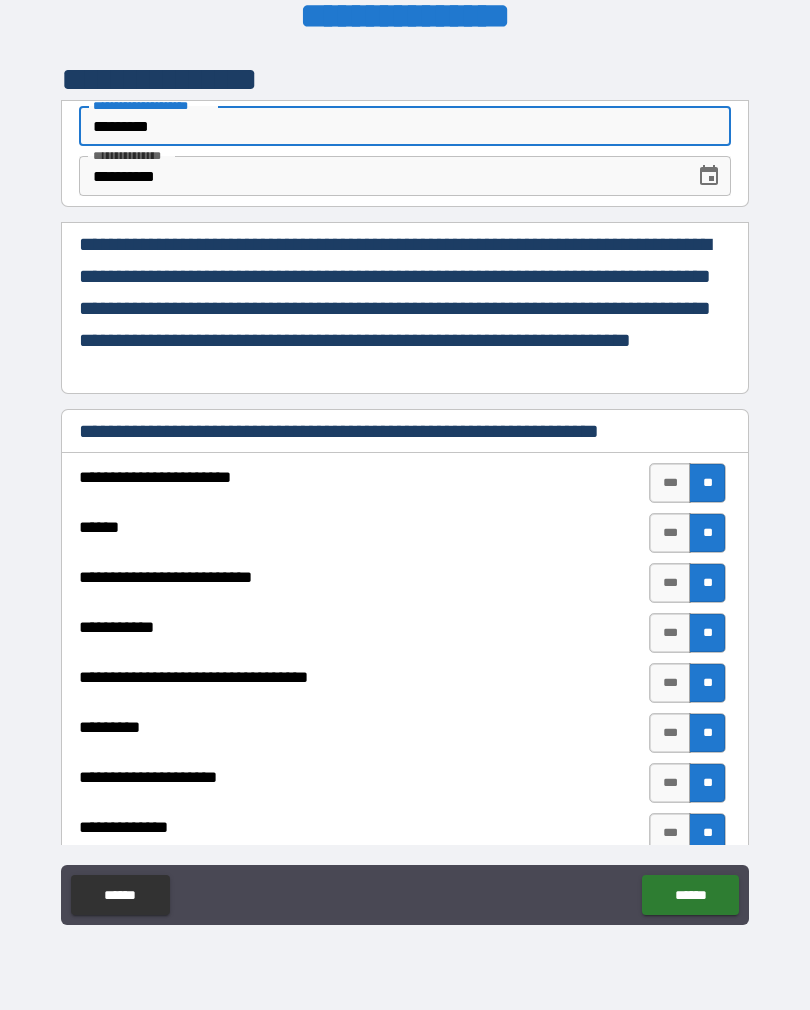 type on "*" 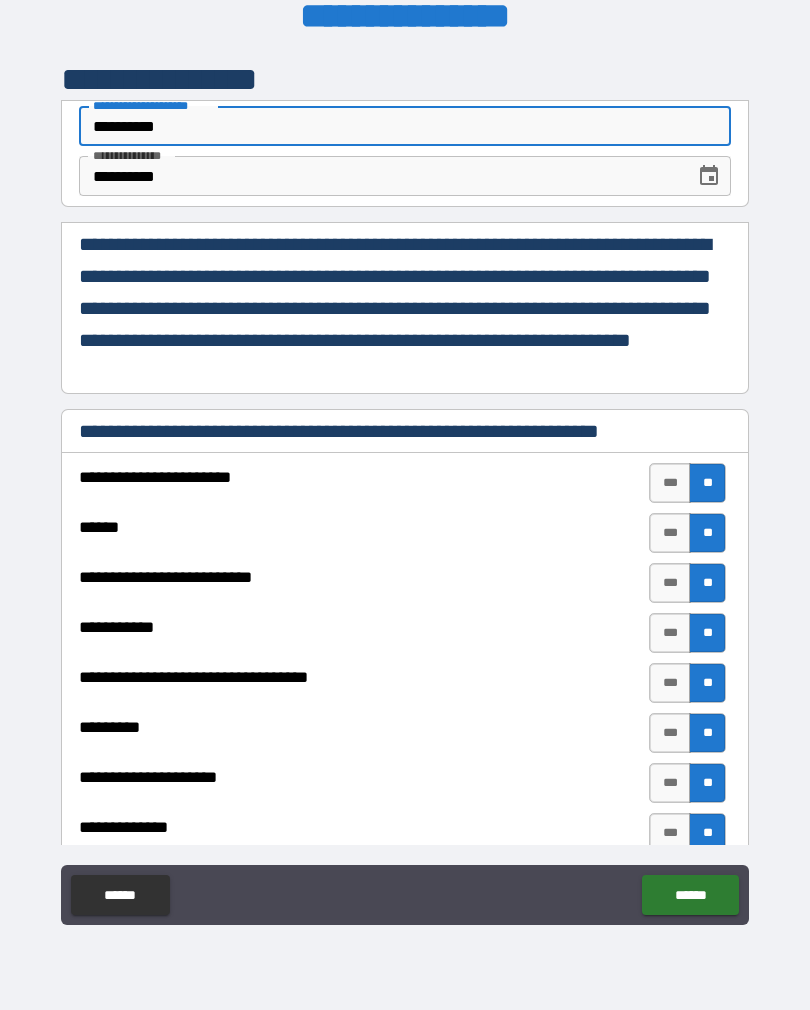 type on "*" 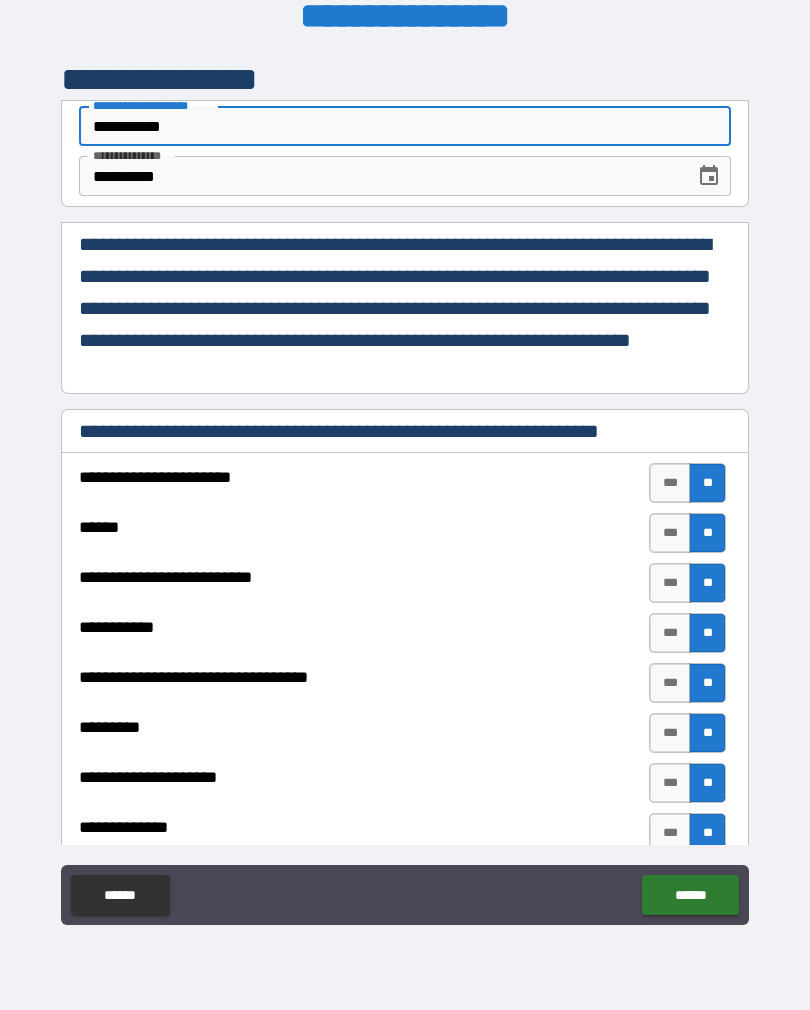 type on "*" 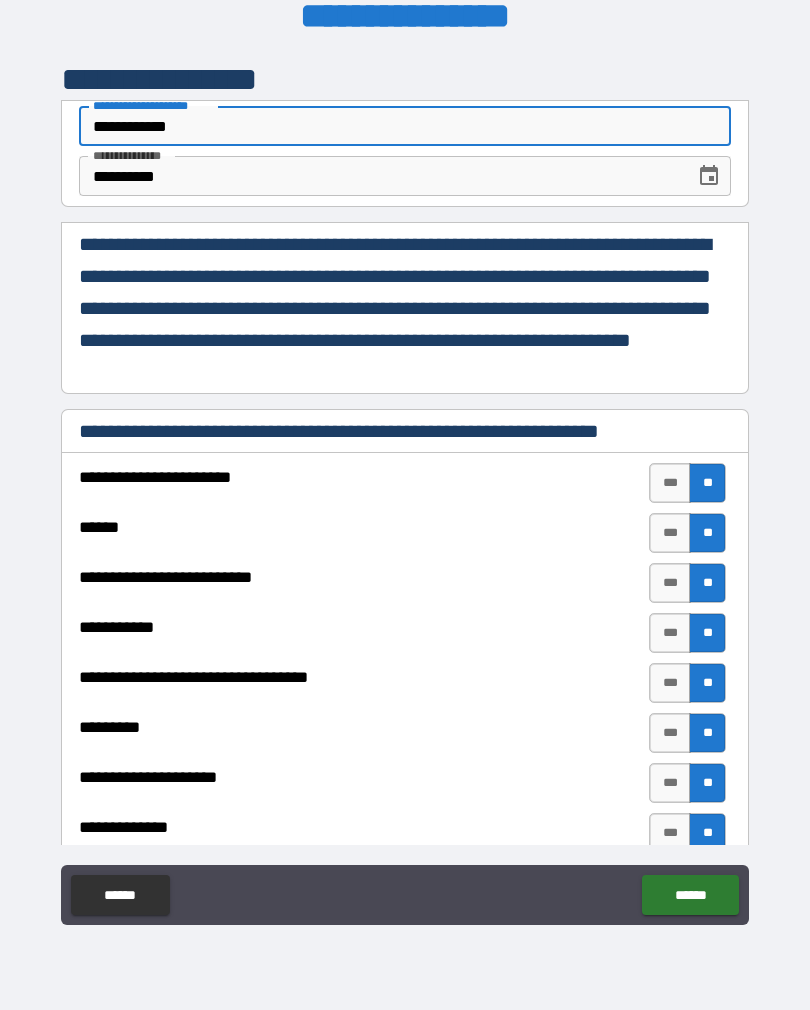 type on "*" 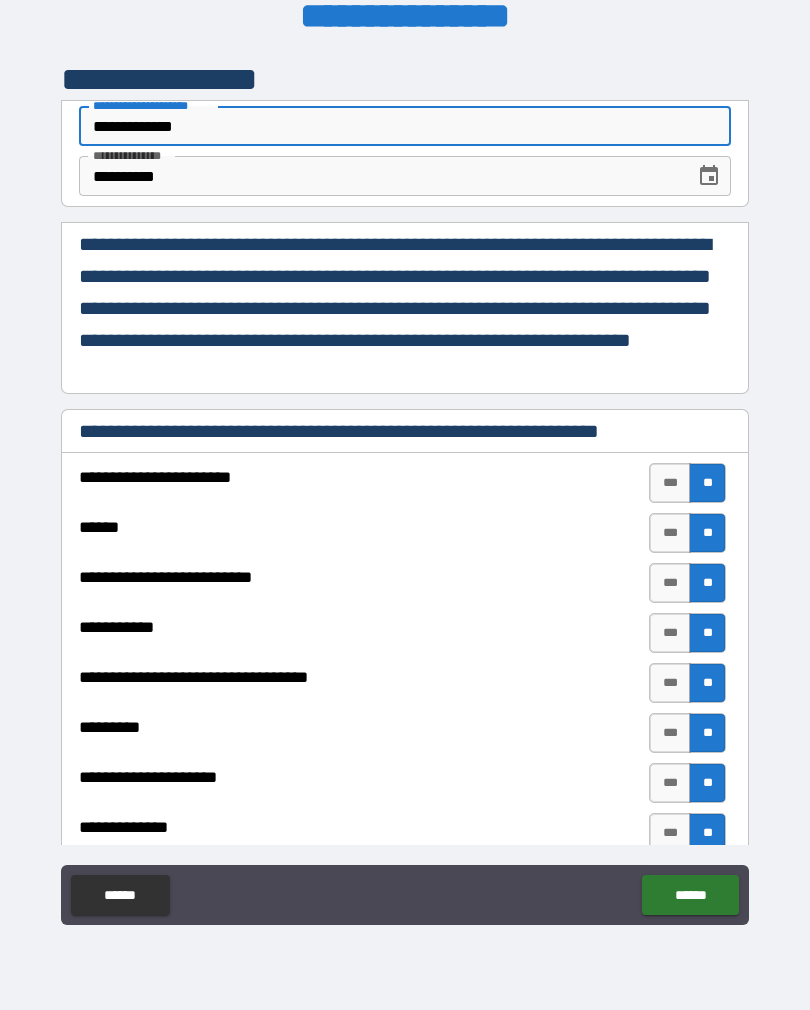 type on "*" 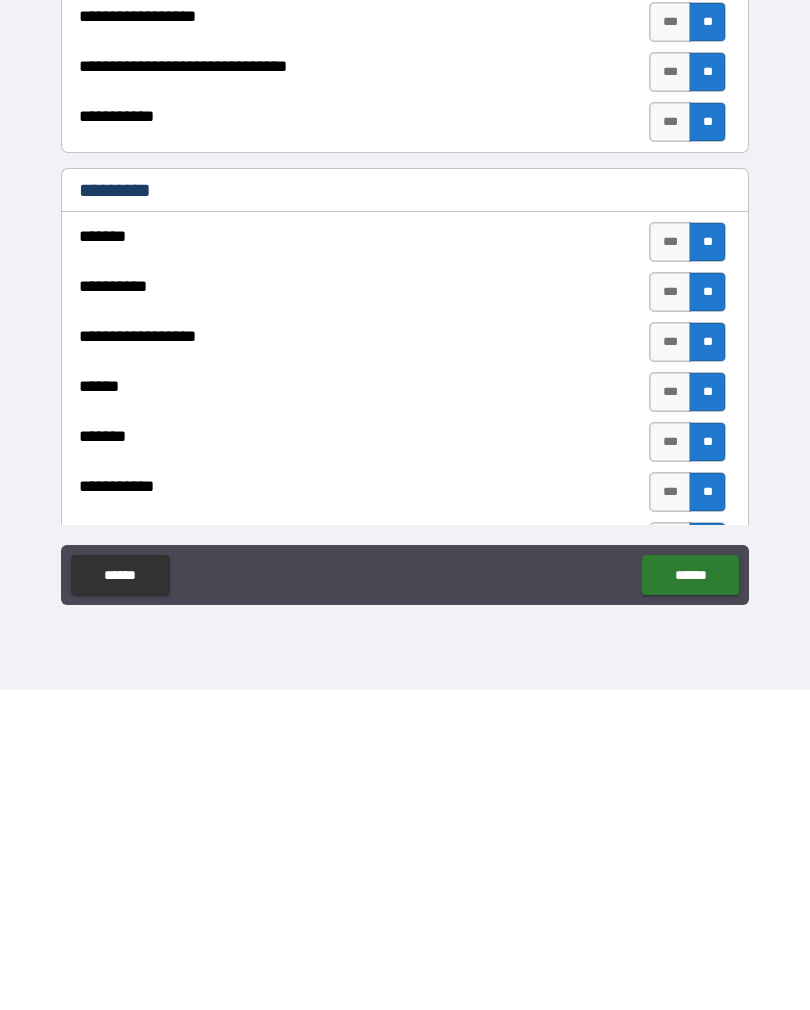 type on "**********" 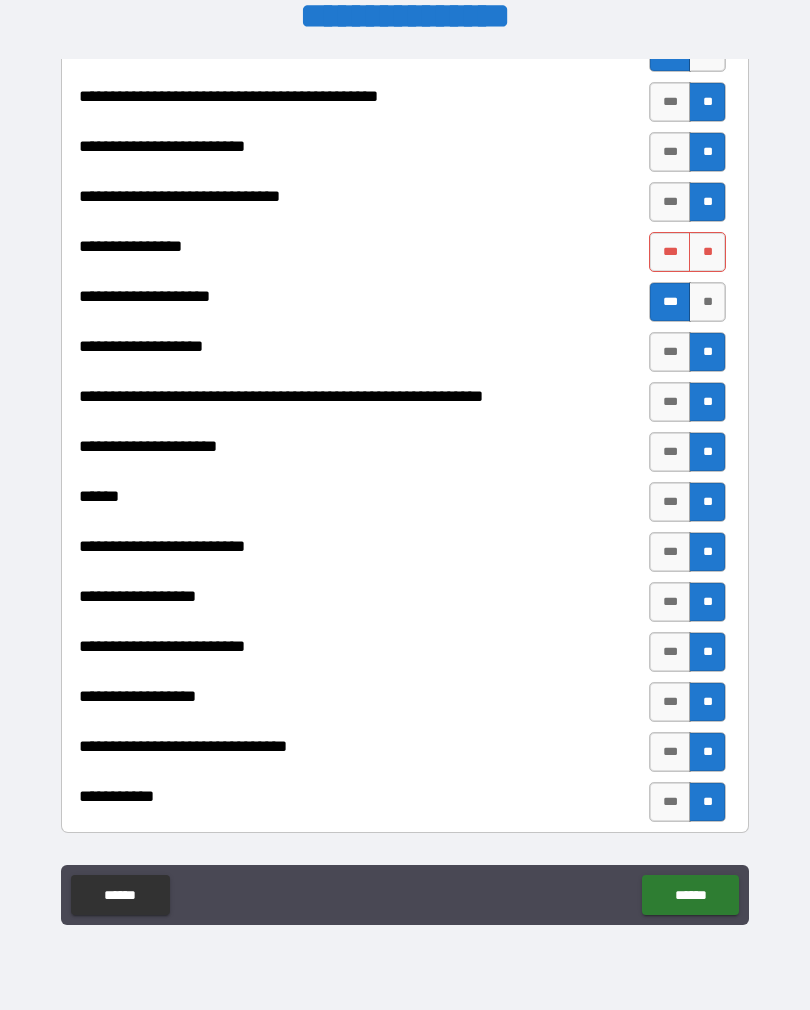scroll, scrollTop: 1408, scrollLeft: 0, axis: vertical 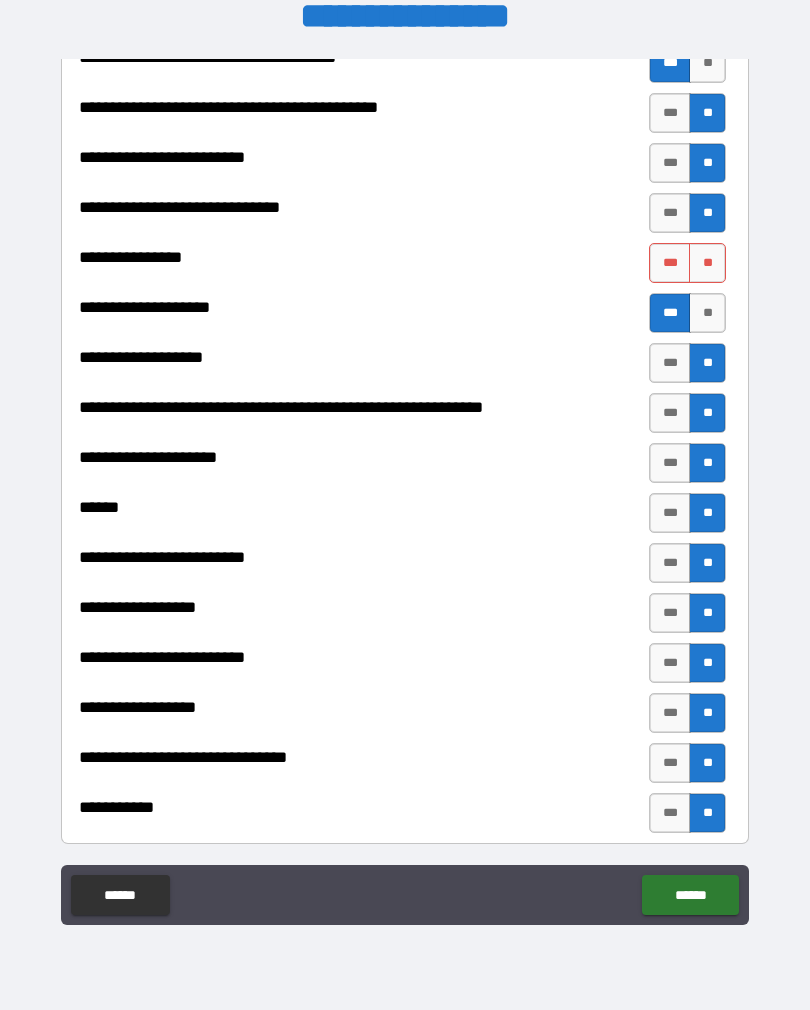 click on "**" at bounding box center (707, 263) 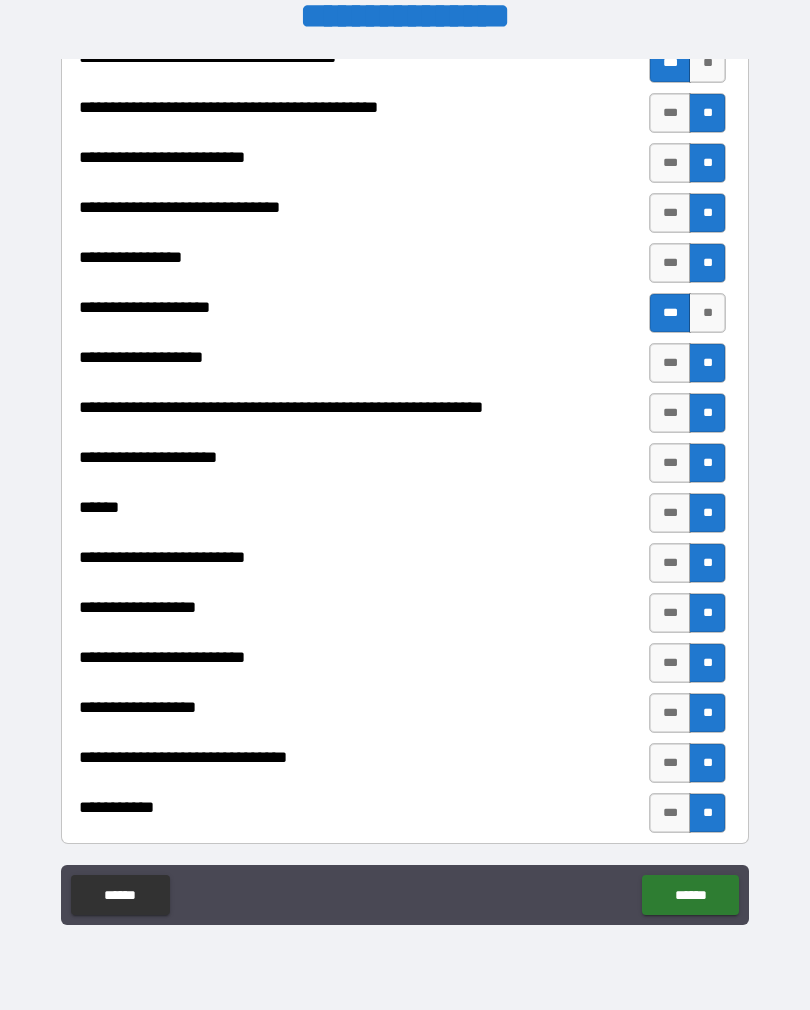 type on "*" 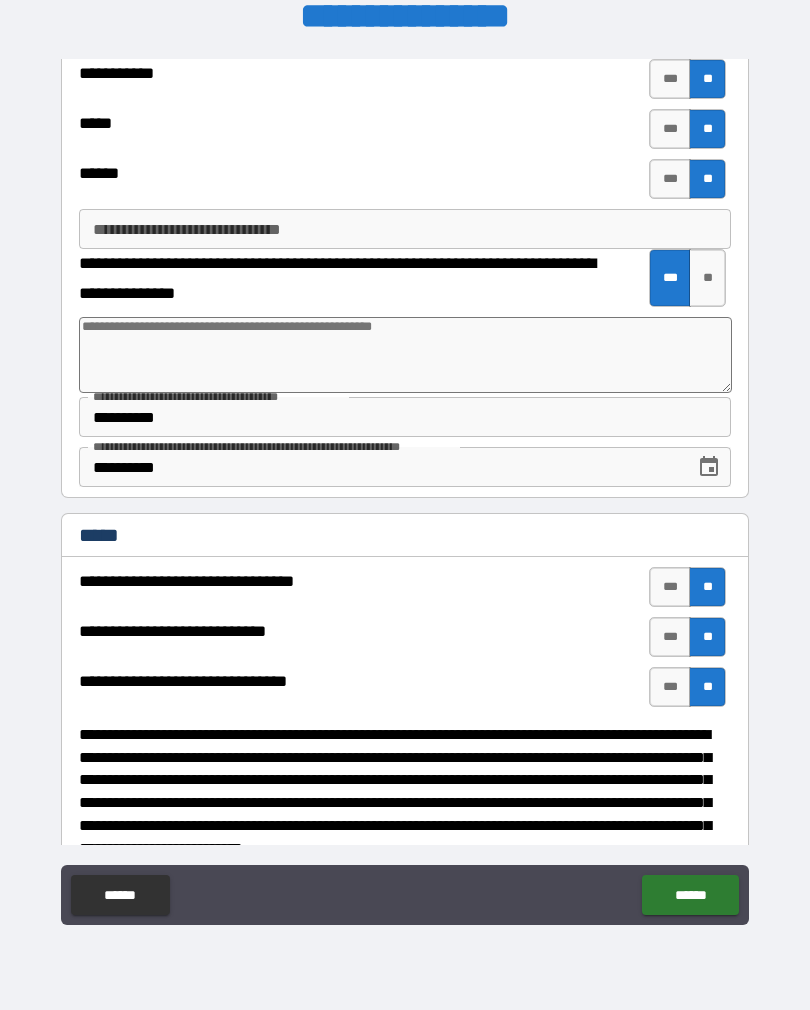 scroll, scrollTop: 2523, scrollLeft: 0, axis: vertical 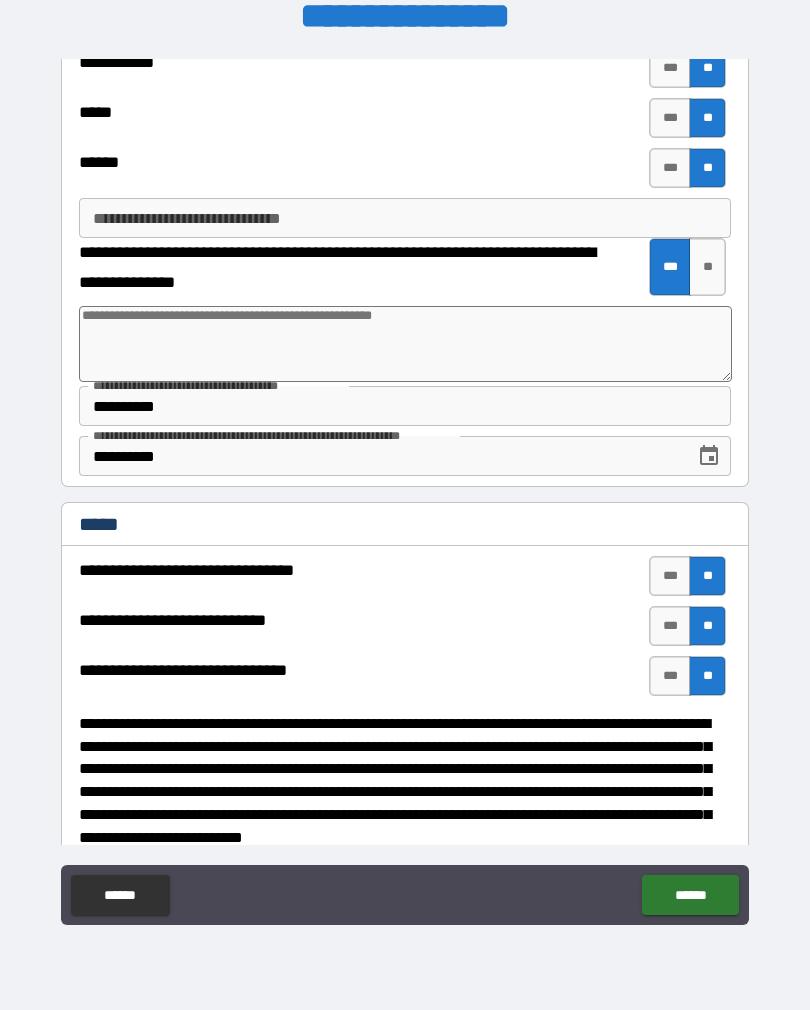 click on "******" at bounding box center [690, 895] 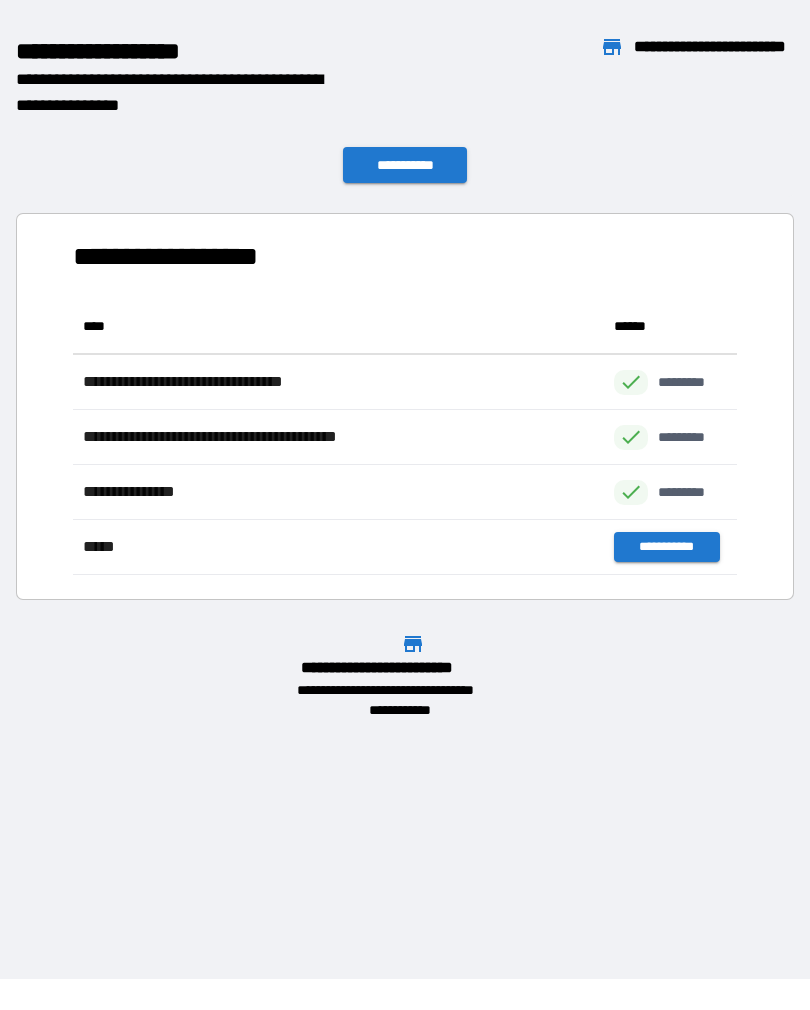 scroll, scrollTop: 1, scrollLeft: 1, axis: both 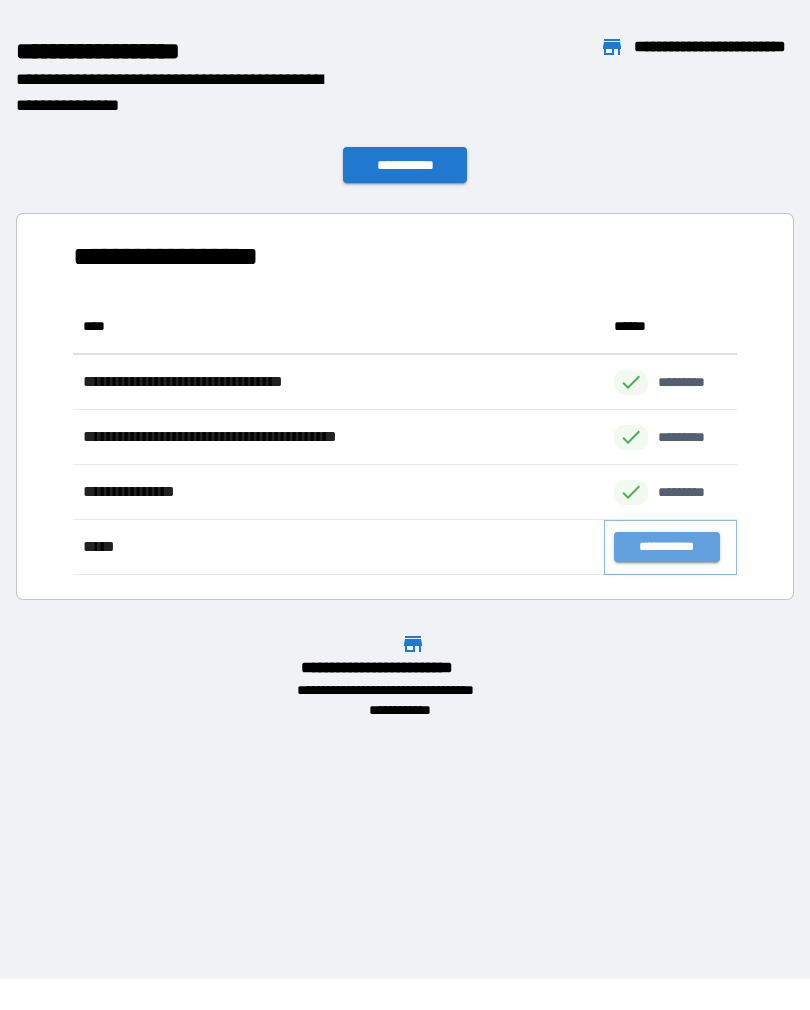 click on "**********" at bounding box center [666, 547] 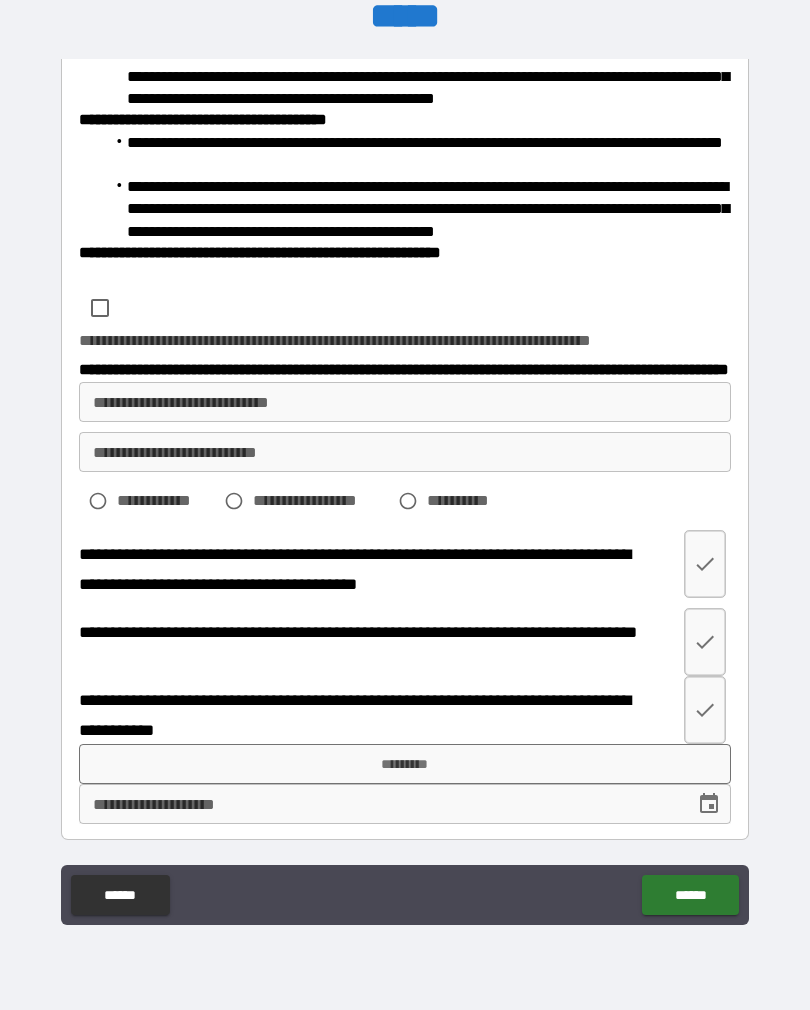 scroll, scrollTop: 857, scrollLeft: 0, axis: vertical 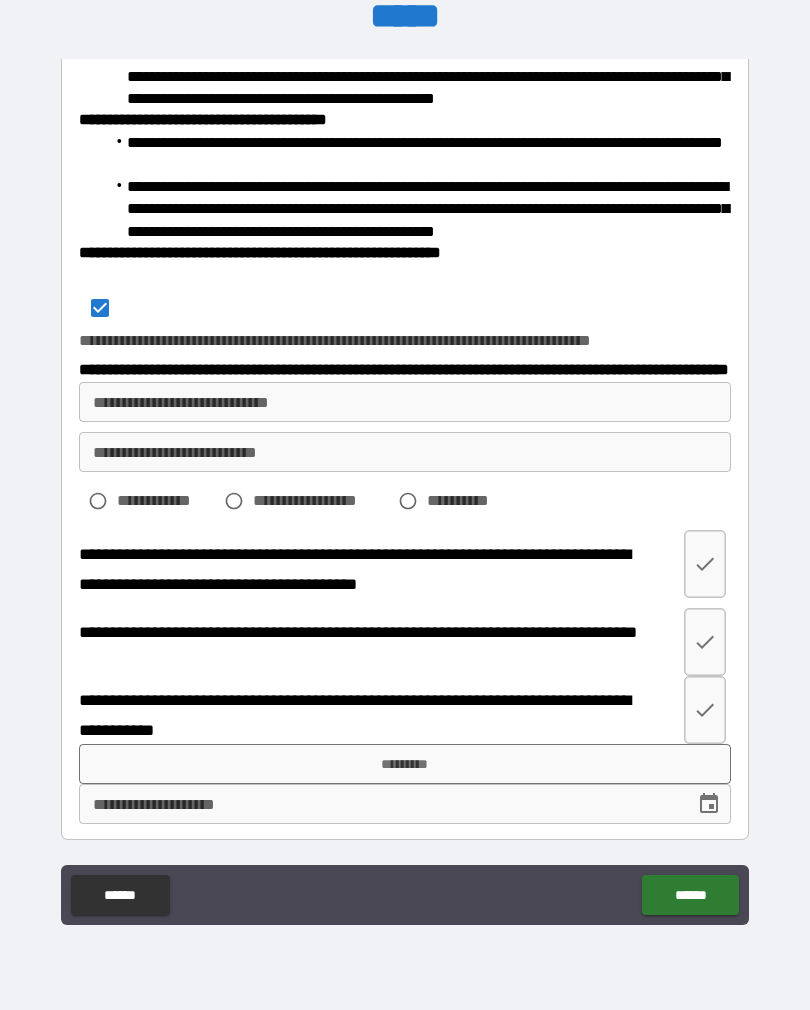click on "**********" at bounding box center (405, 402) 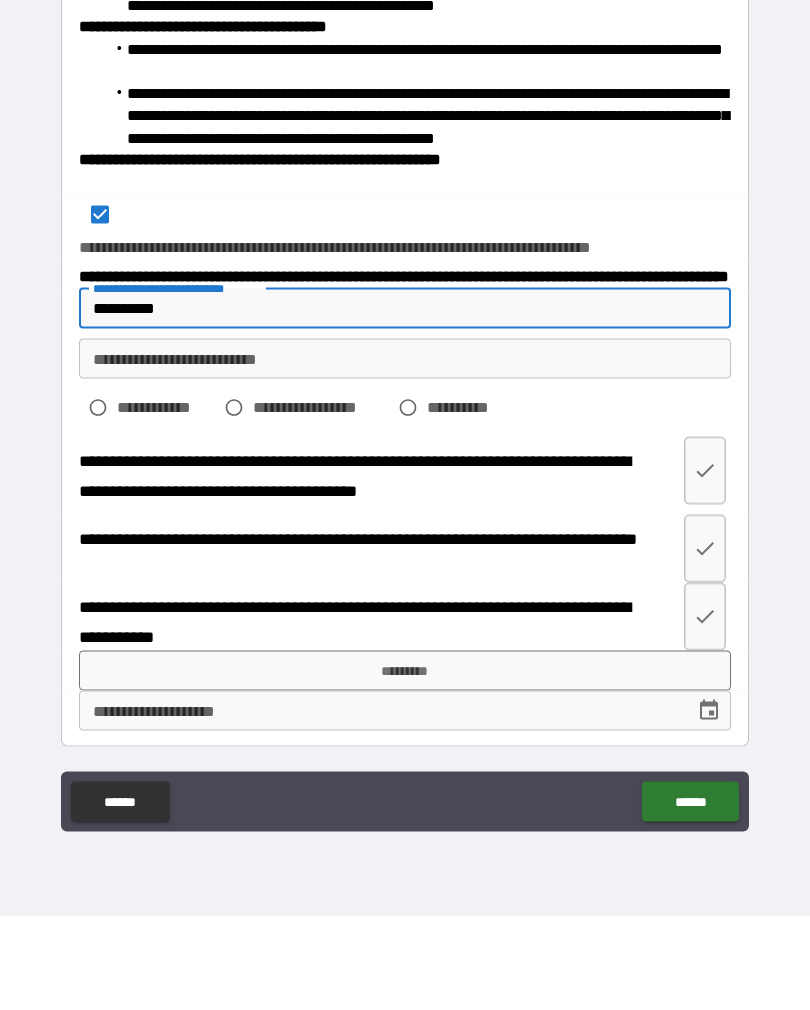 type on "**********" 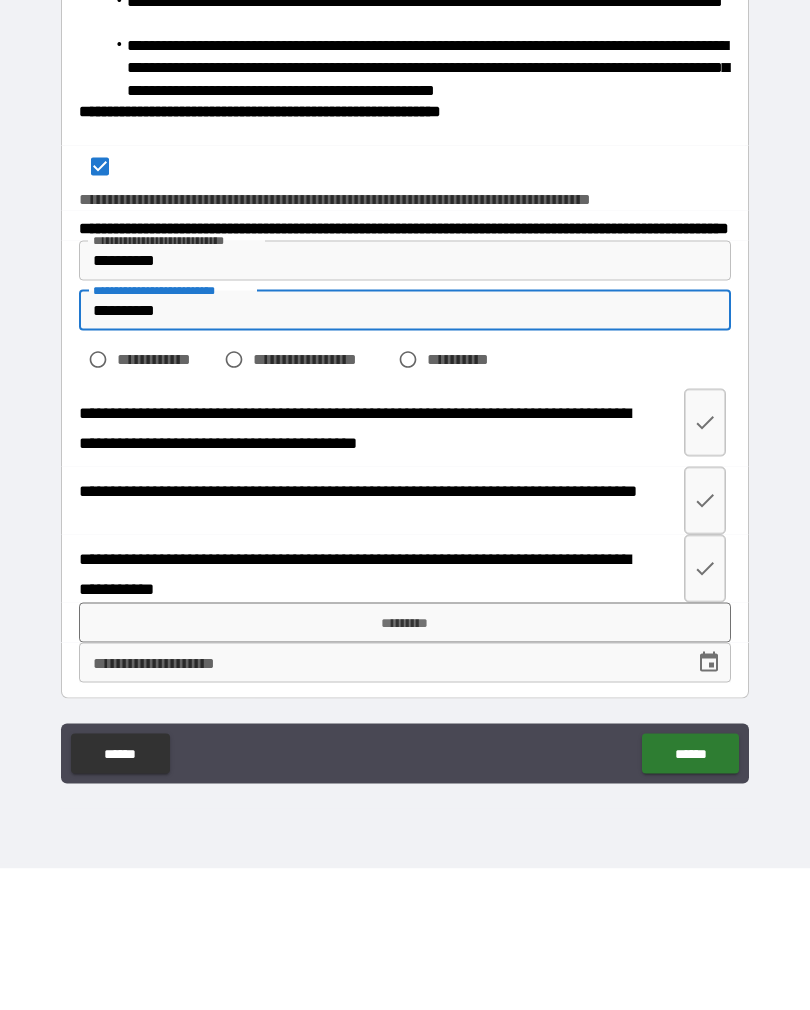 type on "**********" 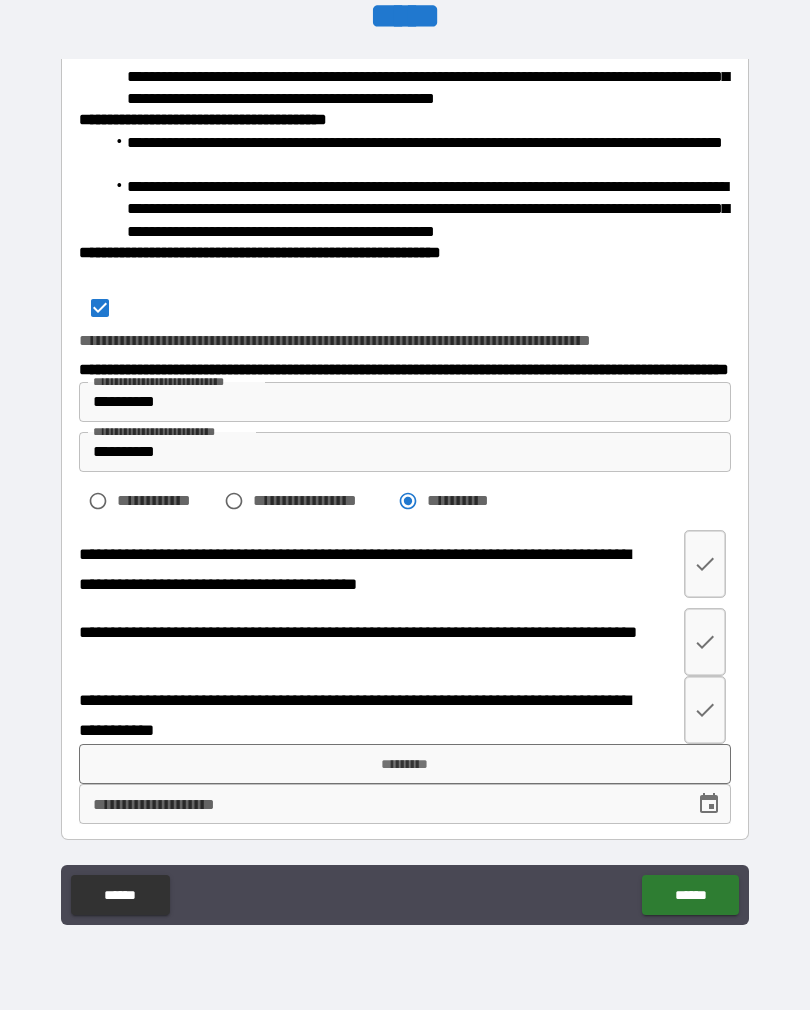scroll, scrollTop: 857, scrollLeft: 0, axis: vertical 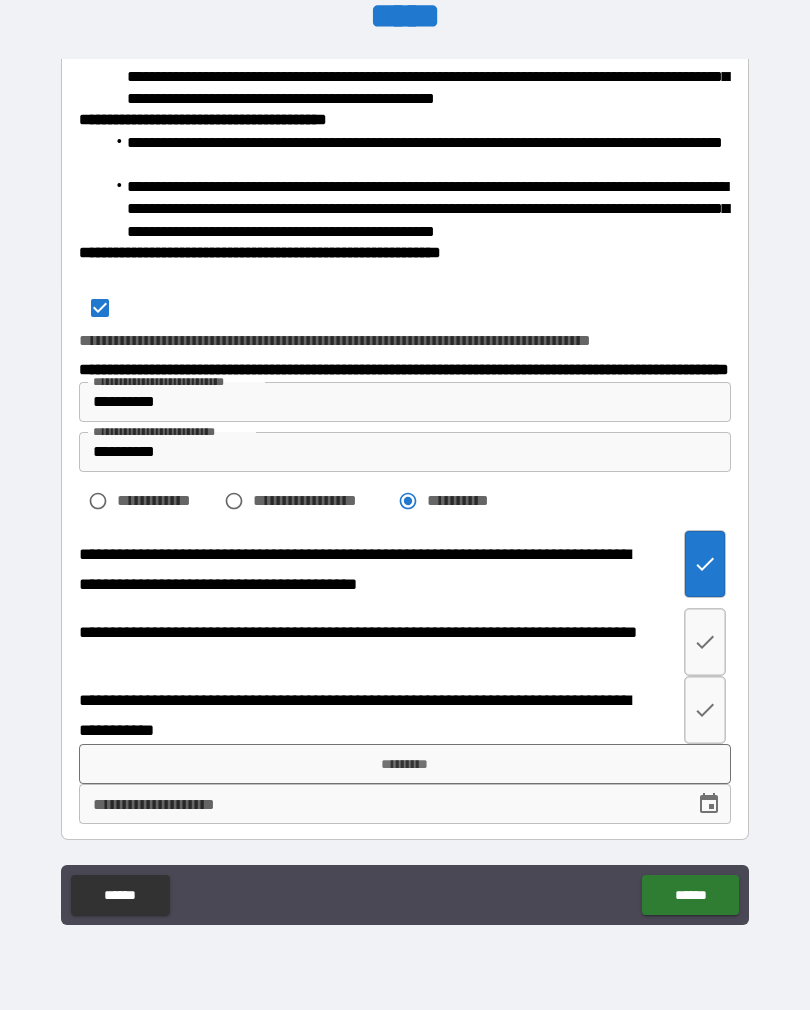 click 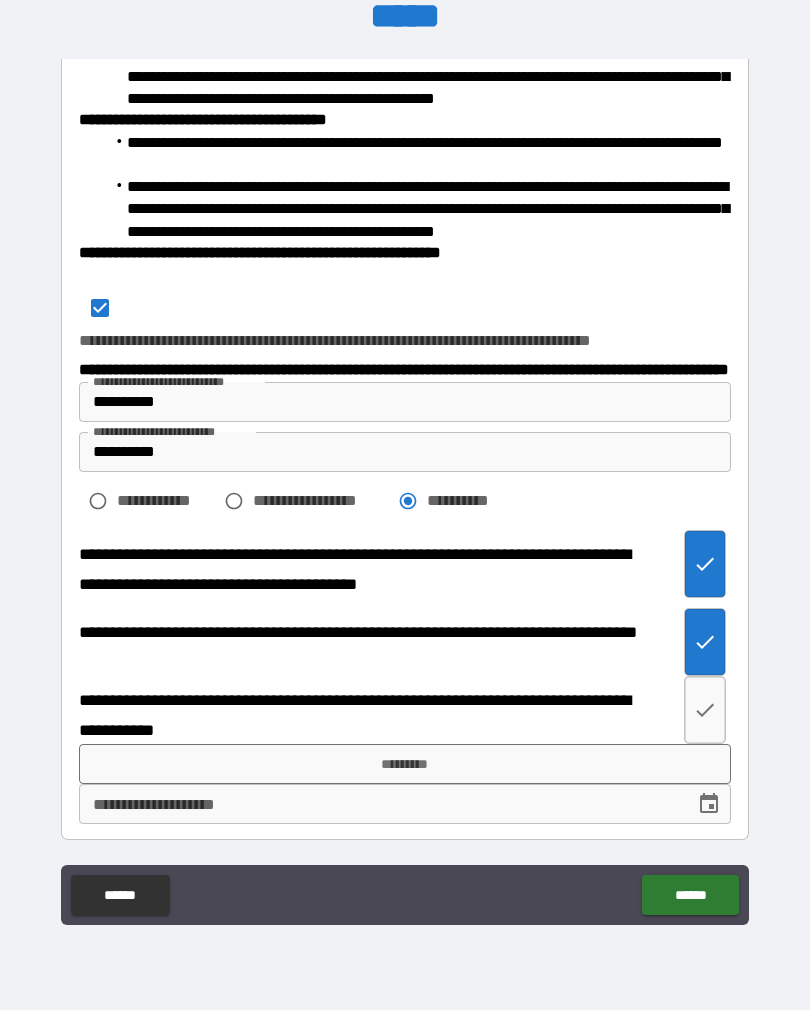 scroll, scrollTop: 857, scrollLeft: 0, axis: vertical 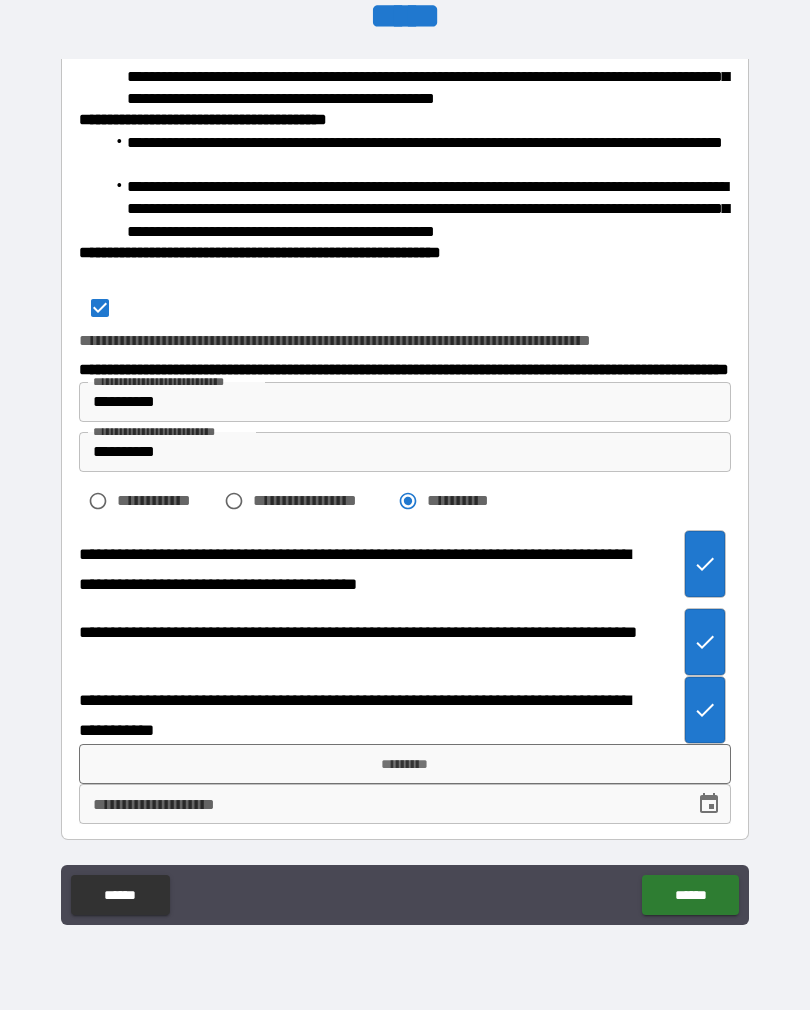 click on "*********" at bounding box center [405, 764] 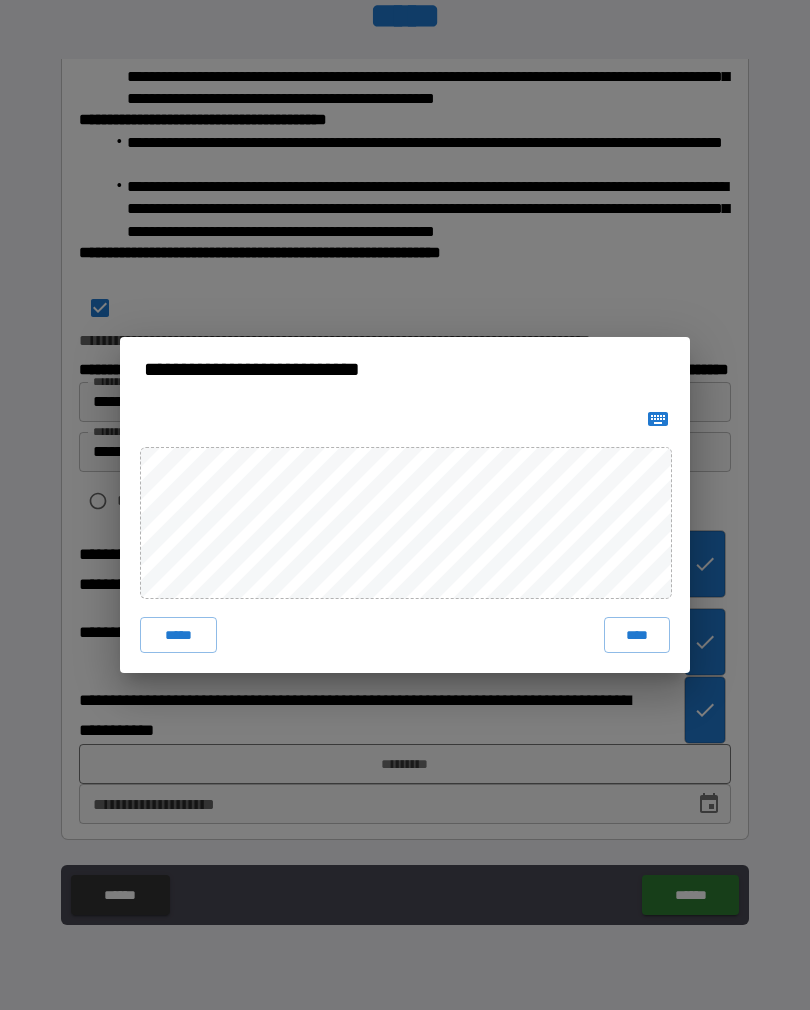 click on "****" at bounding box center [637, 635] 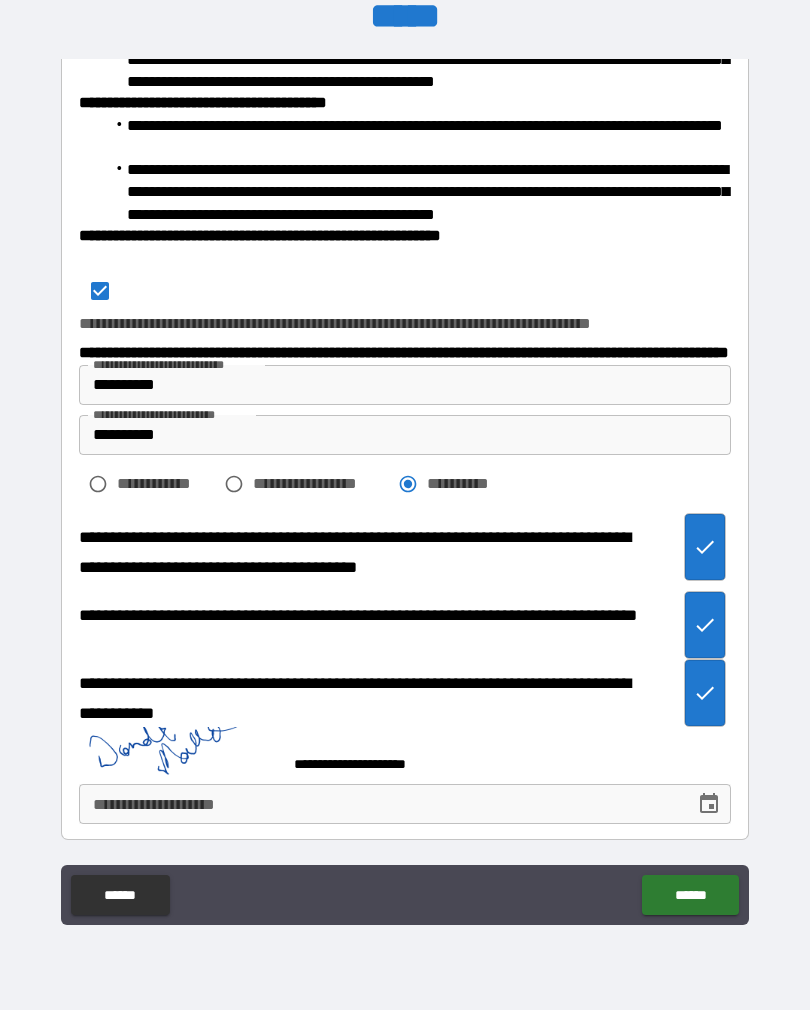 click on "******" at bounding box center (690, 895) 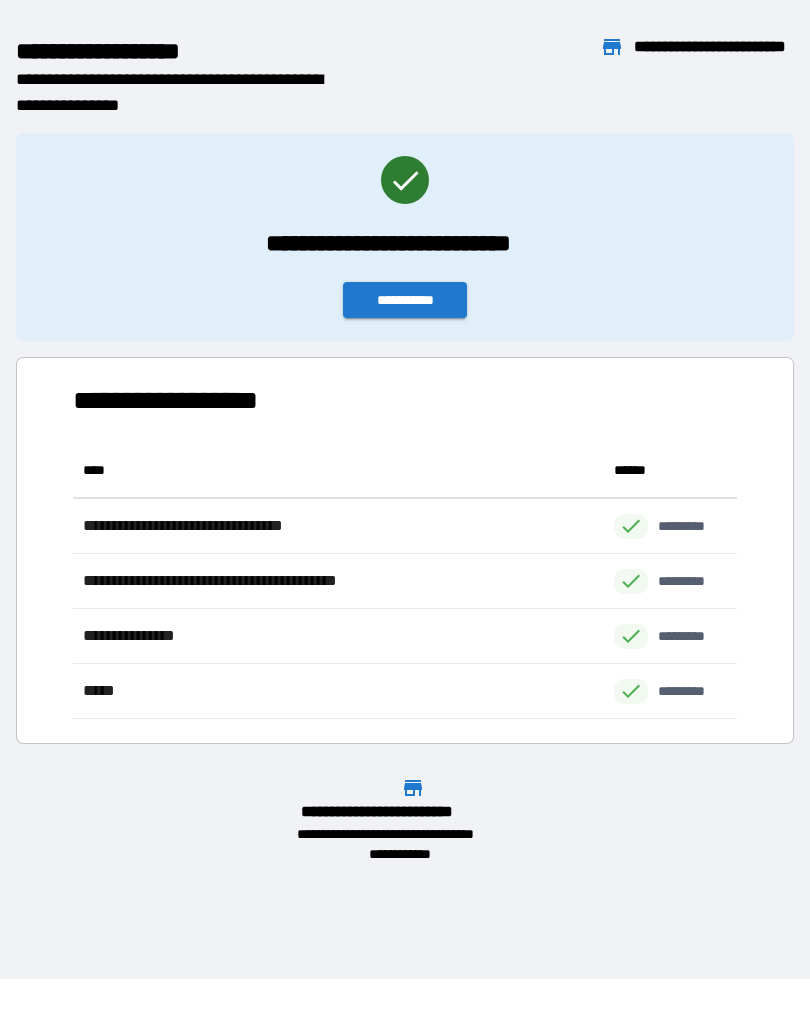 scroll, scrollTop: 276, scrollLeft: 664, axis: both 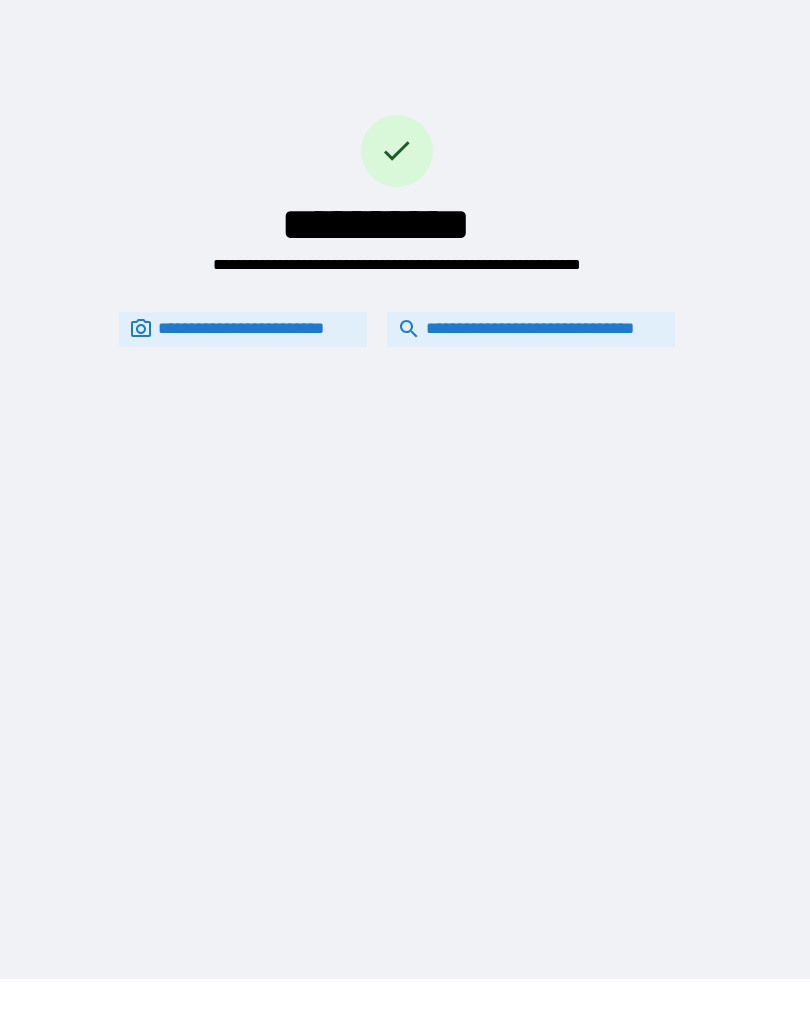 click on "**********" at bounding box center (405, 474) 